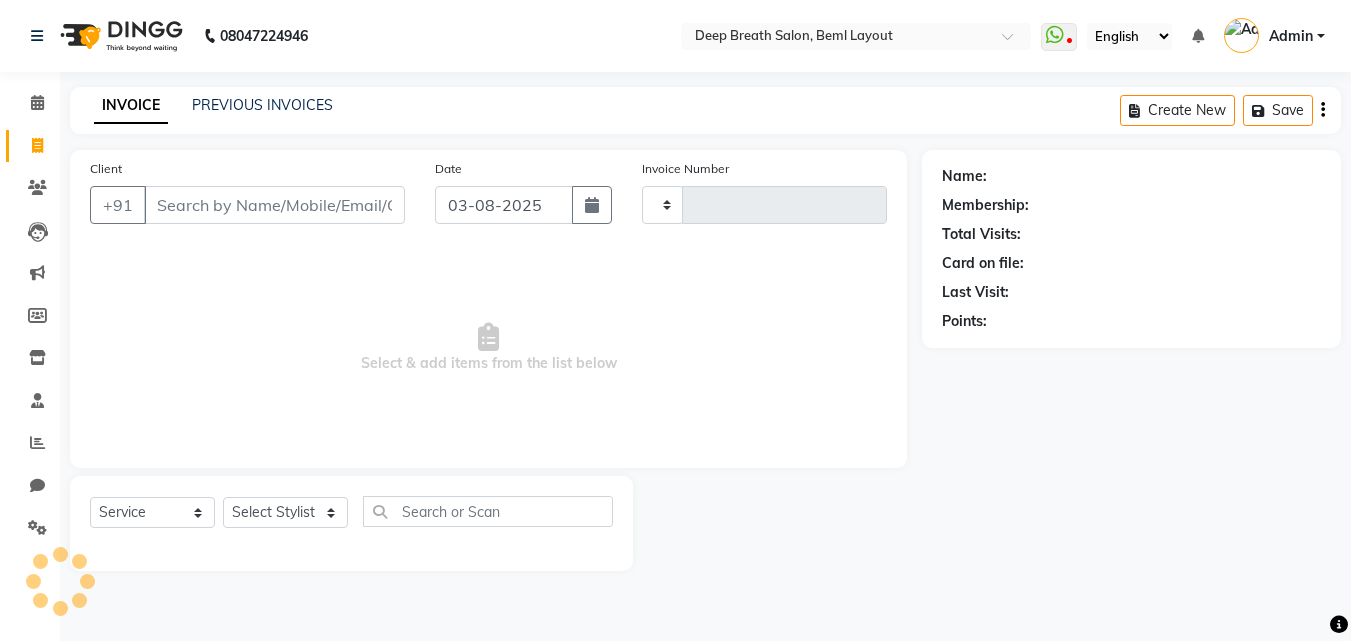 select on "service" 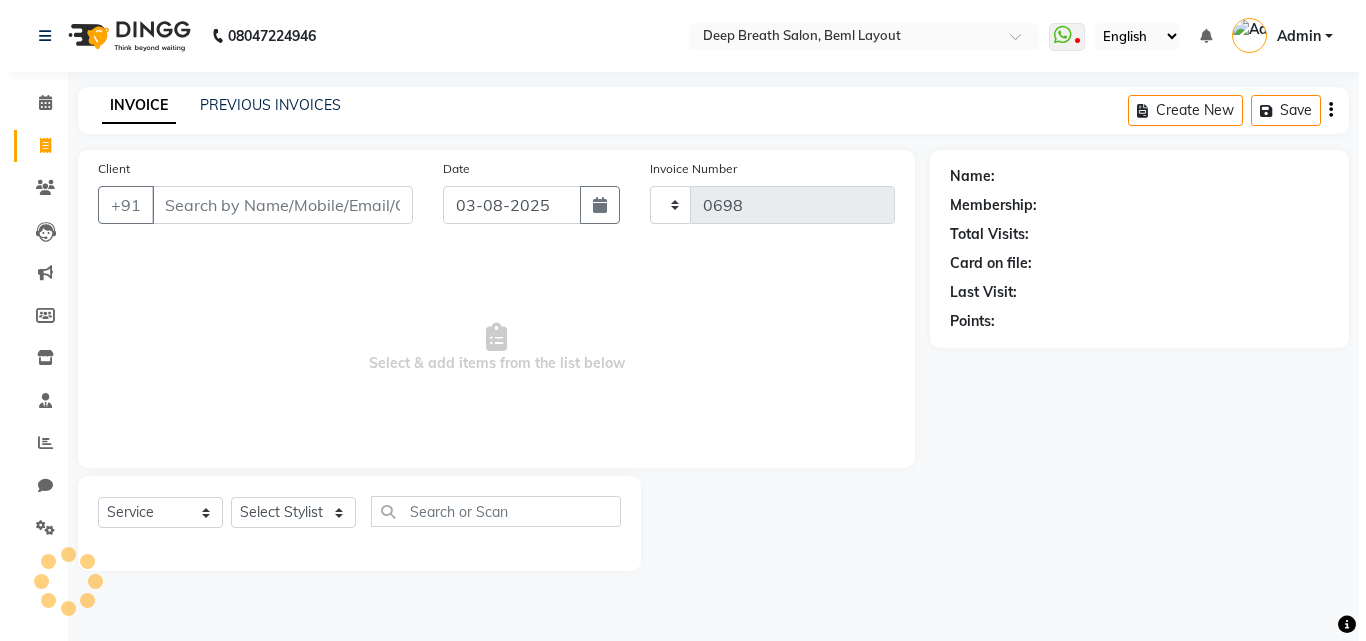 scroll, scrollTop: 0, scrollLeft: 0, axis: both 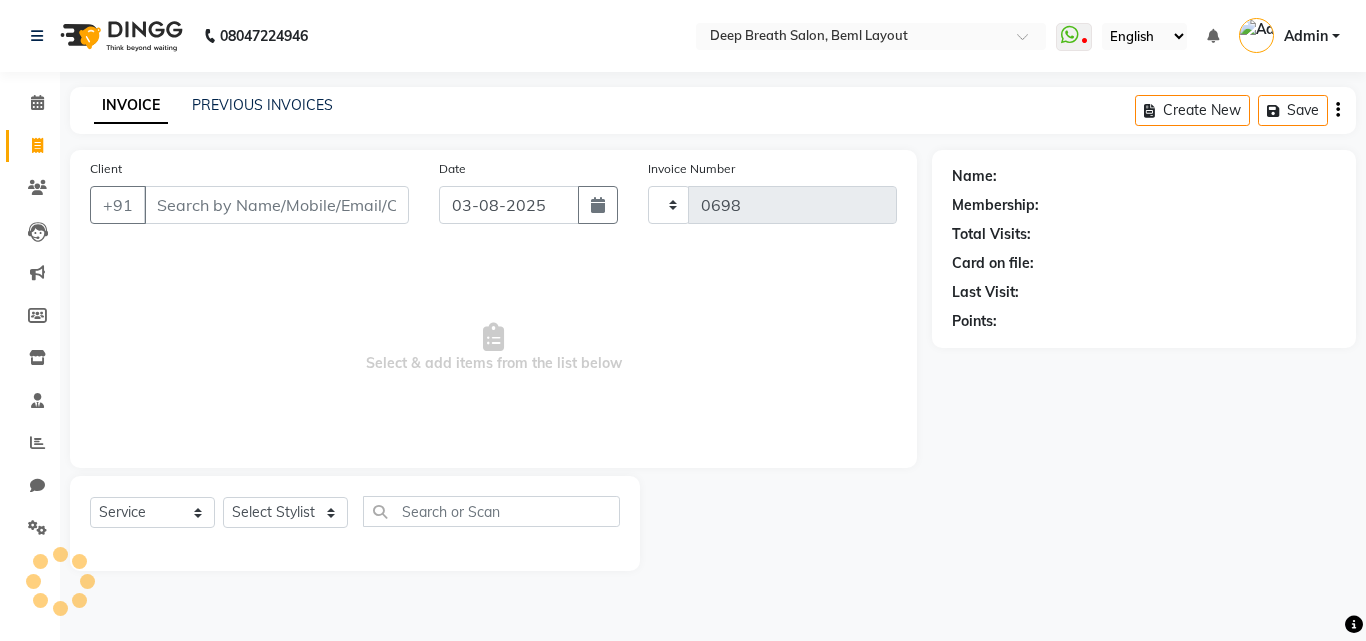 select on "4101" 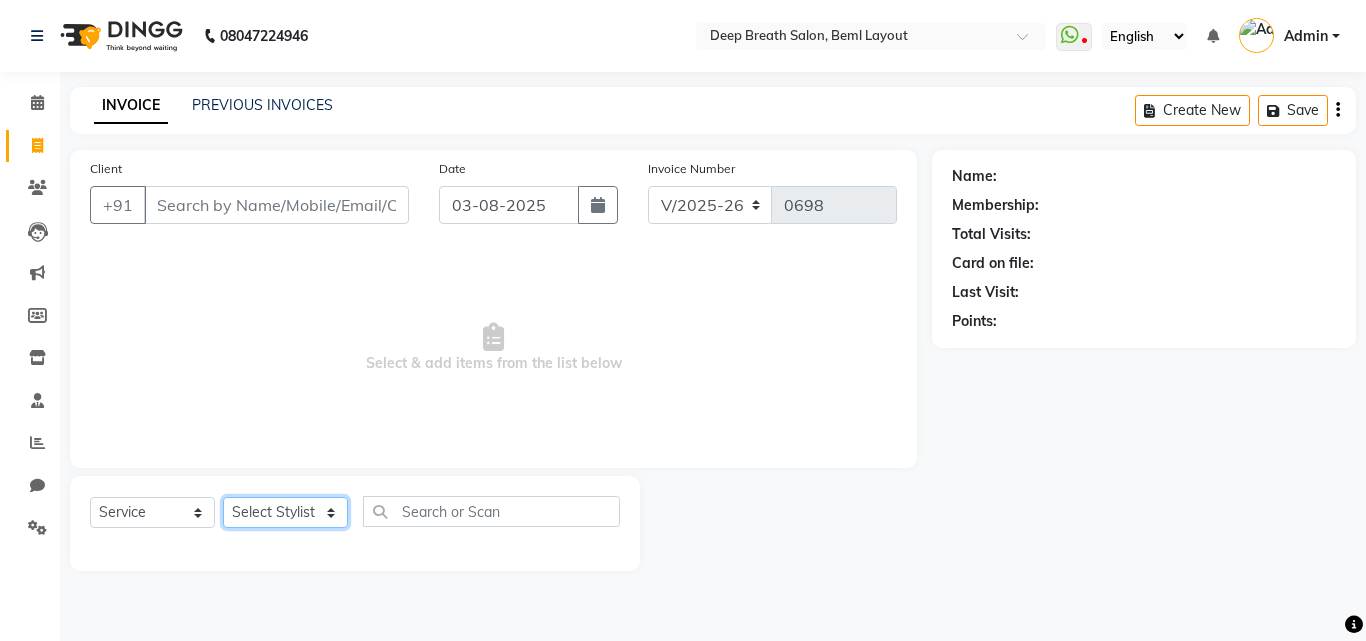 click on "Select Stylist Ali Gufran Gulfam Kalpana Munmun Roy Nagesh Pallavi Mam Pavithra H C Poonam priyana  Saffal Shoyab Sumitra" 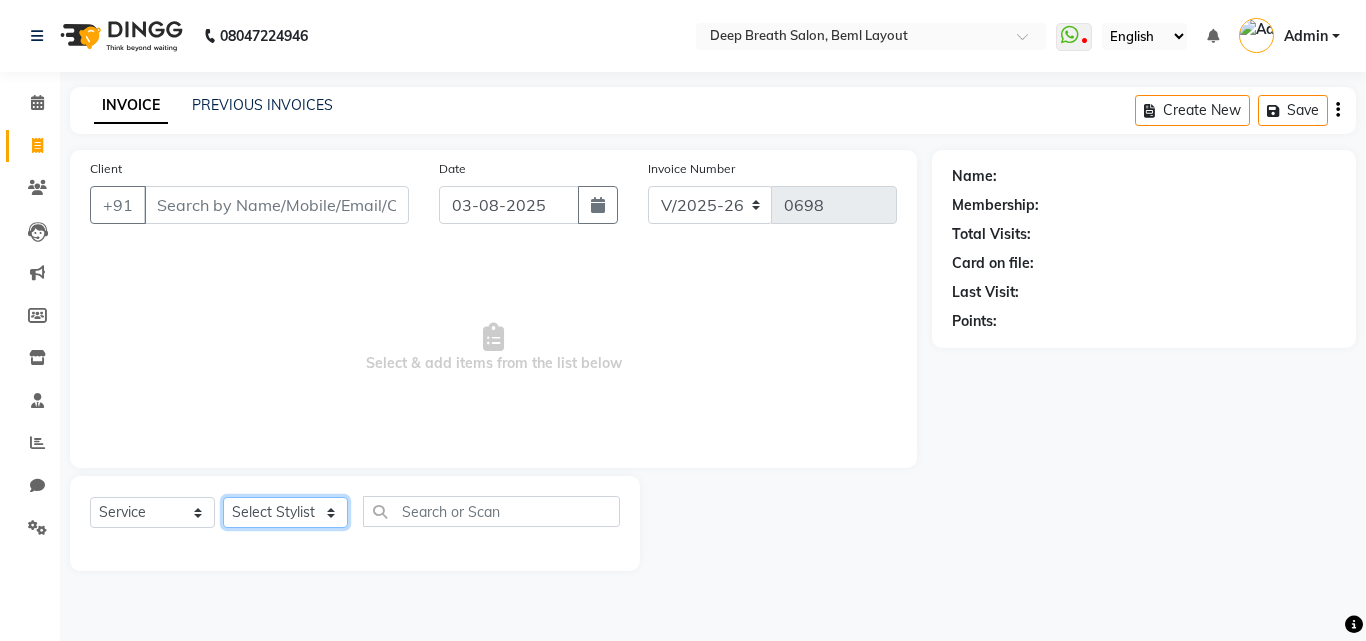 select on "29905" 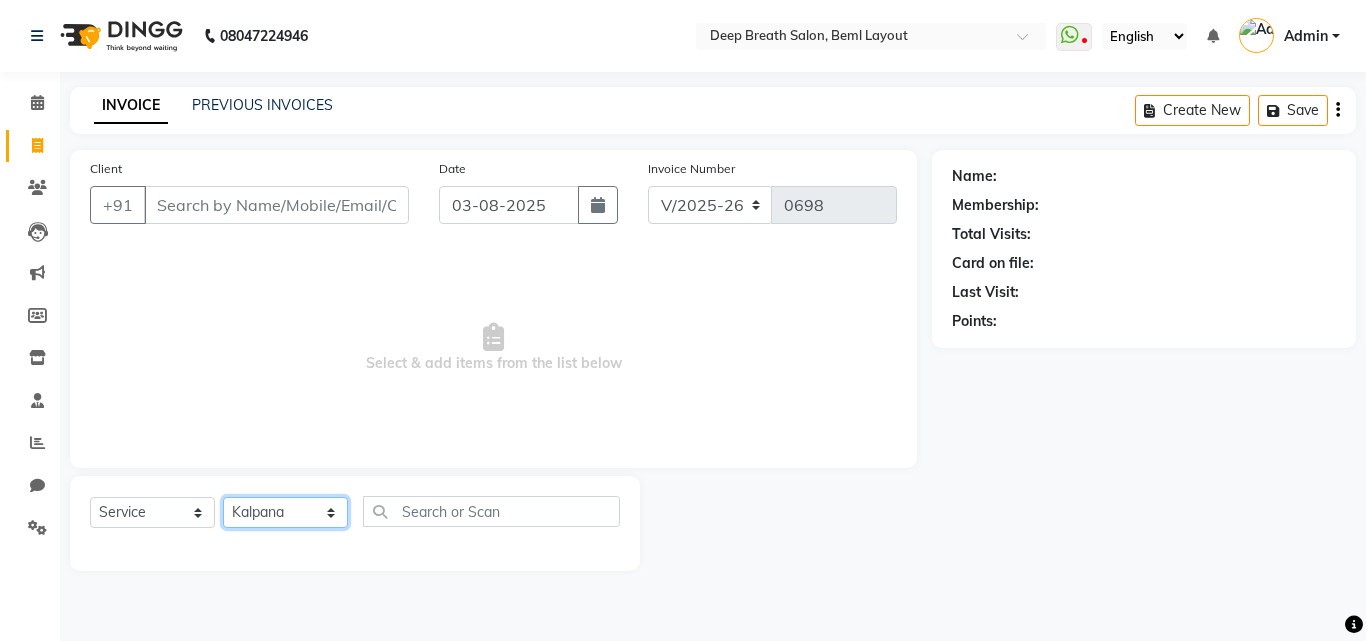 click on "Select Stylist Ali Gufran Gulfam Kalpana Munmun Roy Nagesh Pallavi Mam Pavithra H C Poonam priyana  Saffal Shoyab Sumitra" 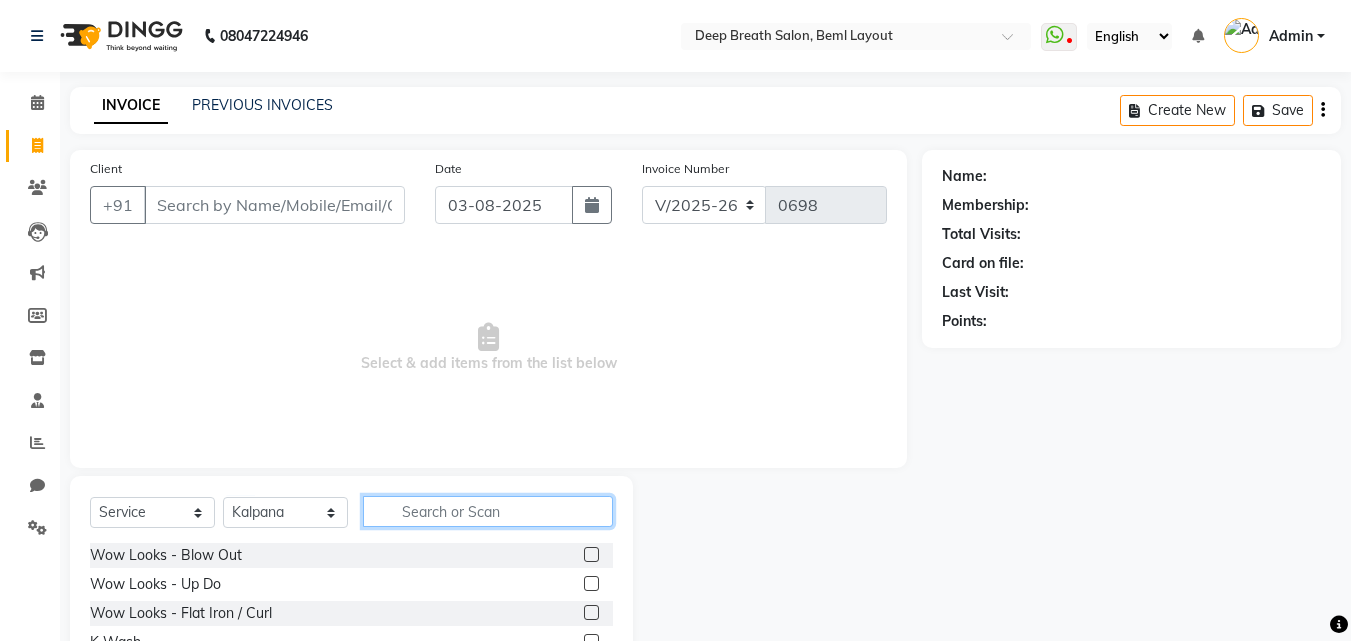click 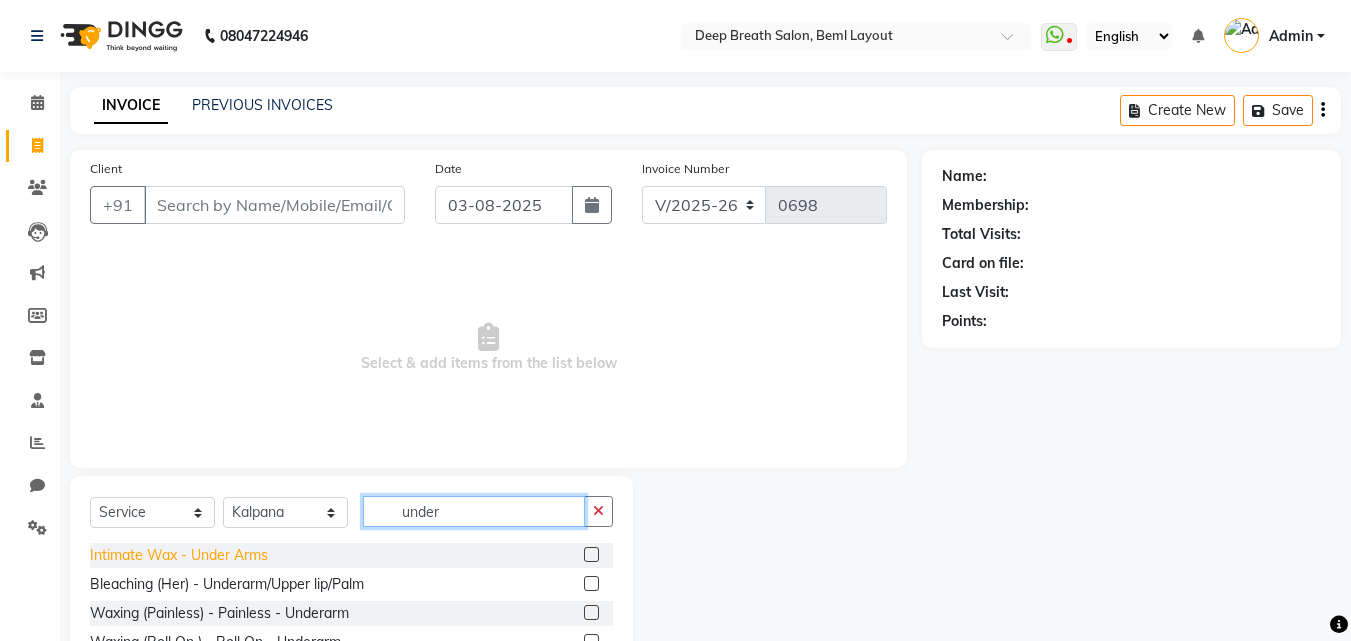 type on "under" 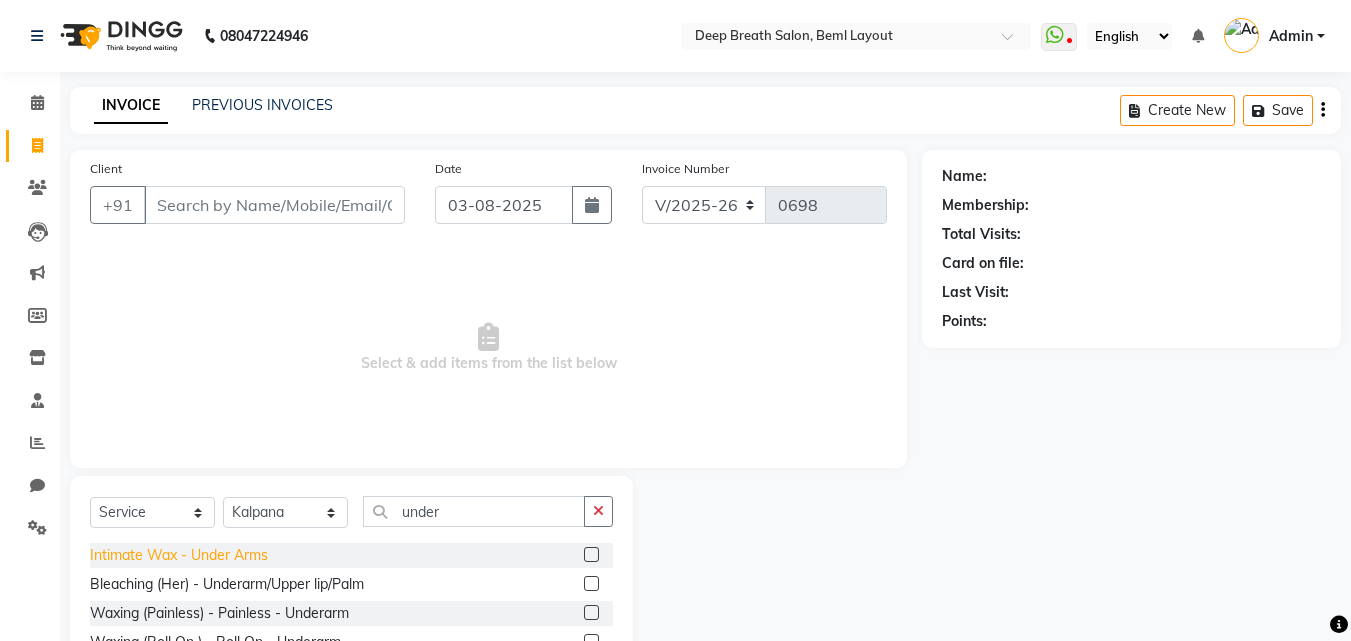 drag, startPoint x: 202, startPoint y: 558, endPoint x: 230, endPoint y: 558, distance: 28 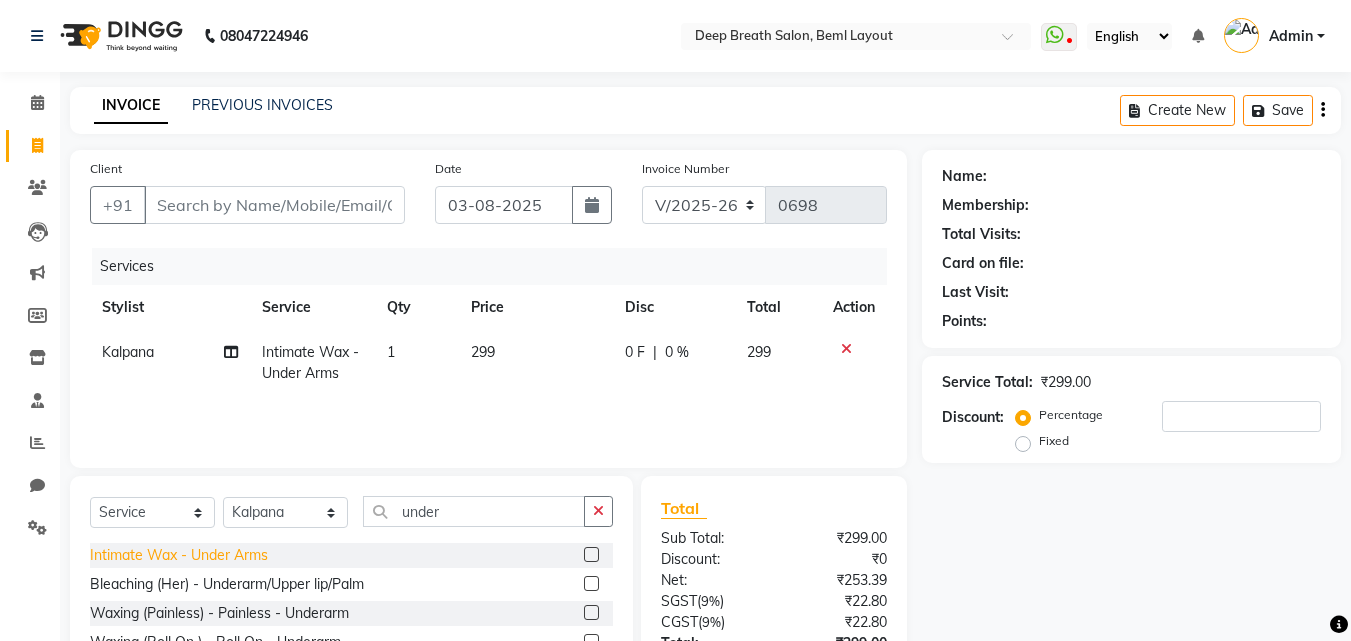 click on "Intimate Wax - Under Arms" 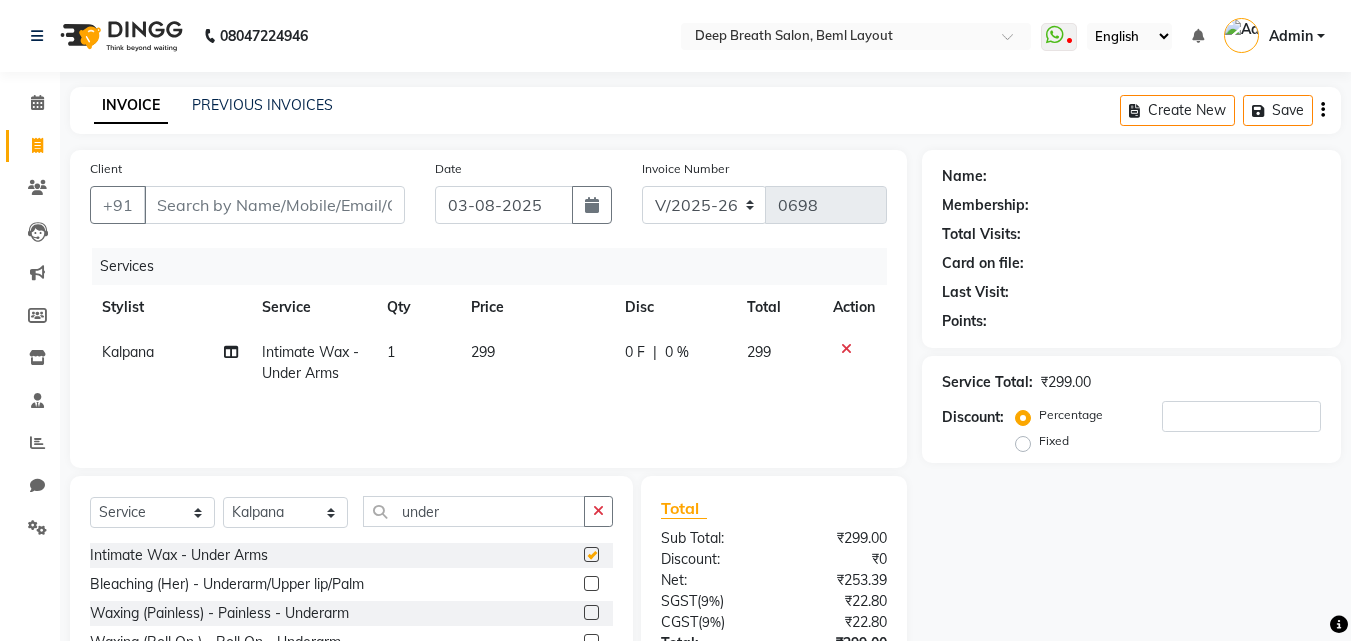 checkbox on "false" 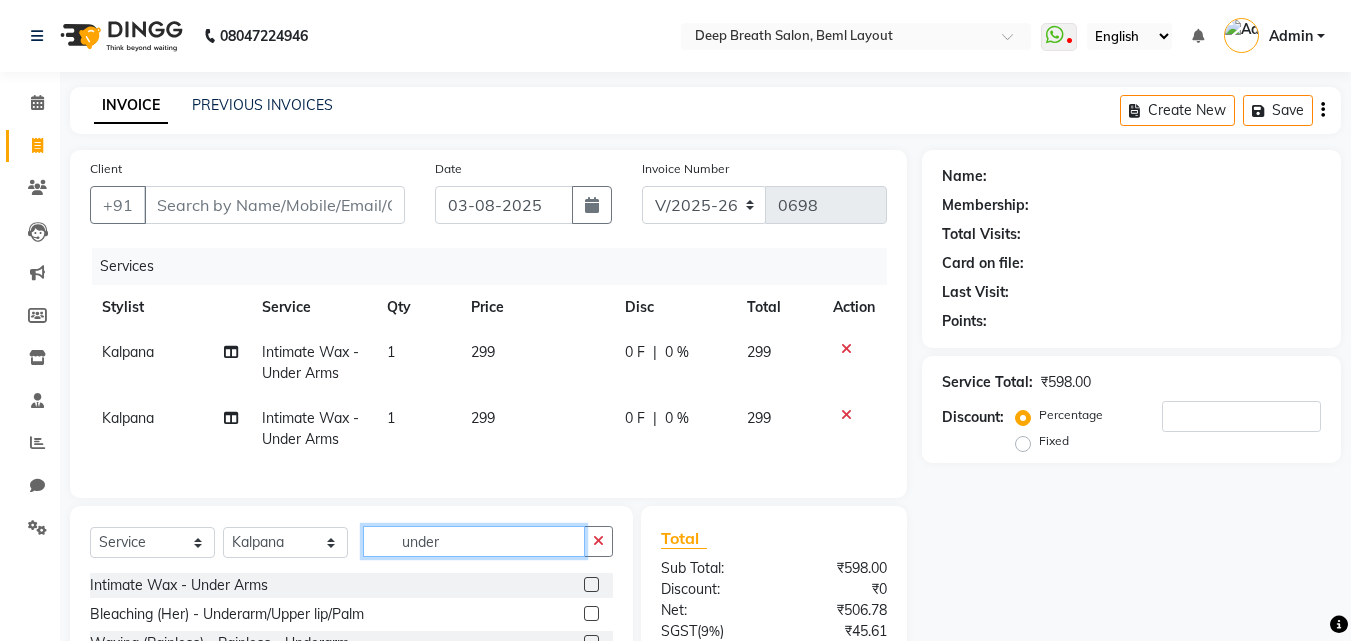 click on "under" 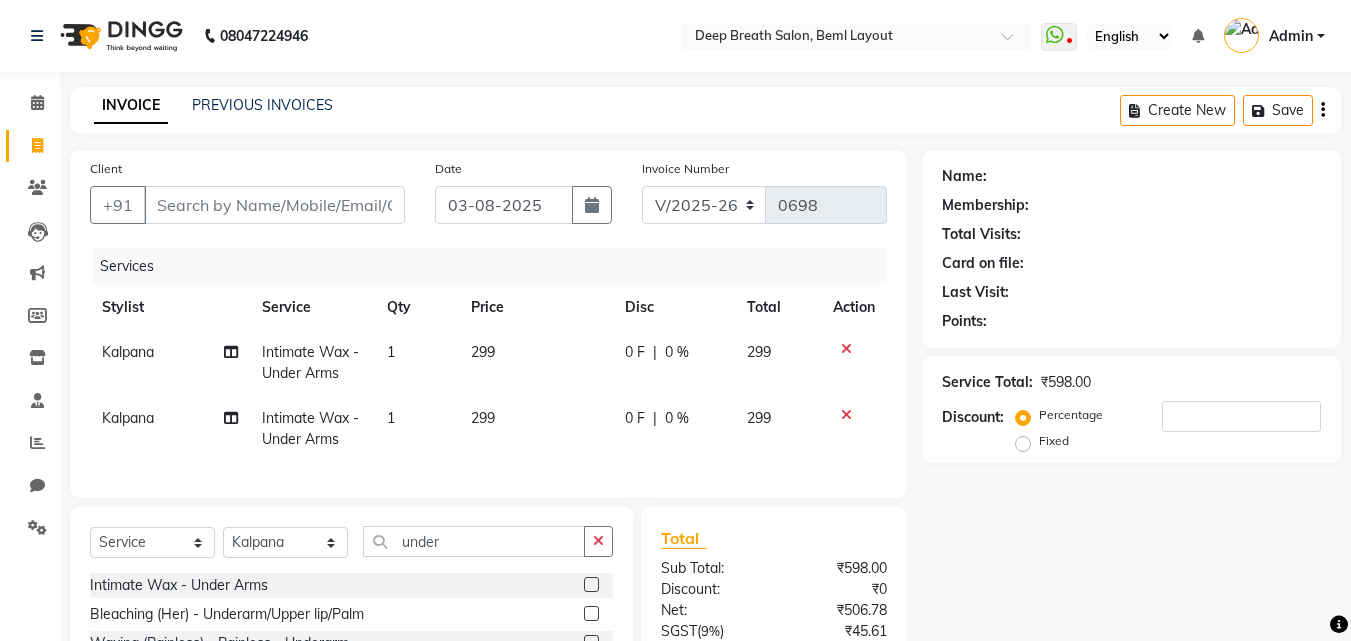 click 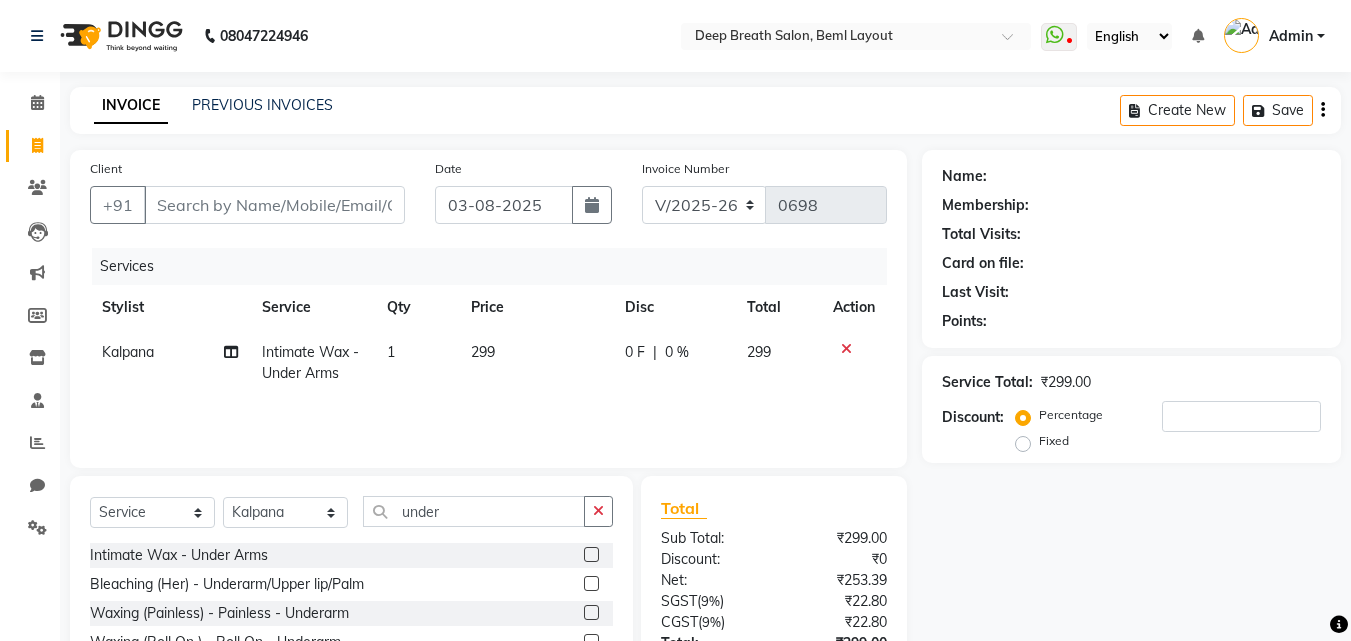 scroll, scrollTop: 159, scrollLeft: 0, axis: vertical 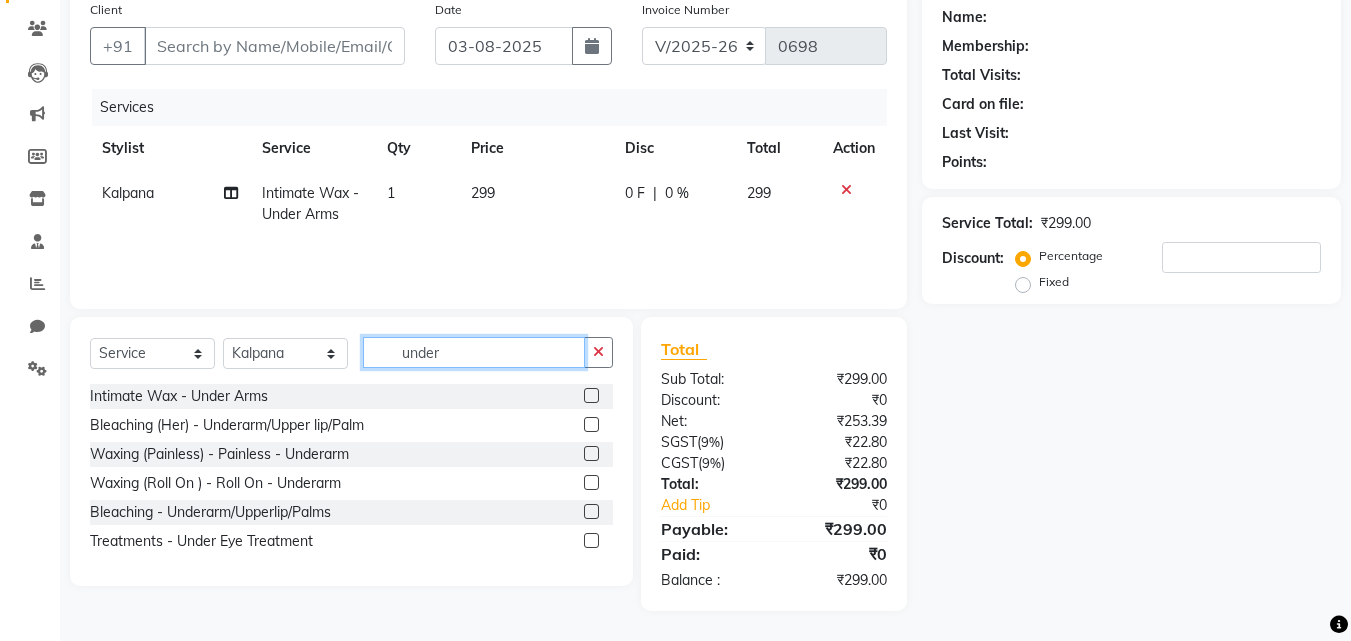 drag, startPoint x: 464, startPoint y: 349, endPoint x: 380, endPoint y: 360, distance: 84.71718 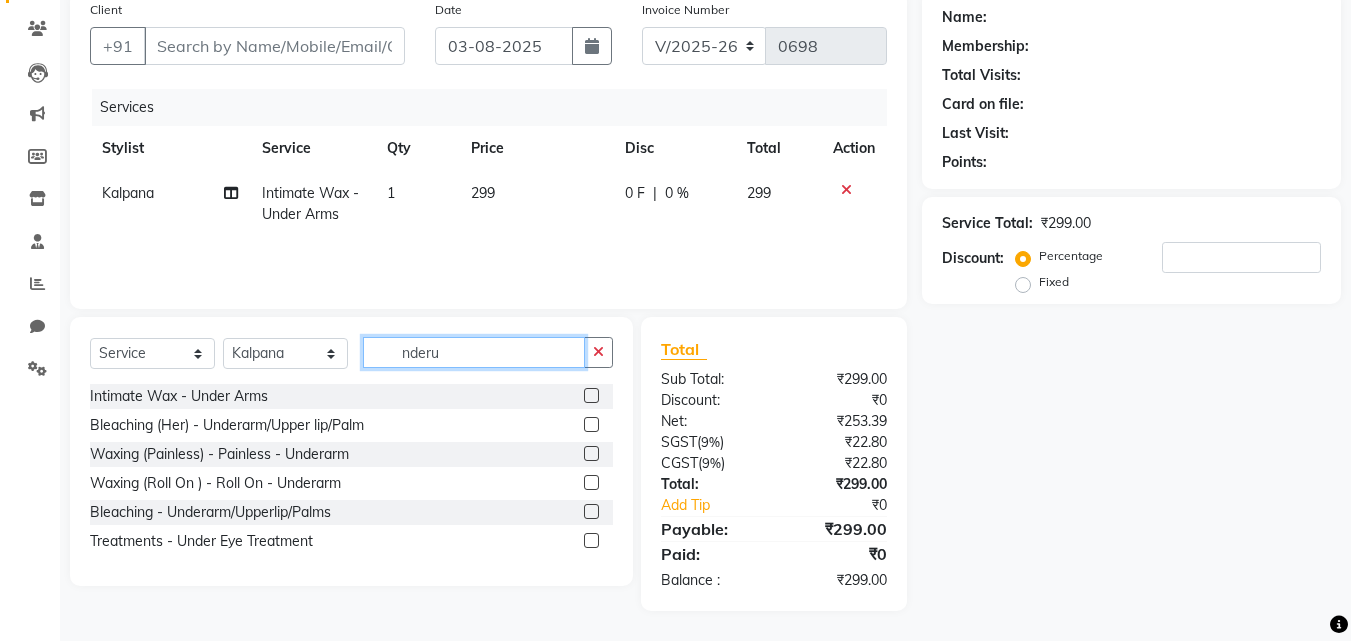 type on "u" 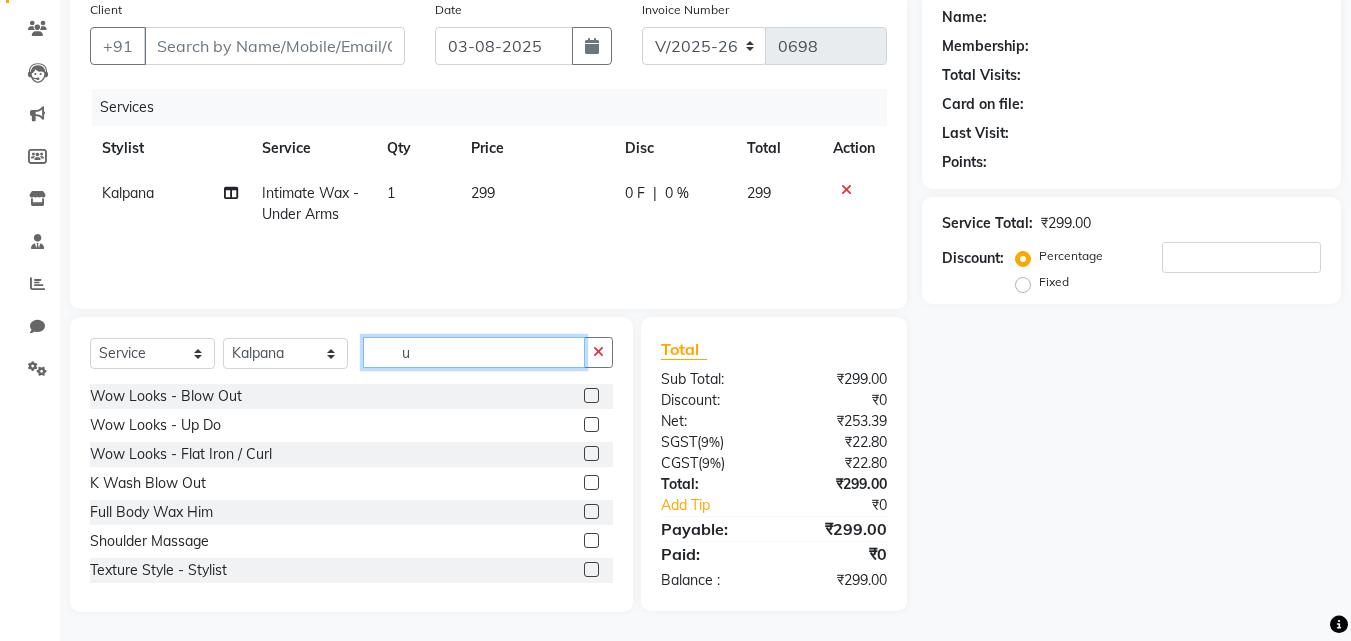 click on "u" 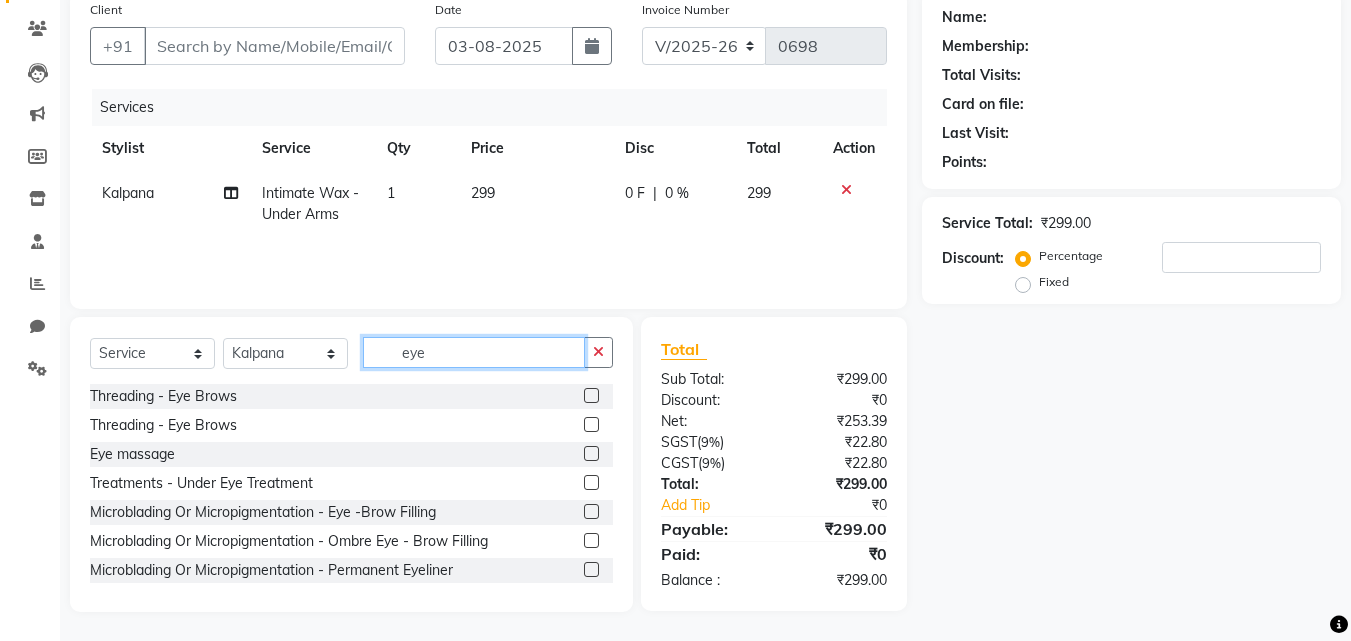 type on "eye" 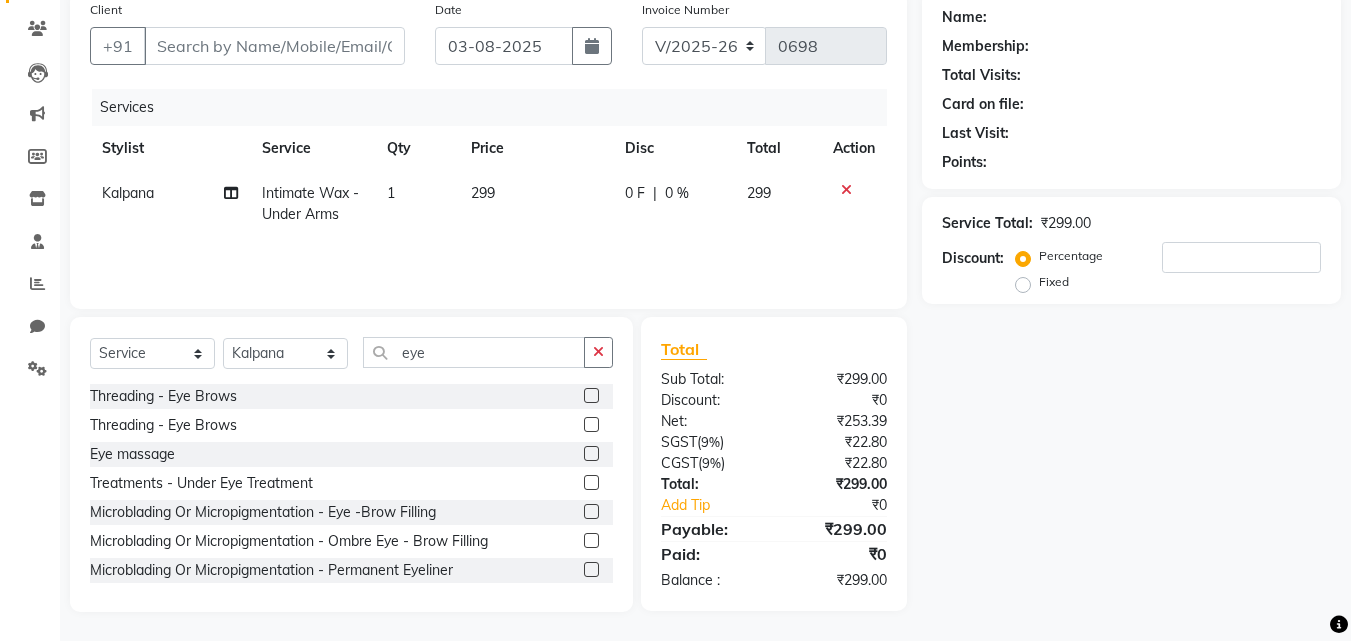 click on "Select  Service  Product  Membership  Package Voucher Prepaid Gift Card  Select Stylist Ali Gufran Gulfam Kalpana Munmun Roy Nagesh Pallavi Mam Pavithra H C Poonam priyana  Saffal Shoyab Sumitra eye" 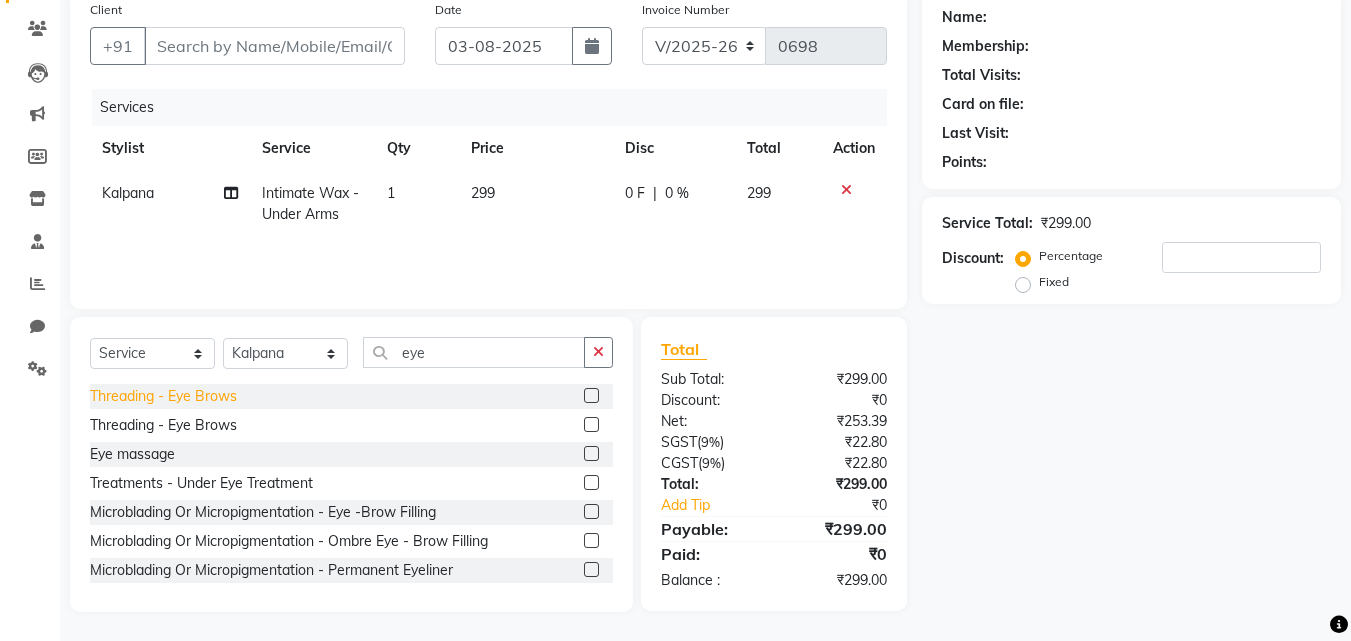 click on "Threading - Eye Brows" 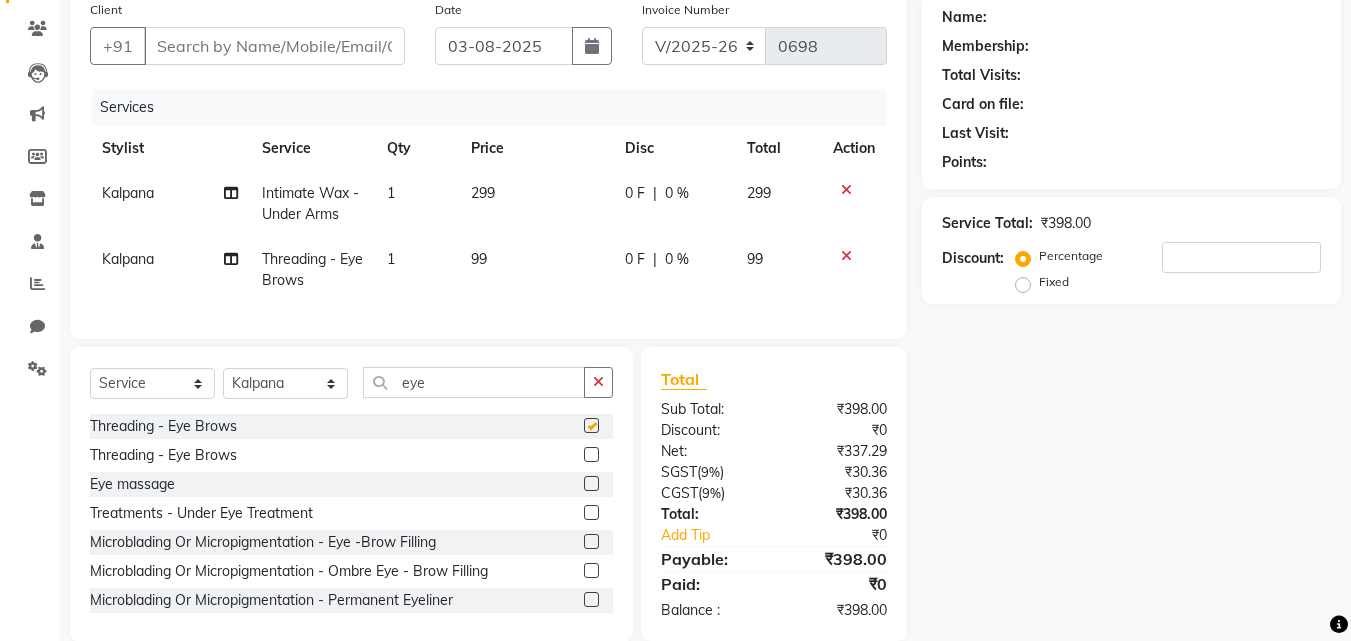 checkbox on "false" 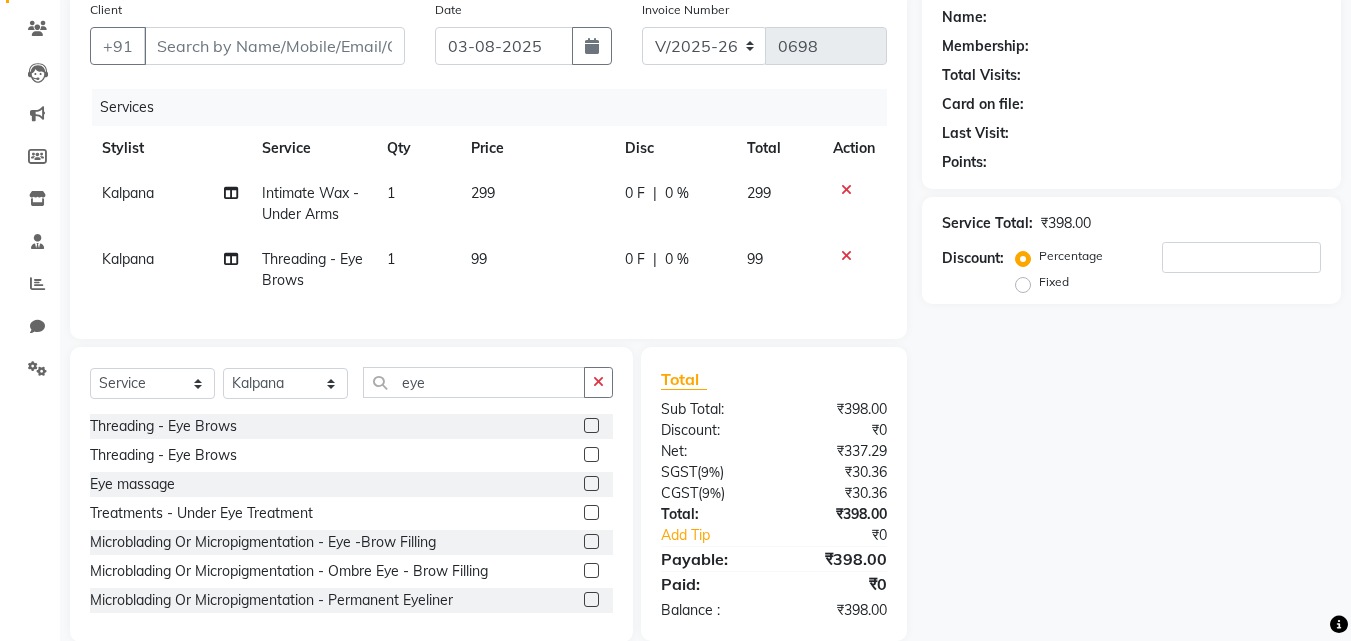 click on "Select  Service  Product  Membership  Package Voucher Prepaid Gift Card  Select Stylist Ali Gufran Gulfam Kalpana Munmun Roy Nagesh Pallavi Mam Pavithra H C Poonam priyana  Saffal Shoyab Sumitra eye Threading - Eye Brows  Threading  - Eye Brows  Eye massage  Treatments - Under Eye Treatment  Microblading Or Micropigmentation - Eye -Brow Filling  Microblading Or Micropigmentation - Ombre Eye -Brow Filling  Microblading Or Micropigmentation - Permanent Eyeliner" 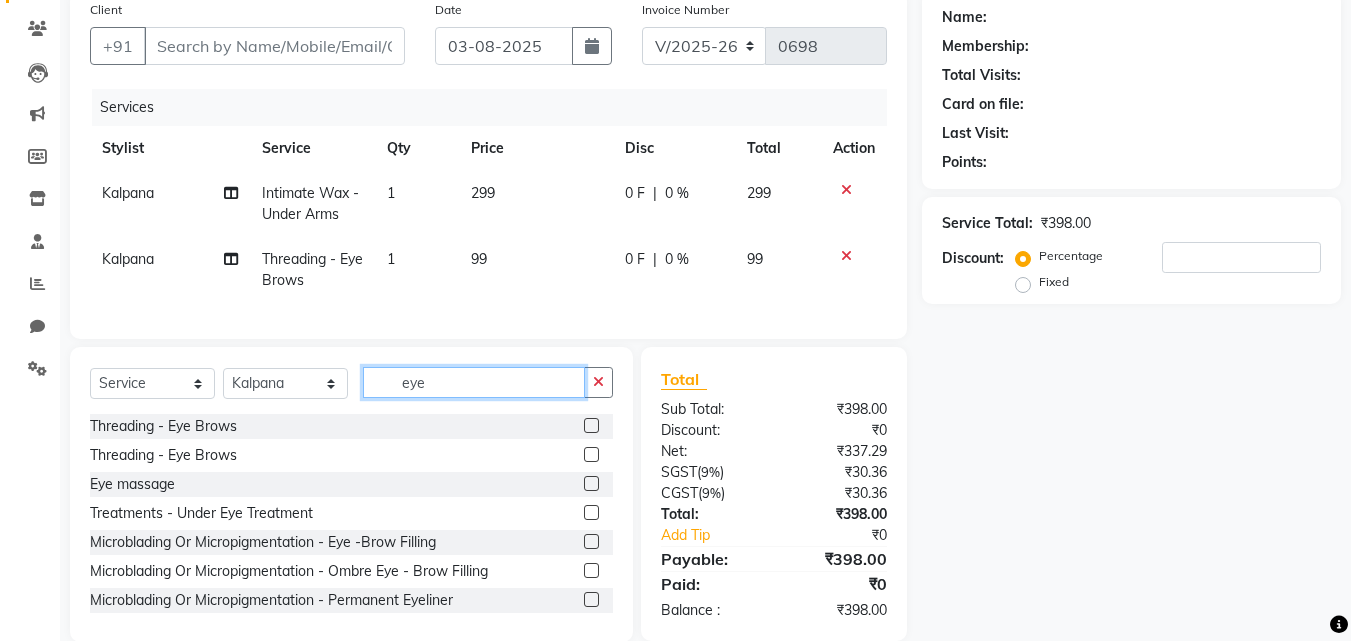 drag, startPoint x: 464, startPoint y: 385, endPoint x: 453, endPoint y: 409, distance: 26.400757 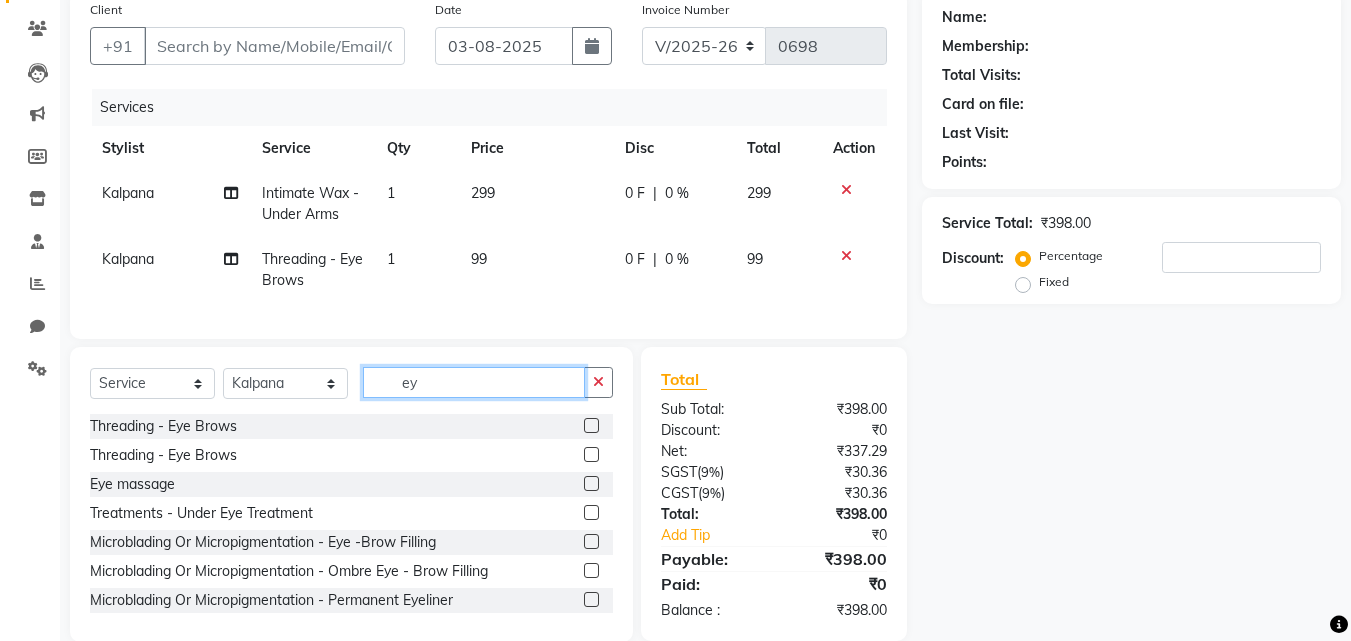 type on "e" 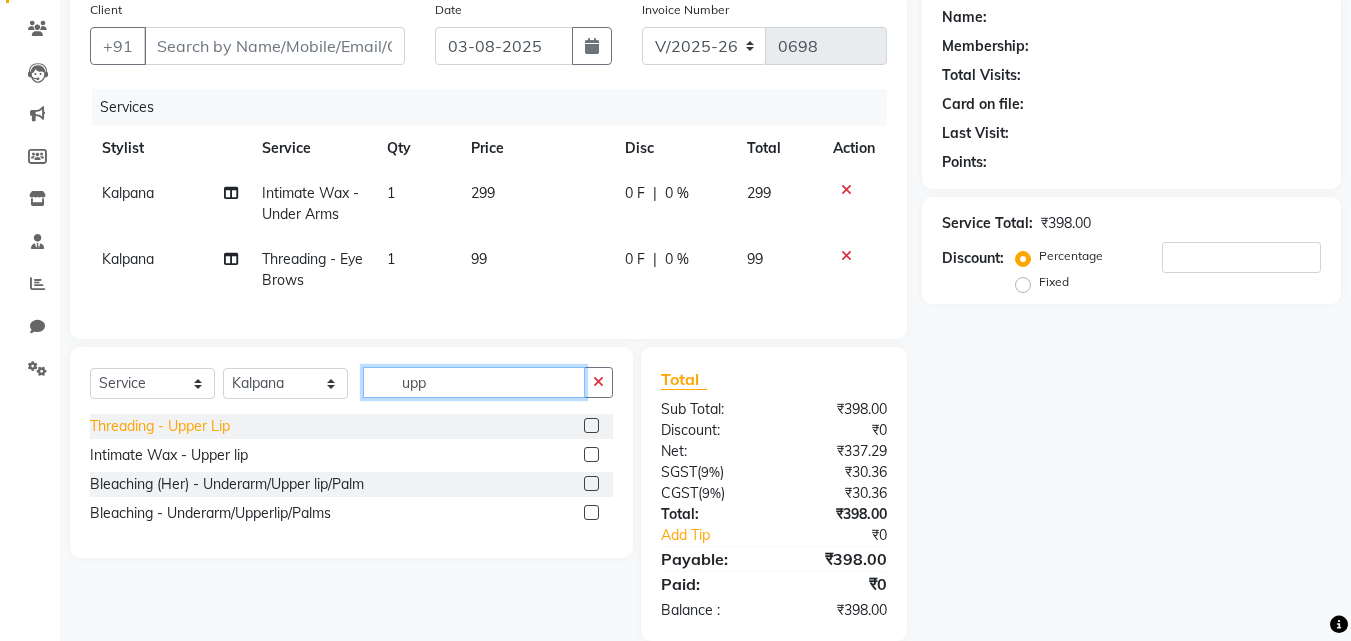 type on "upp" 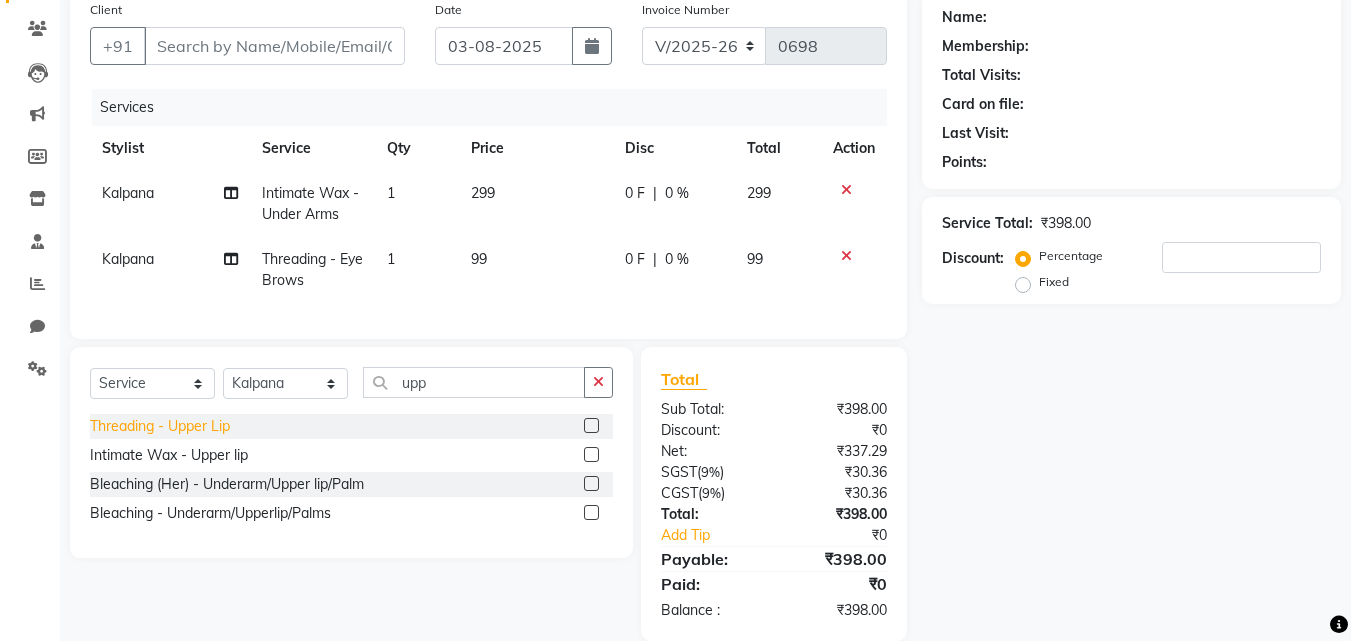 click on "Threading - Upper Lip" 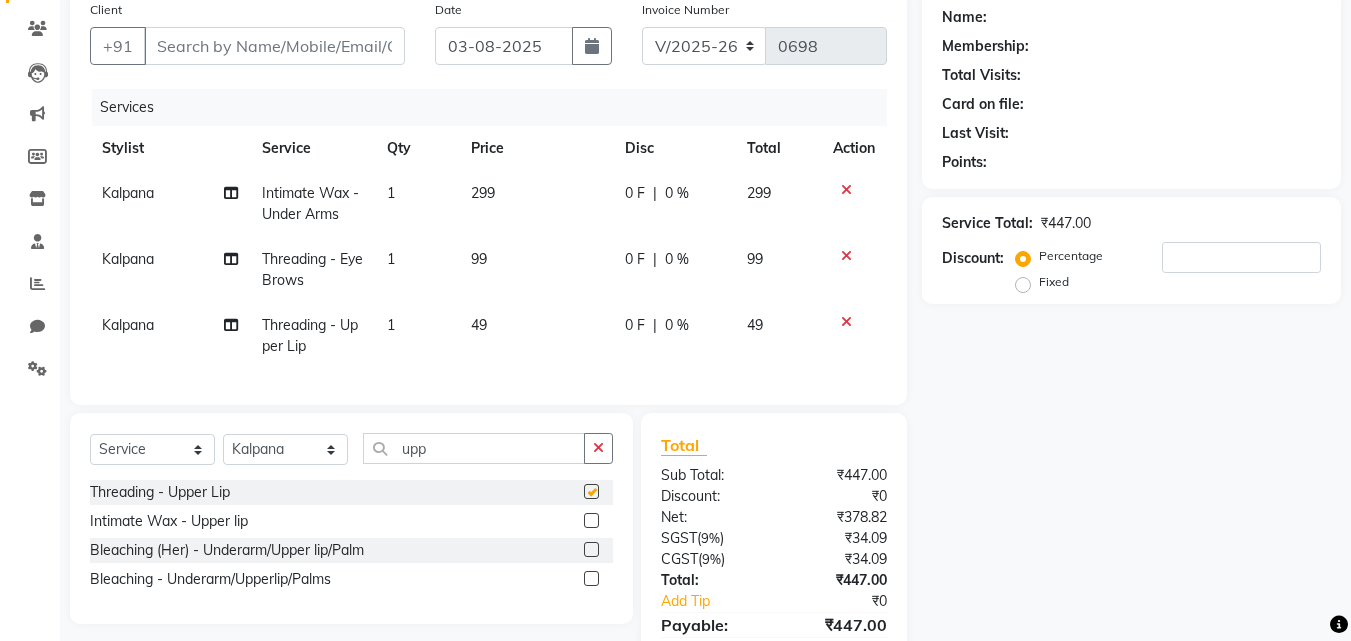 checkbox on "false" 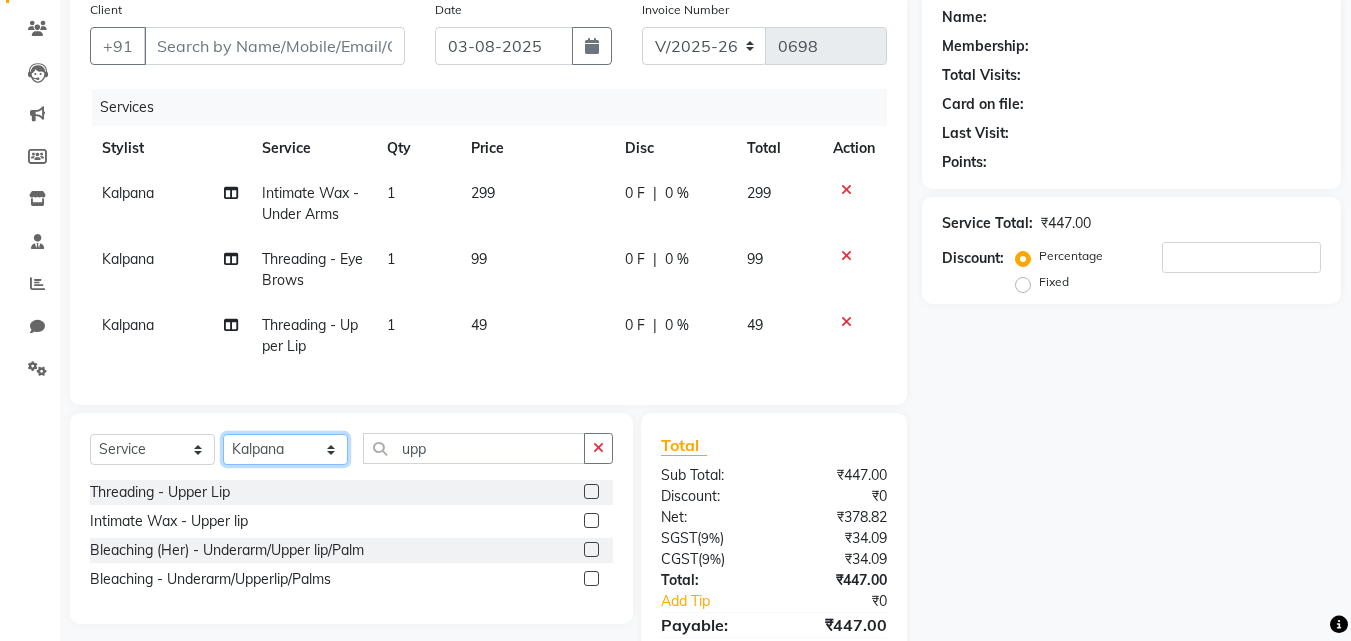click on "Select Stylist Ali Gufran Gulfam Kalpana Munmun Roy Nagesh Pallavi Mam Pavithra H C Poonam priyana  Saffal Shoyab Sumitra" 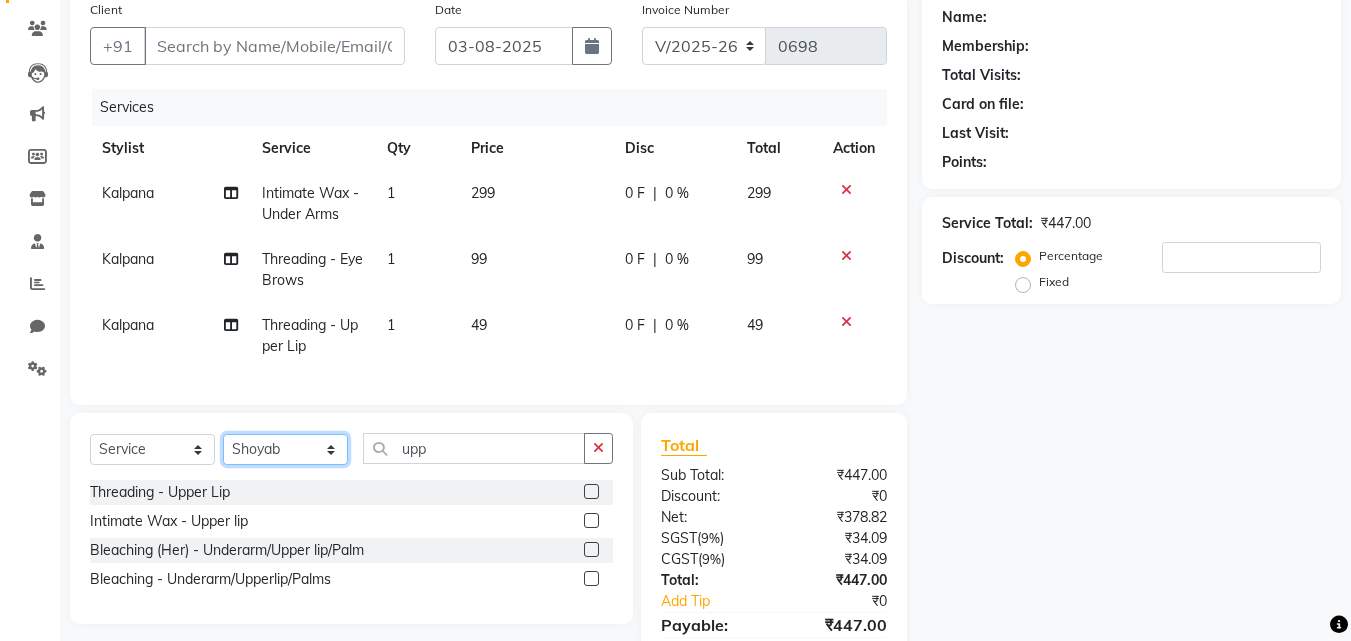 click on "Select Stylist Ali Gufran Gulfam Kalpana Munmun Roy Nagesh Pallavi Mam Pavithra H C Poonam priyana  Saffal Shoyab Sumitra" 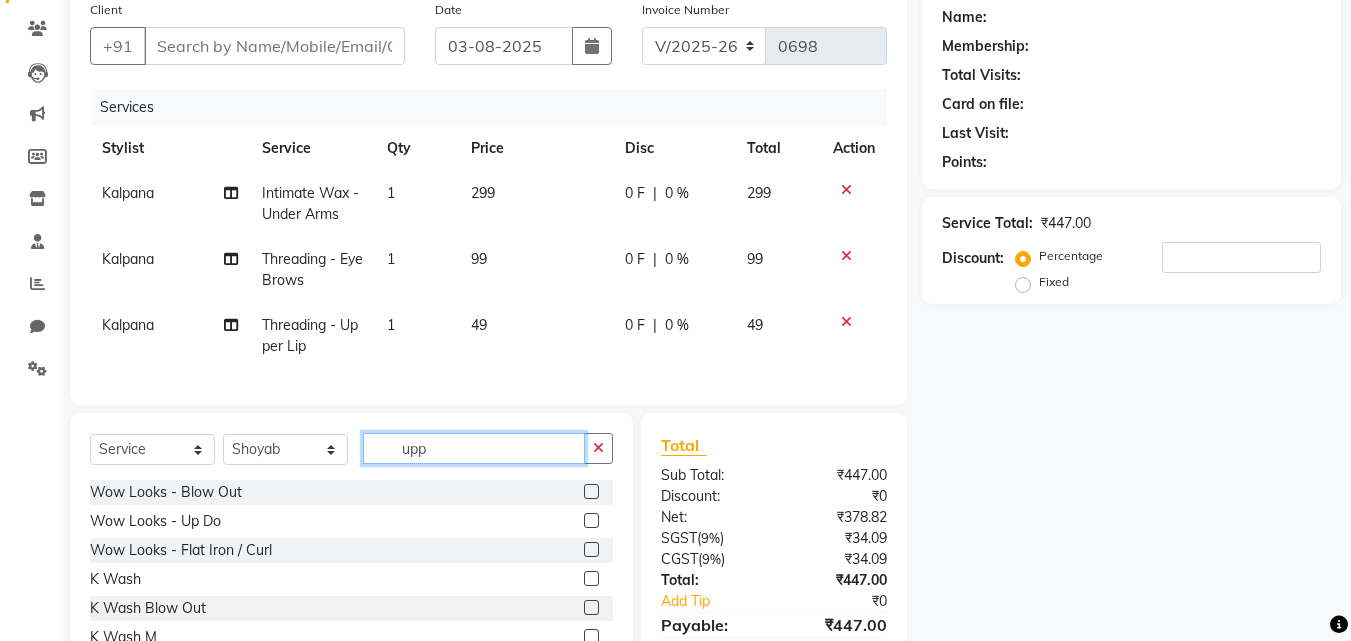 click on "upp" 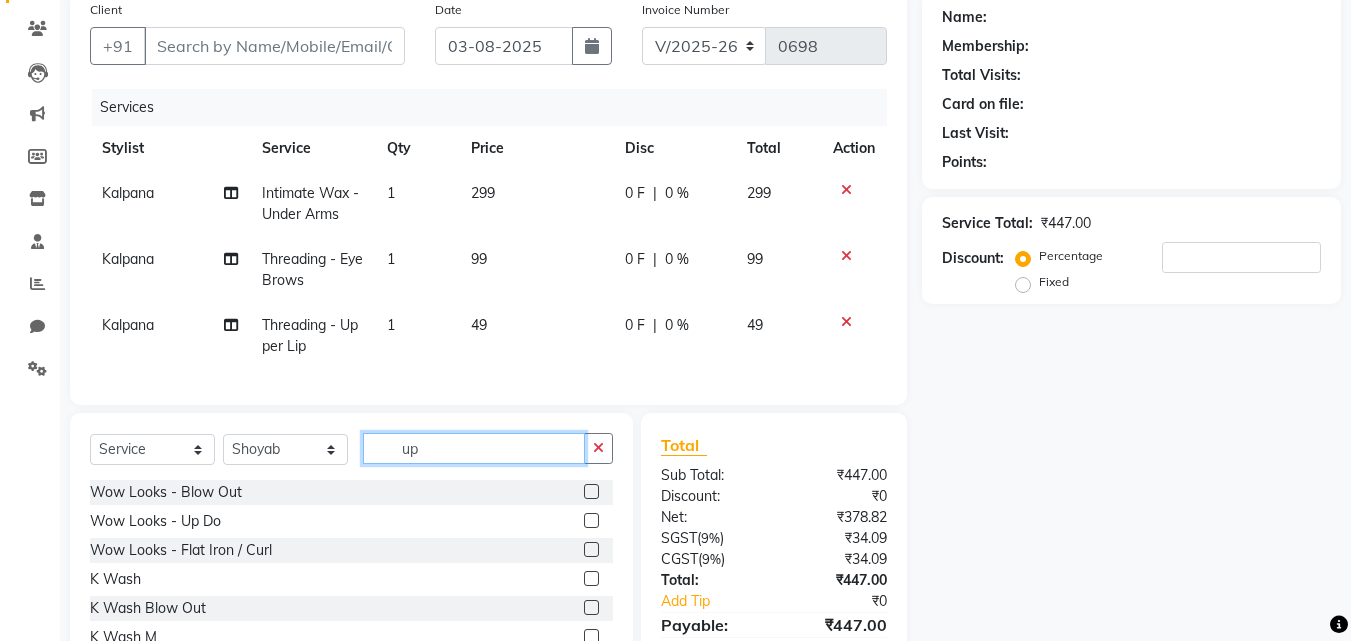 type on "u" 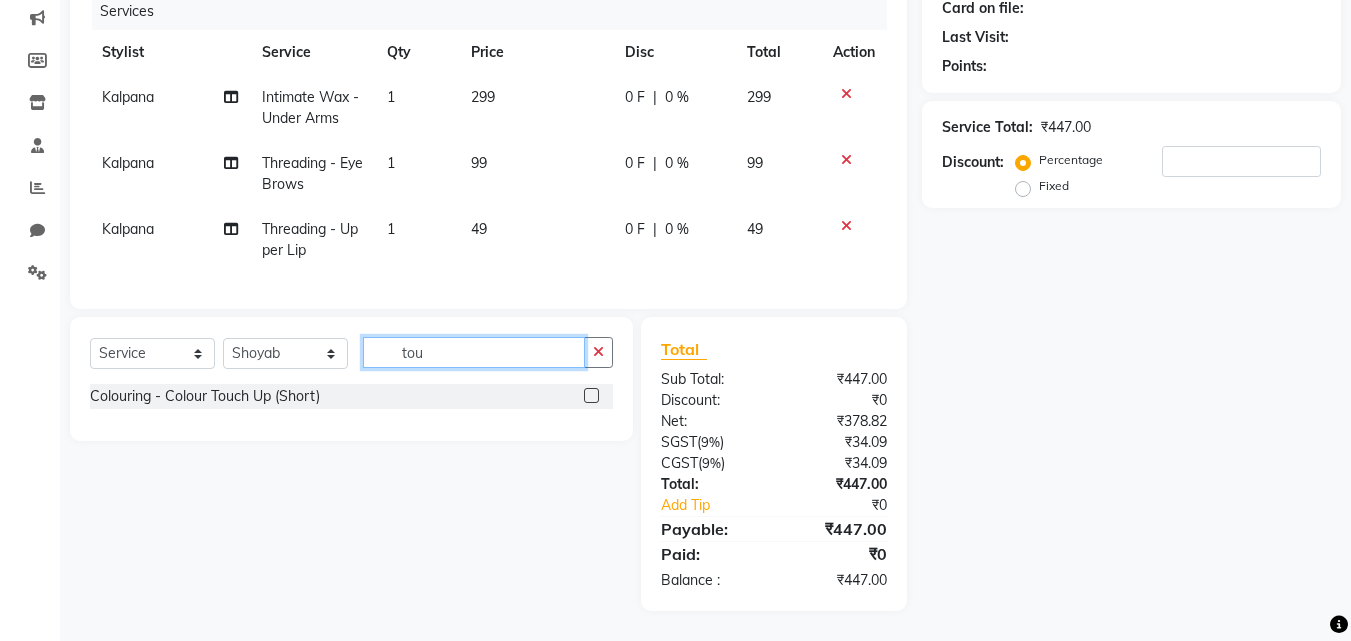 scroll, scrollTop: 270, scrollLeft: 0, axis: vertical 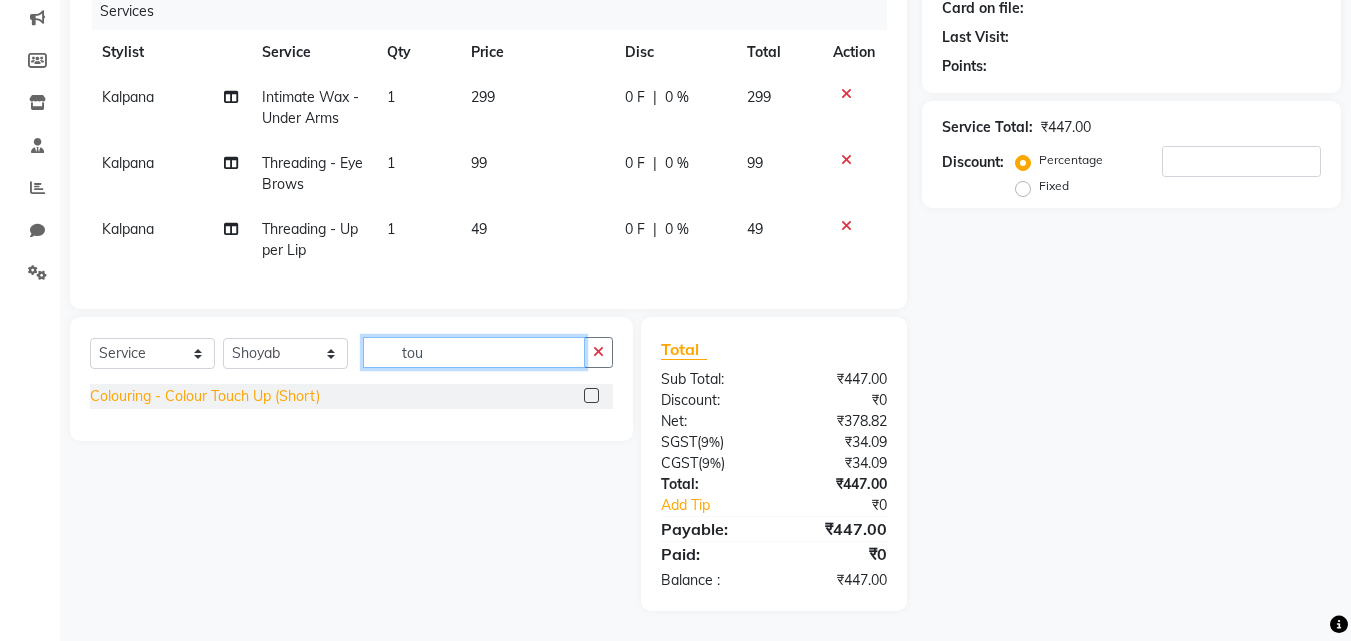 type on "tou" 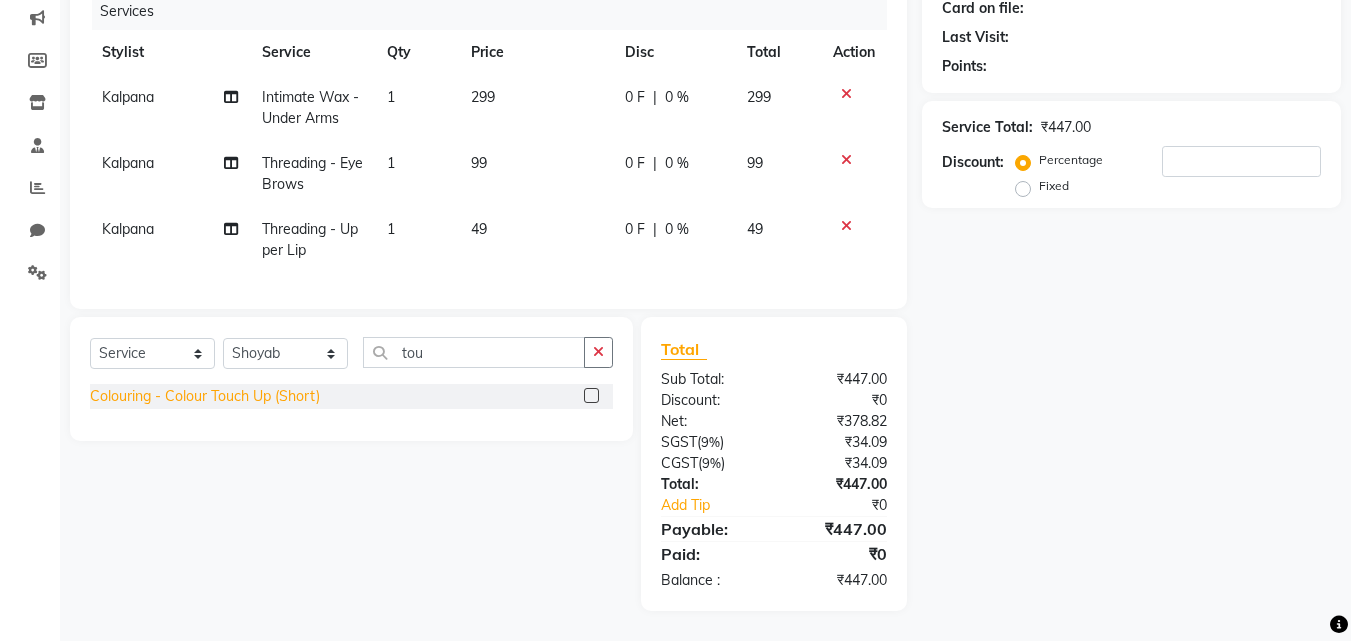 click on "Colouring - Colour Touch Up (Short)" 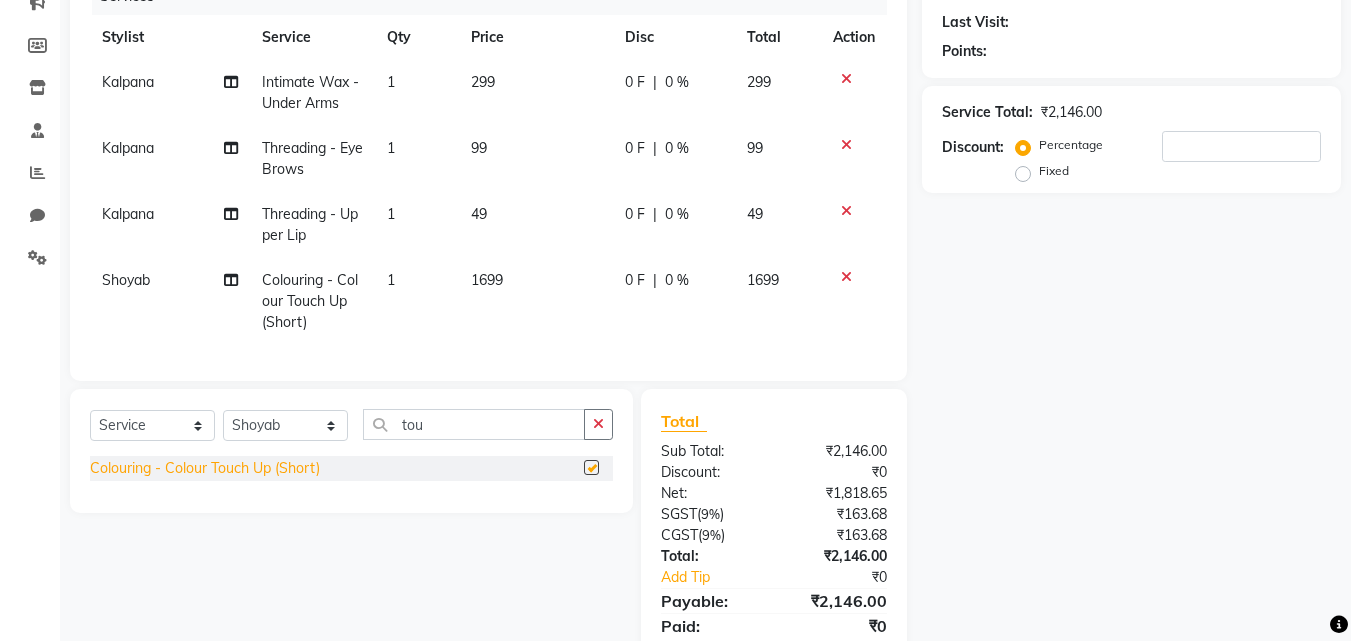 checkbox on "false" 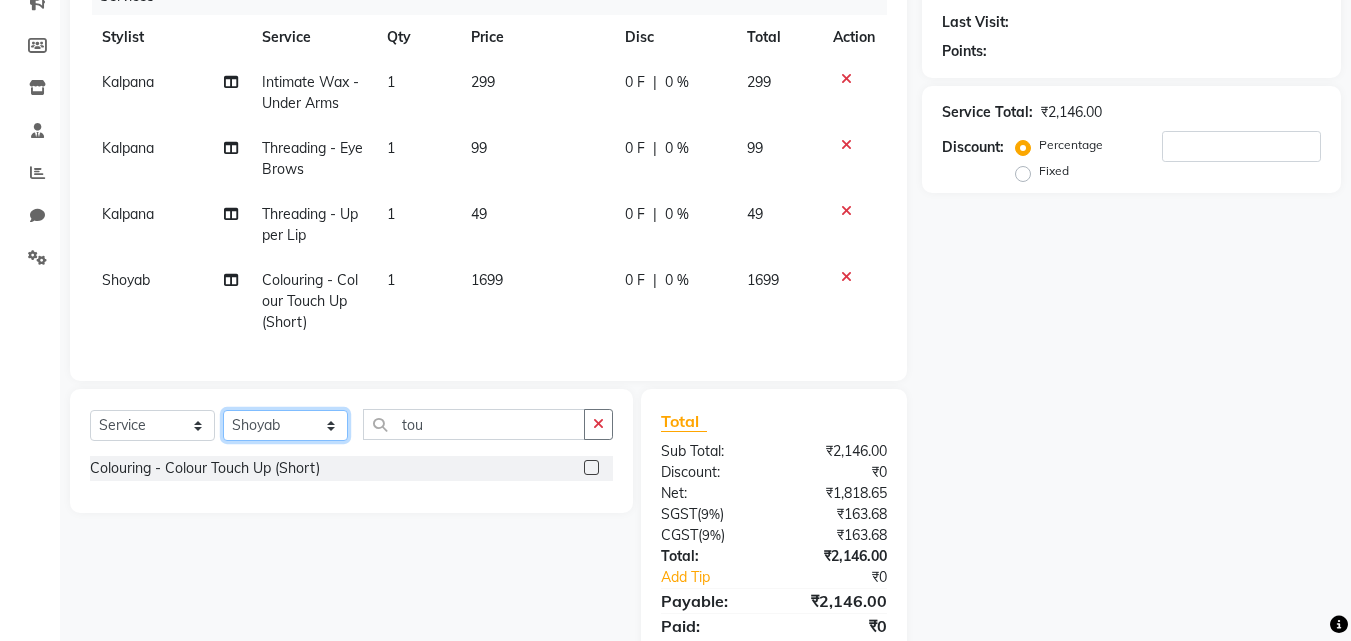 click on "Select Stylist Ali Gufran Gulfam Kalpana Munmun Roy Nagesh Pallavi Mam Pavithra H C Poonam priyana  Saffal Shoyab Sumitra" 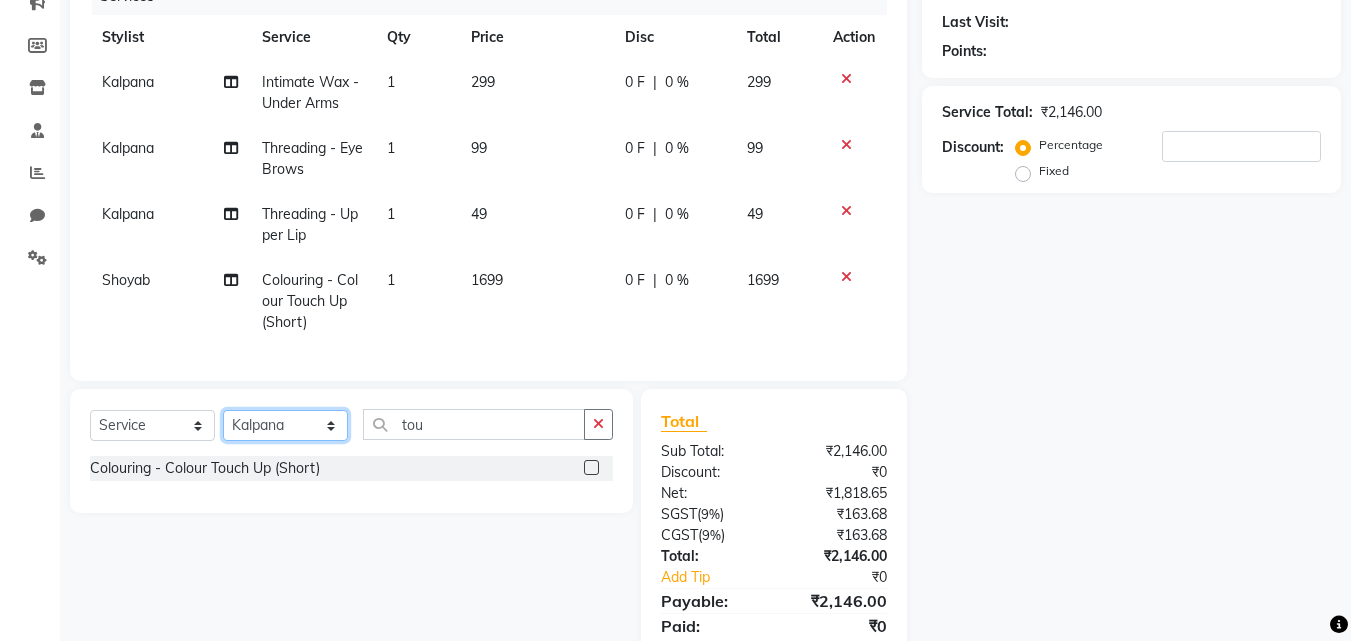 click on "Select Stylist Ali Gufran Gulfam Kalpana Munmun Roy Nagesh Pallavi Mam Pavithra H C Poonam priyana  Saffal Shoyab Sumitra" 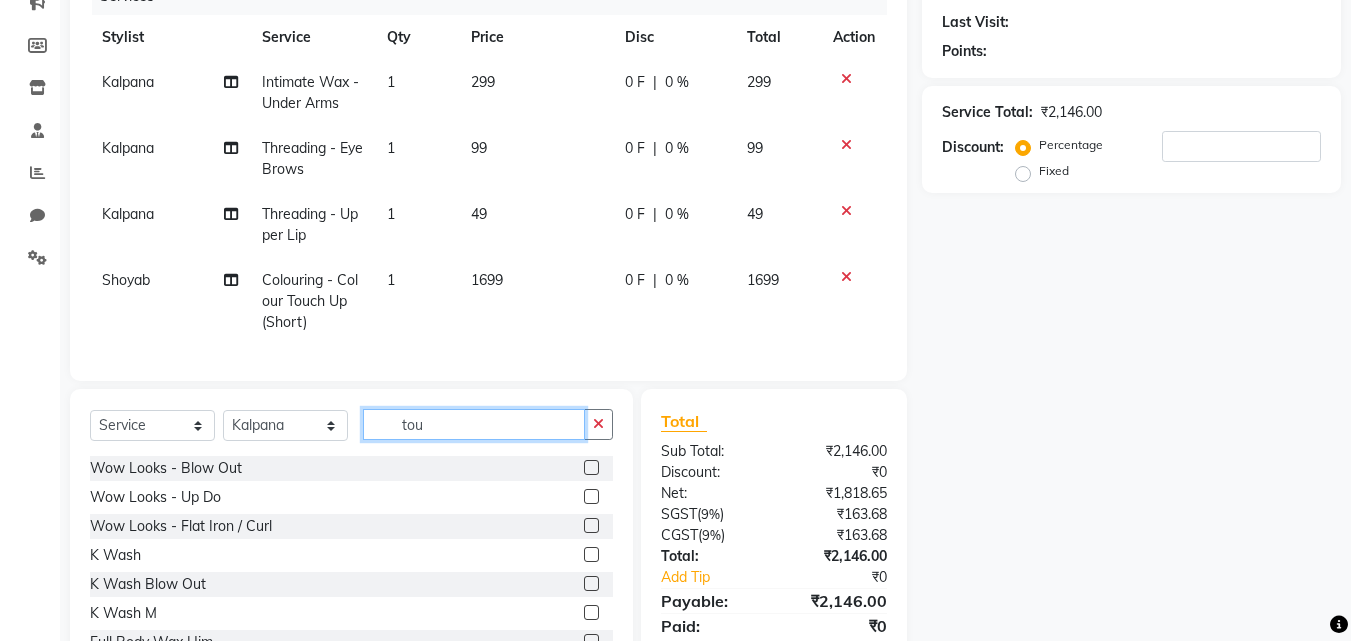 drag, startPoint x: 443, startPoint y: 432, endPoint x: 329, endPoint y: 439, distance: 114.21471 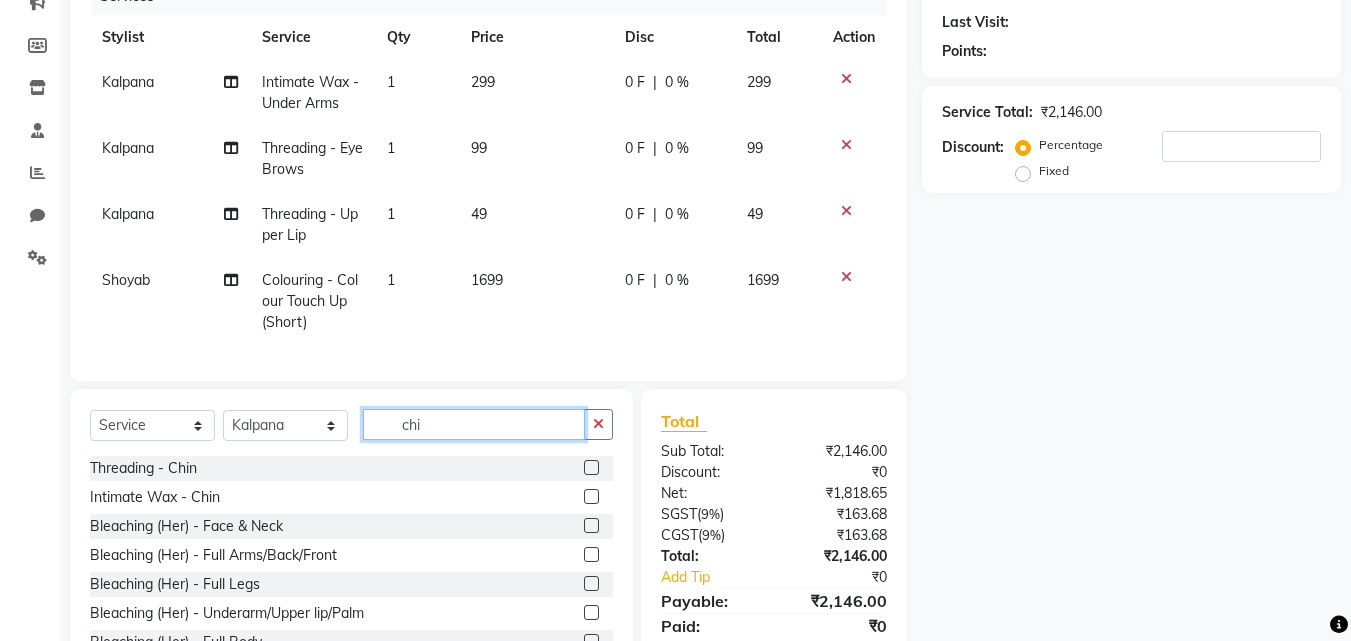 type on "chi" 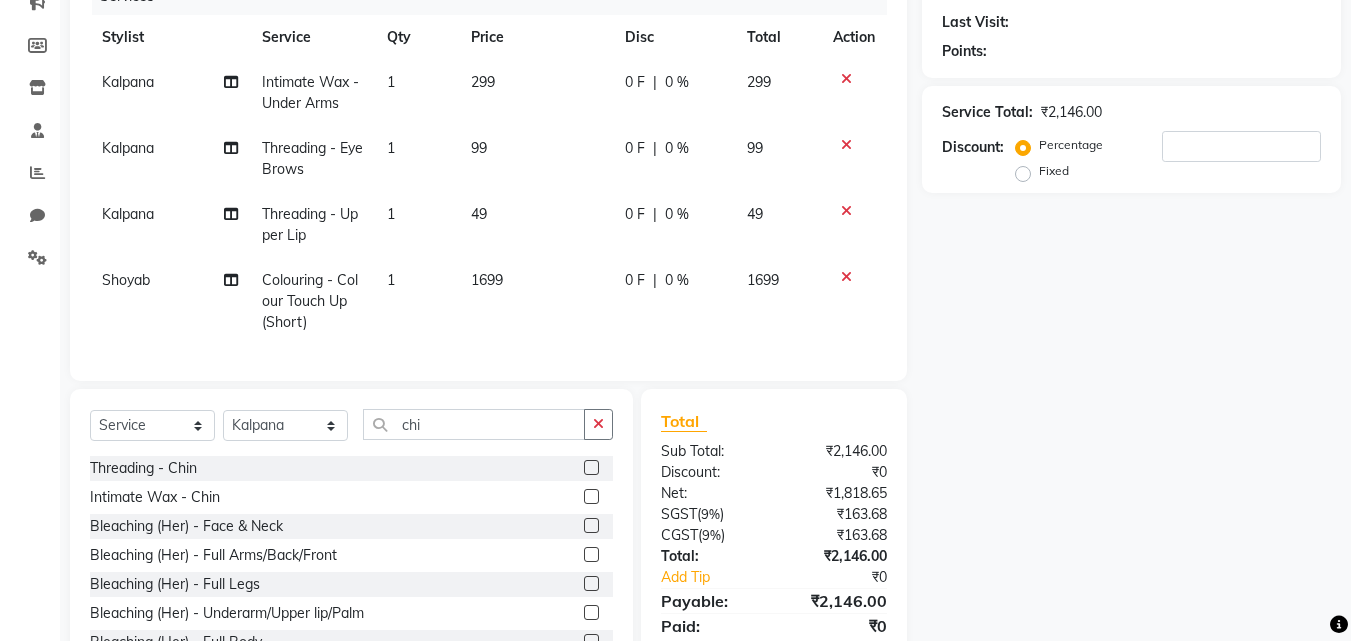 click on "Threading - Chin" 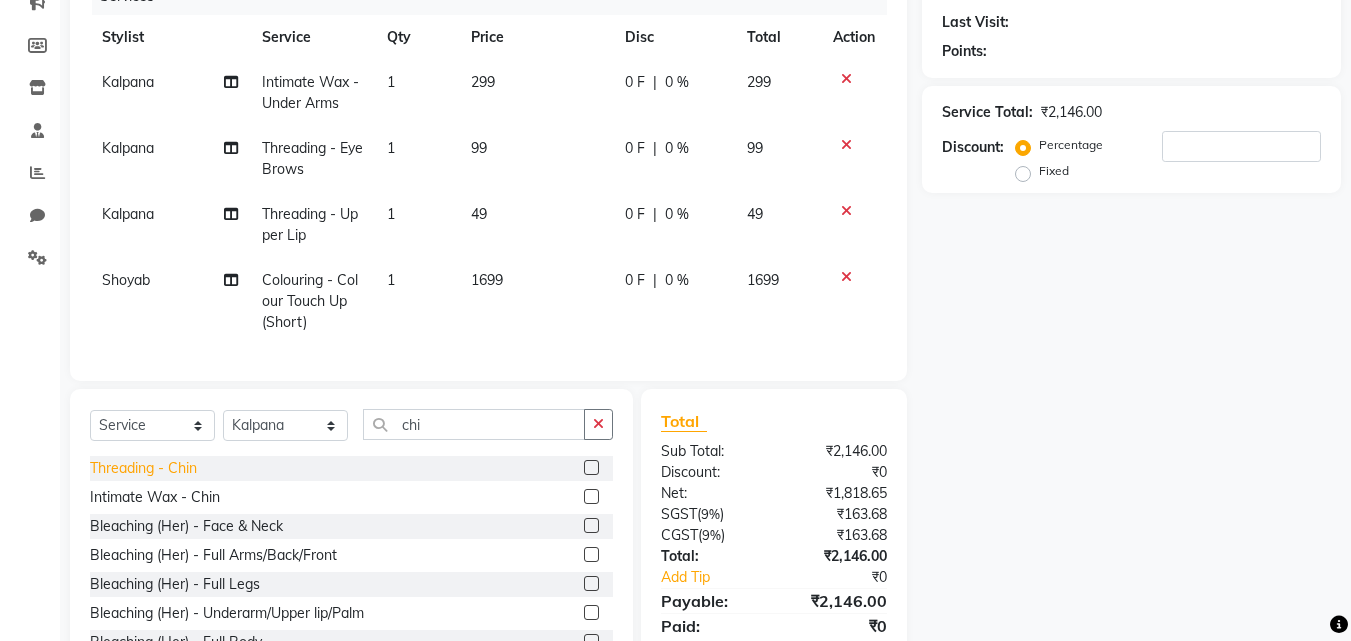 click on "Threading - Chin" 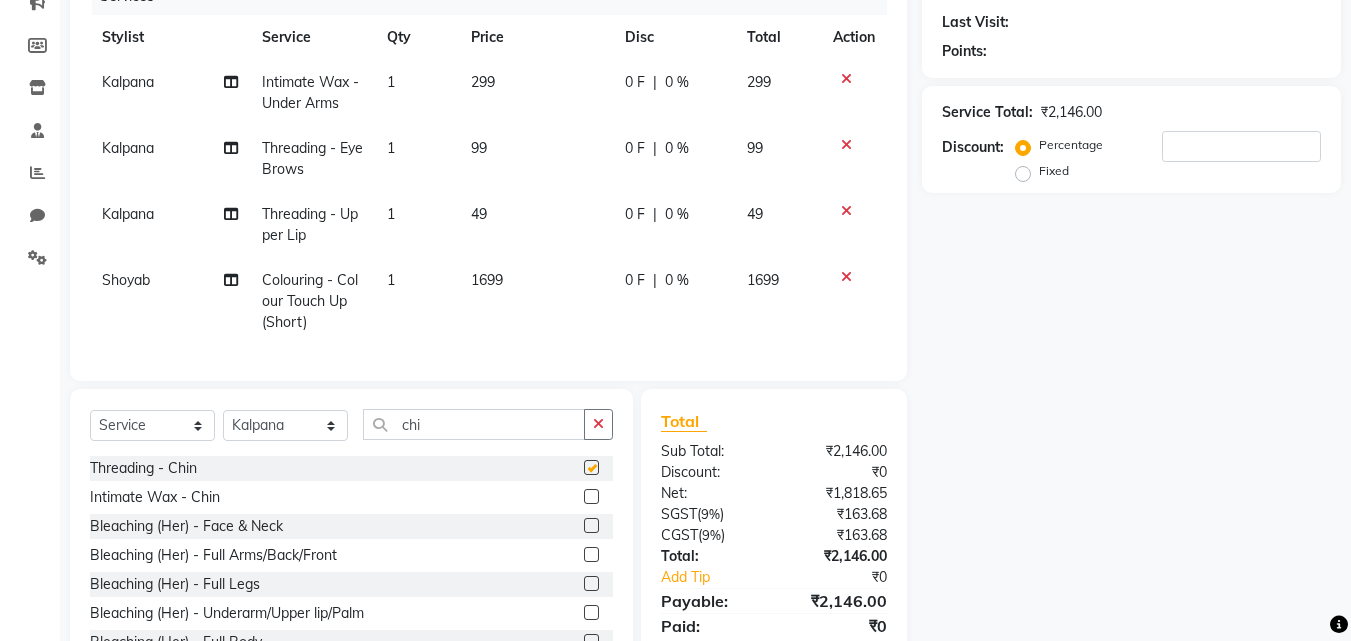 checkbox on "false" 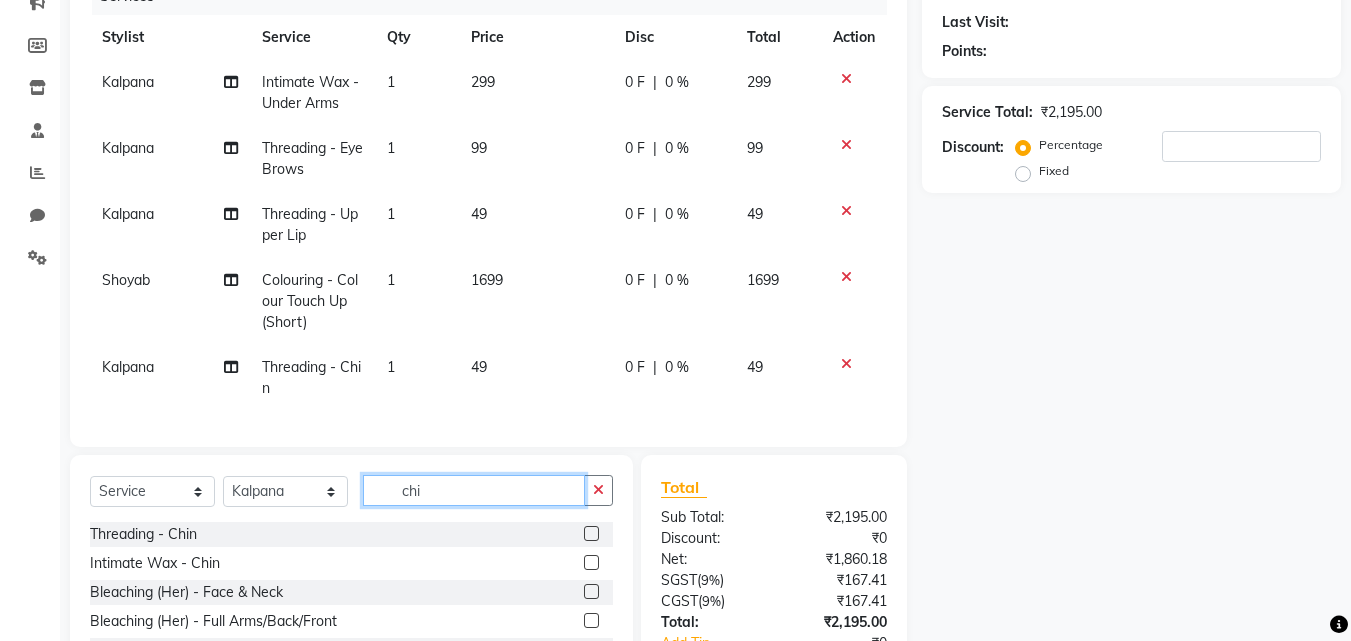 click on "chi" 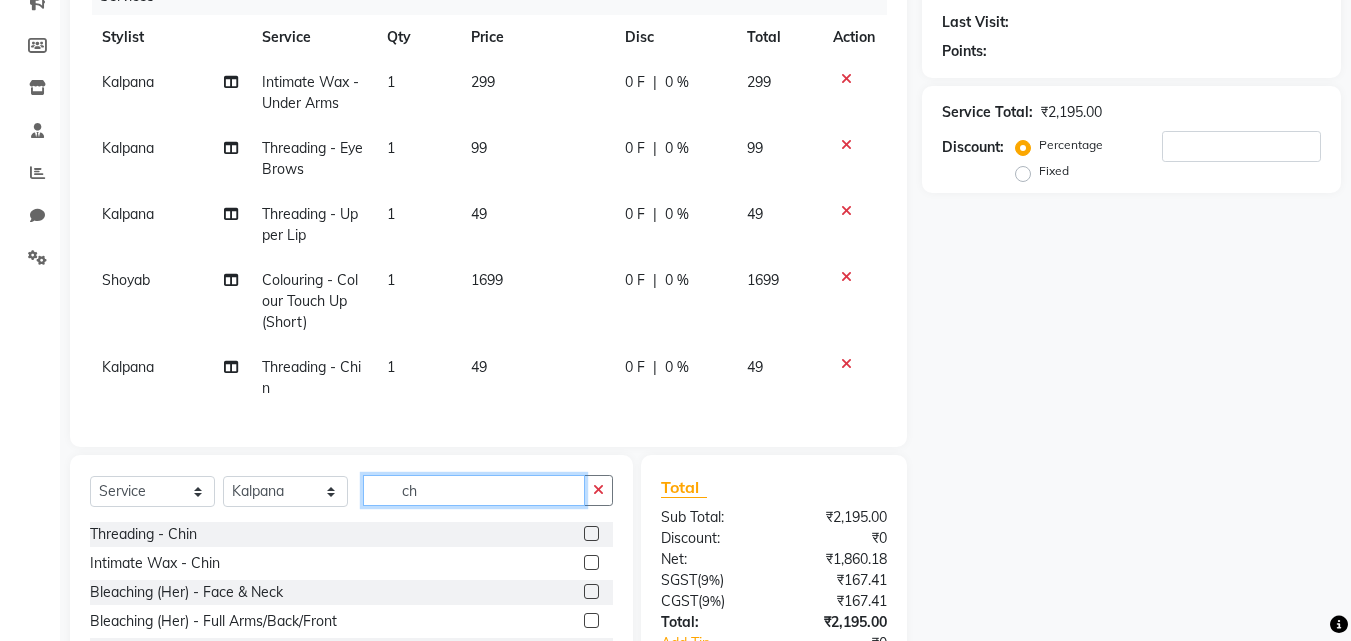 type on "c" 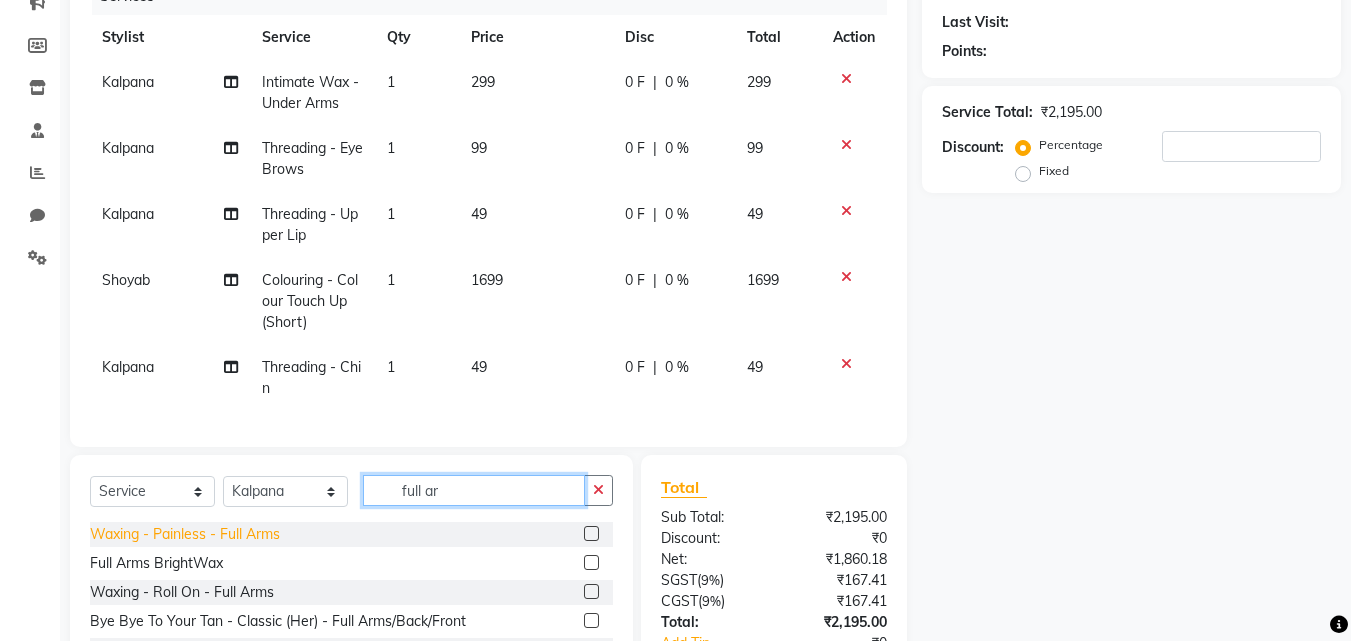 type on "full ar" 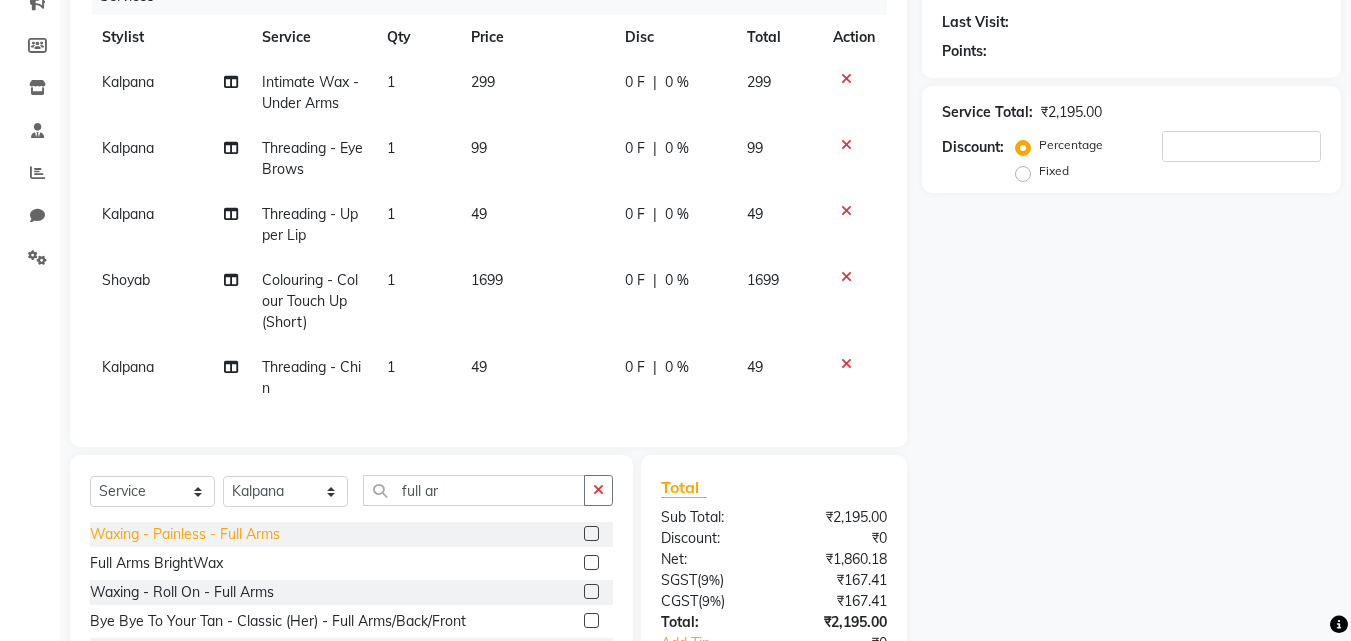 click on "Waxing - Painless - Full Arms" 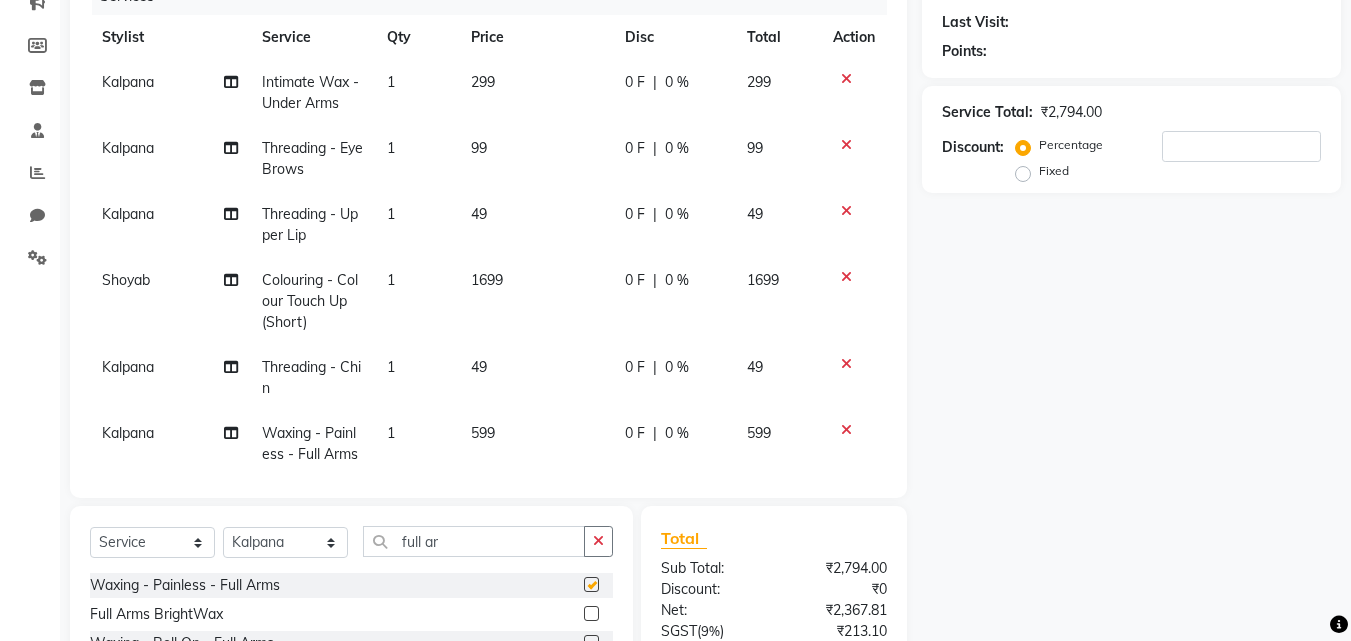 checkbox on "false" 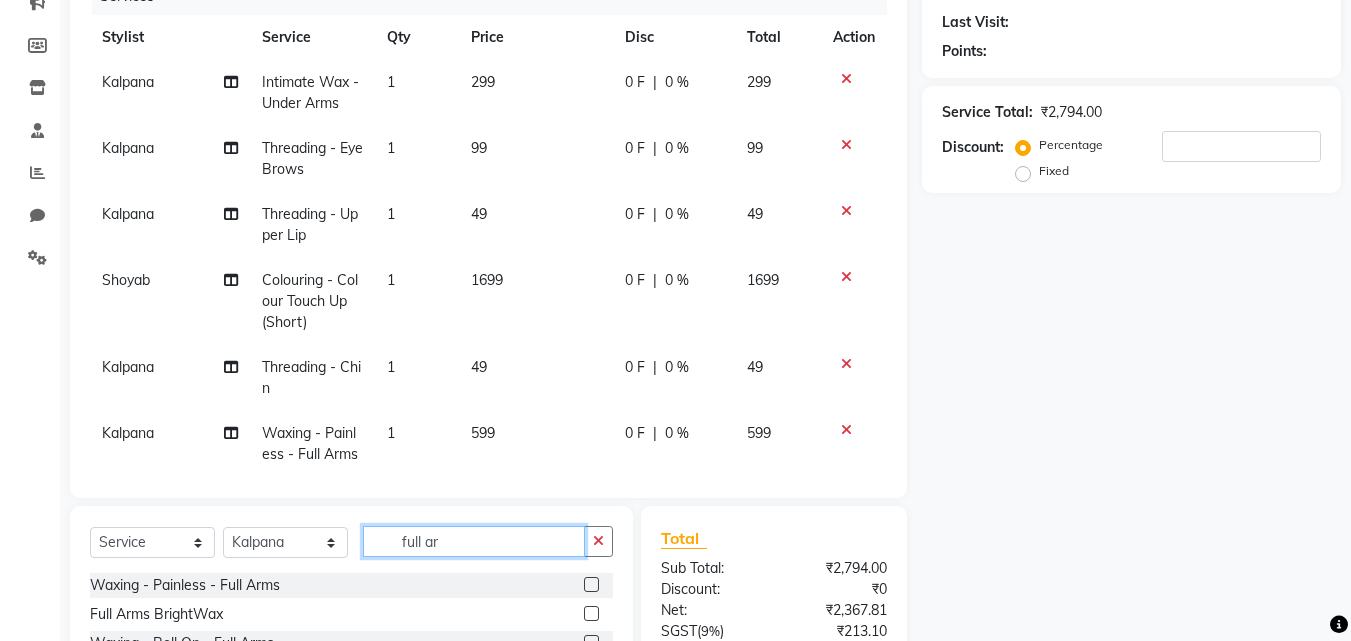 click on "full ar" 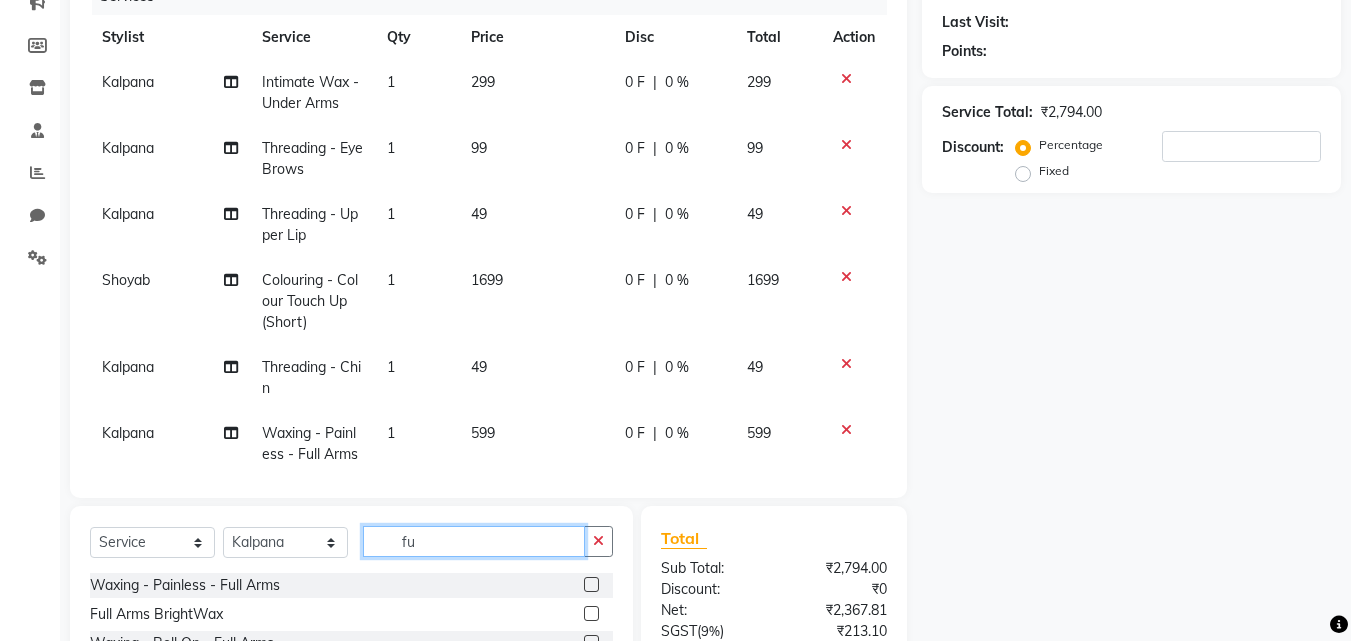 type on "f" 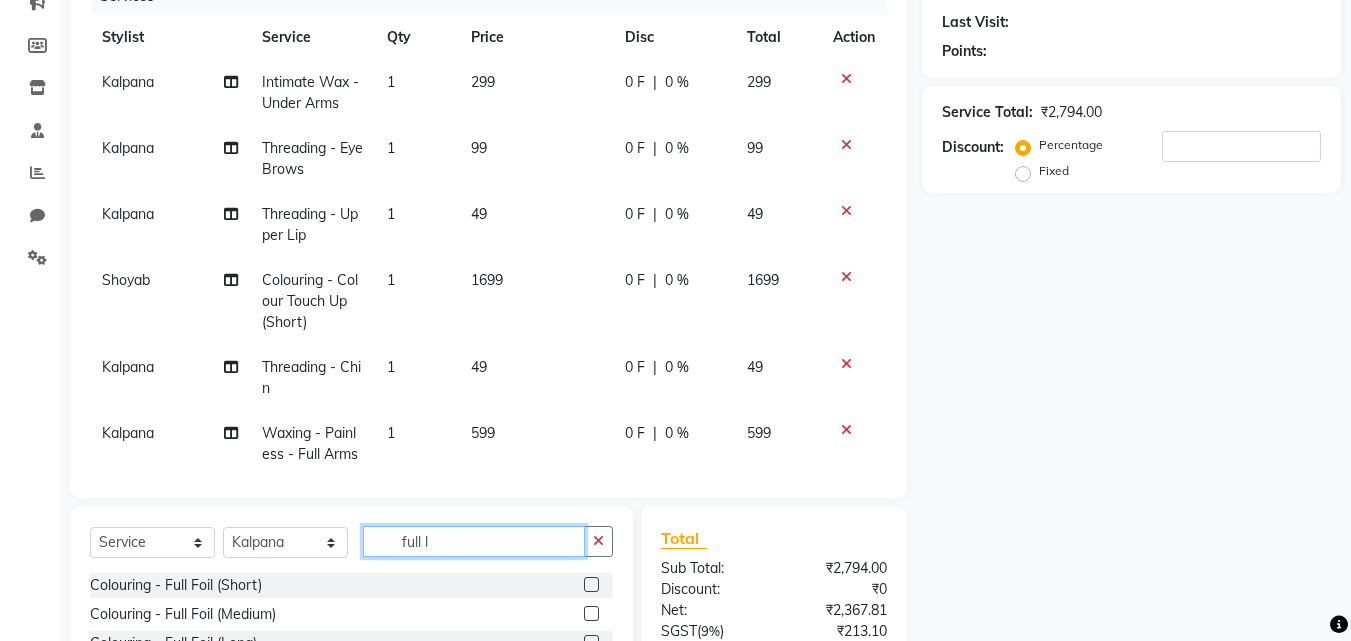 scroll, scrollTop: 460, scrollLeft: 0, axis: vertical 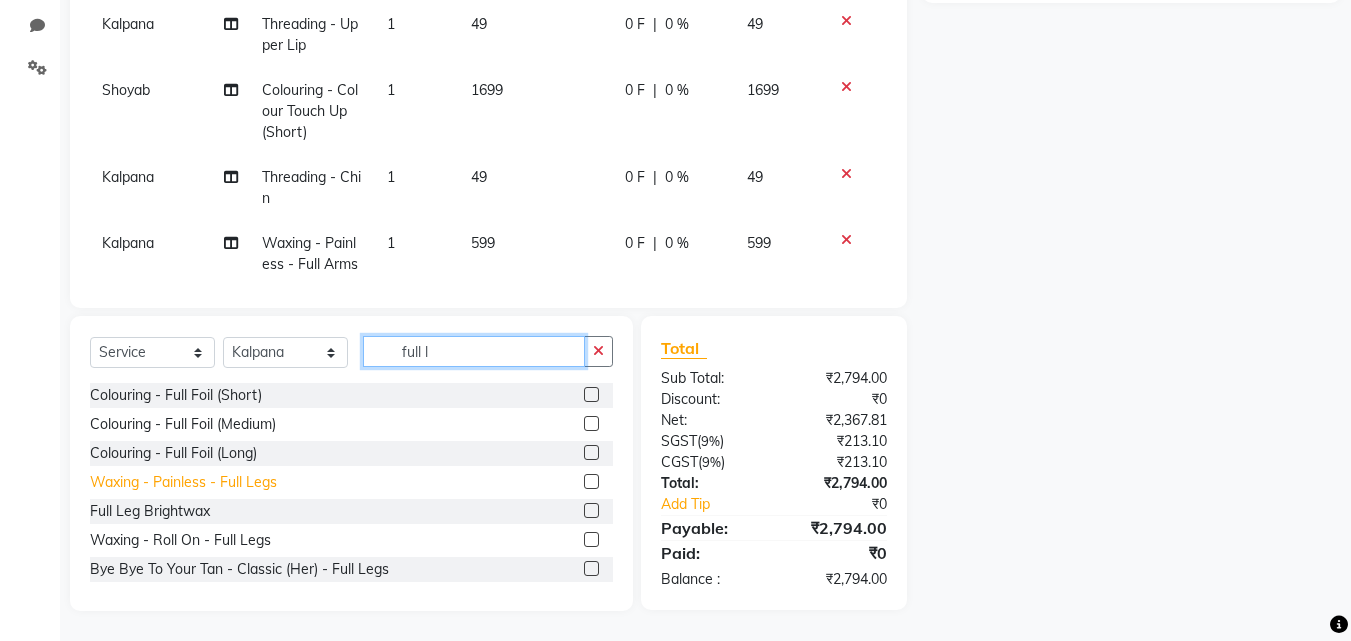 type on "full l" 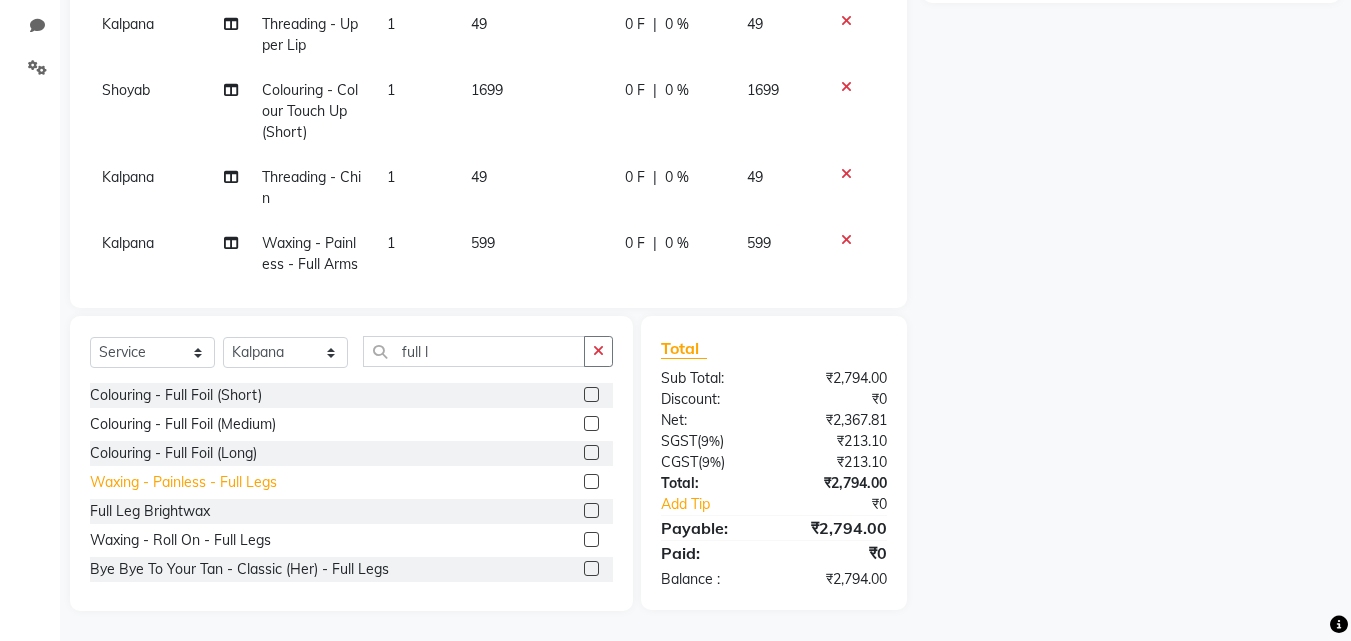 click on "Waxing - Painless - Full Legs" 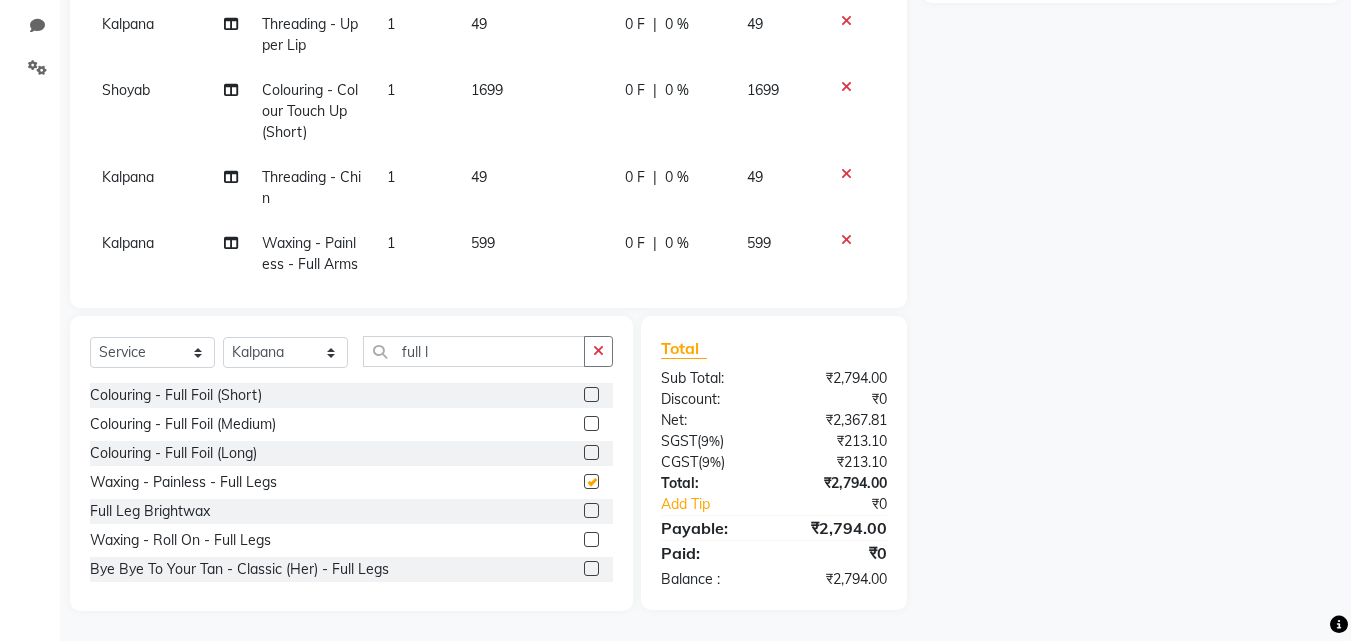 checkbox on "false" 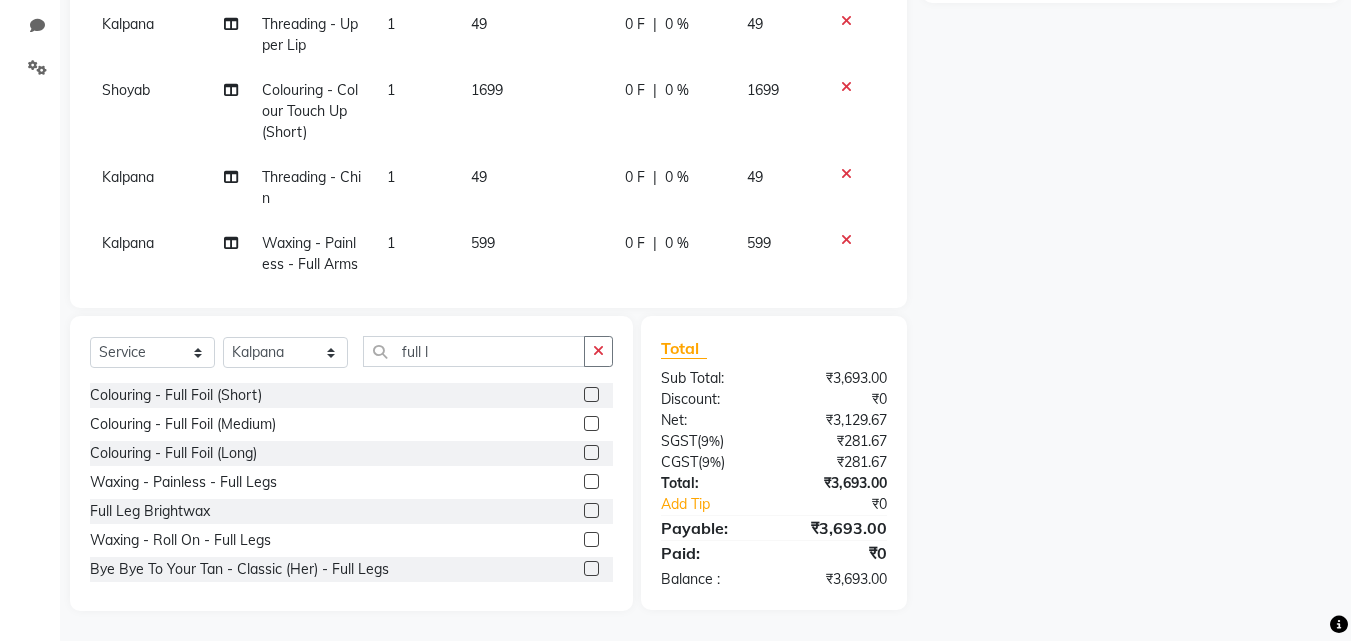 scroll, scrollTop: 96, scrollLeft: 0, axis: vertical 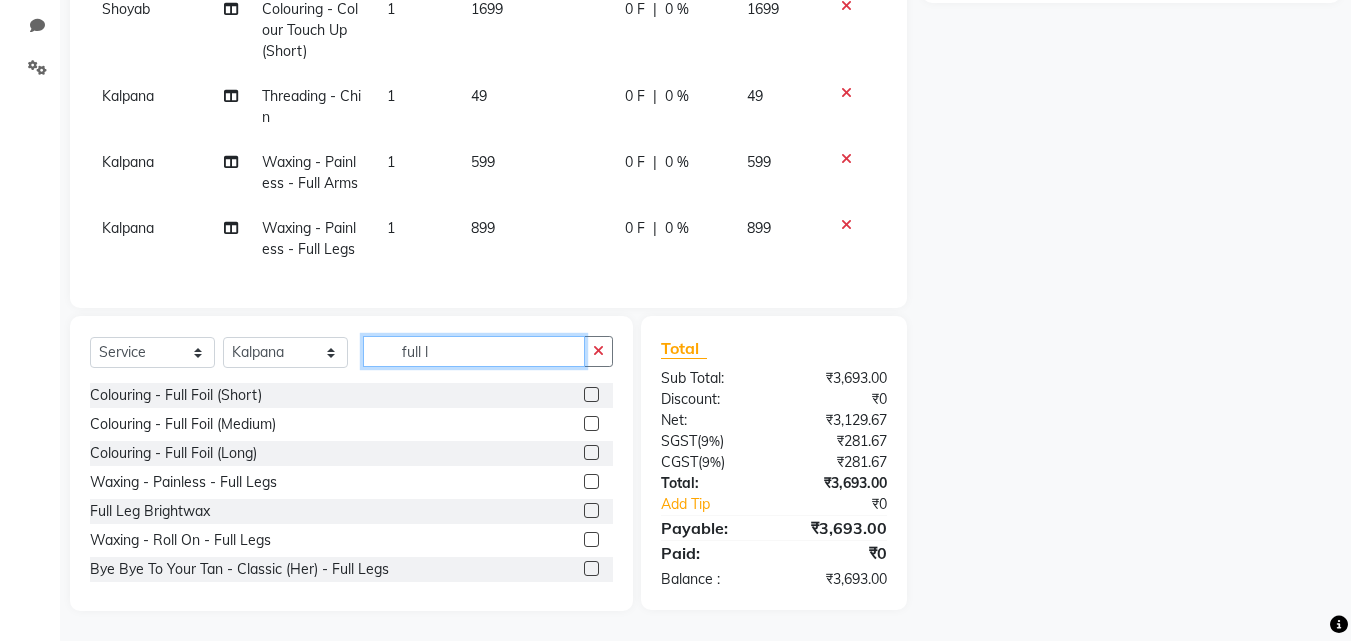 click on "full l" 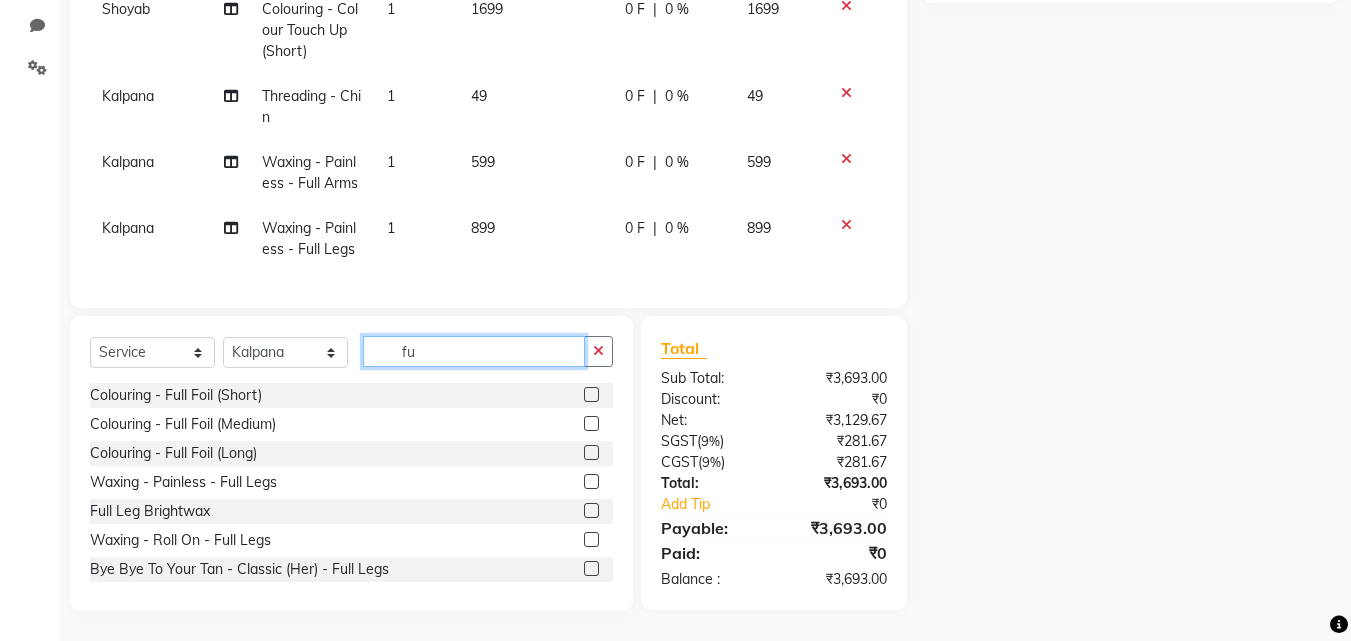 type on "f" 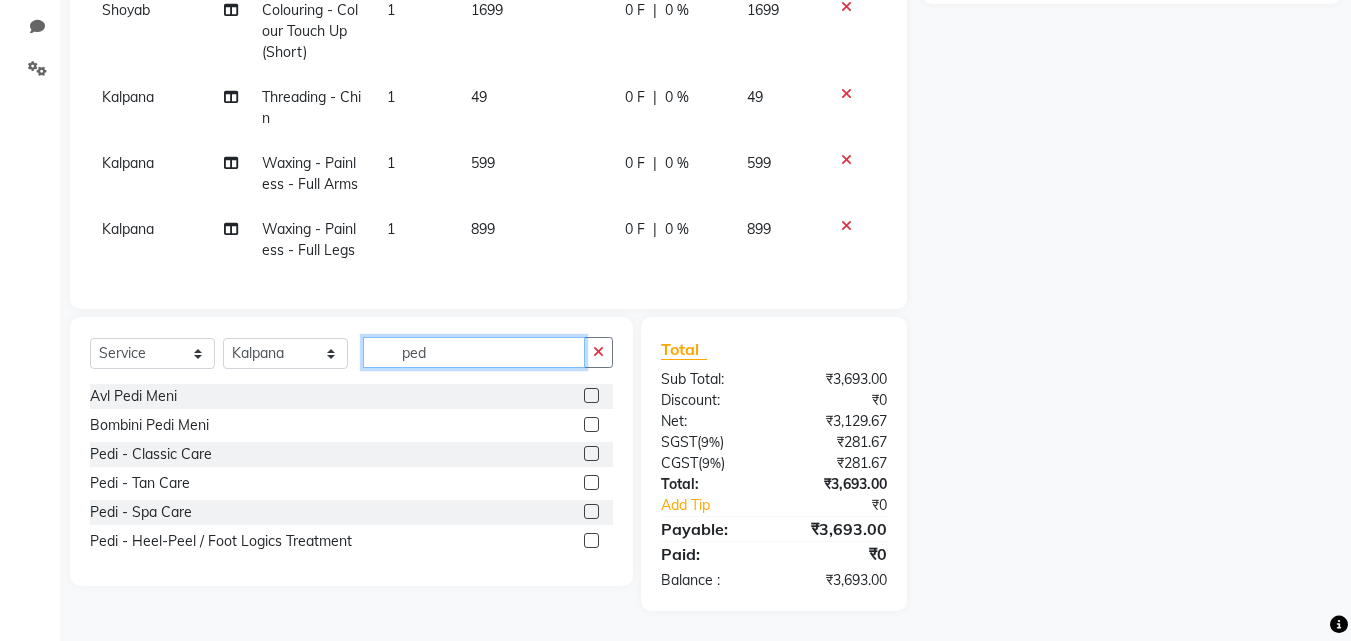 scroll, scrollTop: 459, scrollLeft: 0, axis: vertical 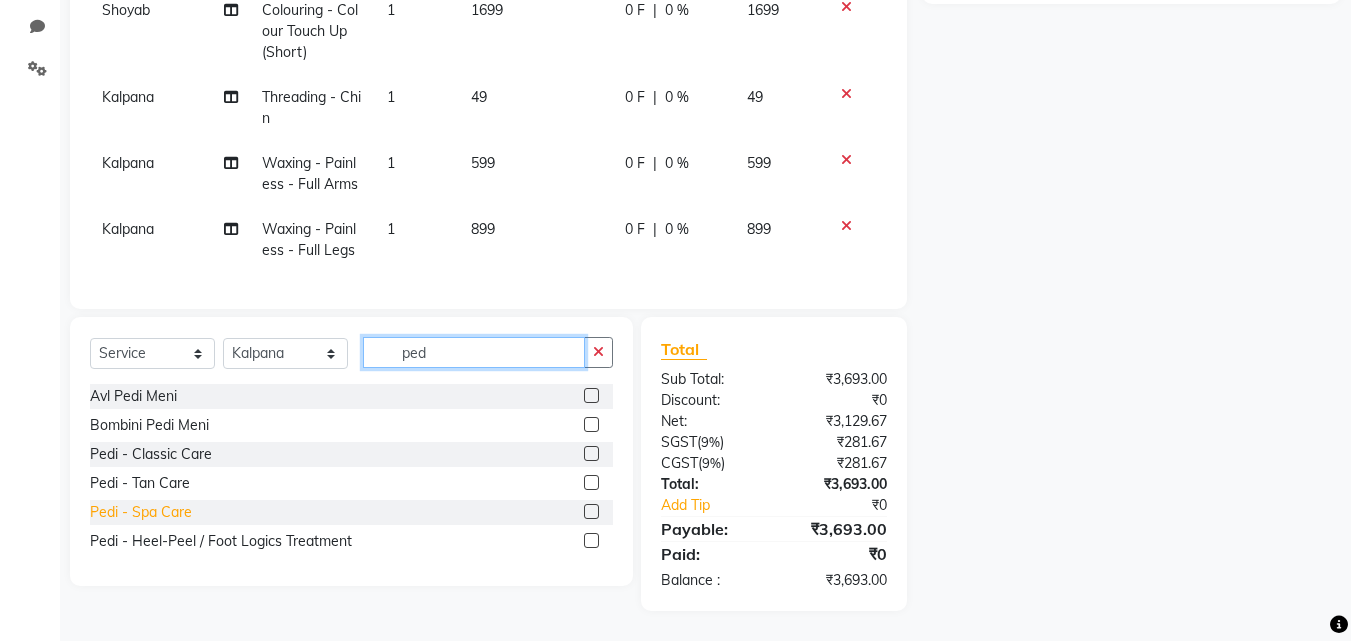 type on "ped" 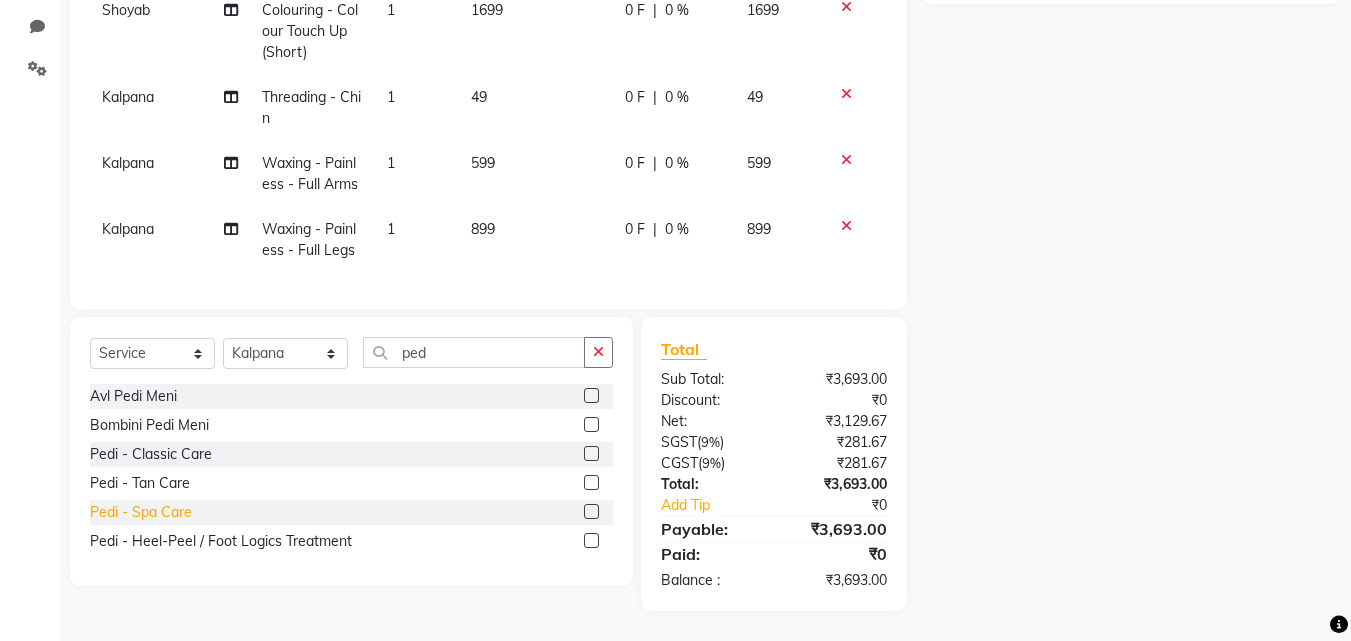click on "Pedi - Spa Care" 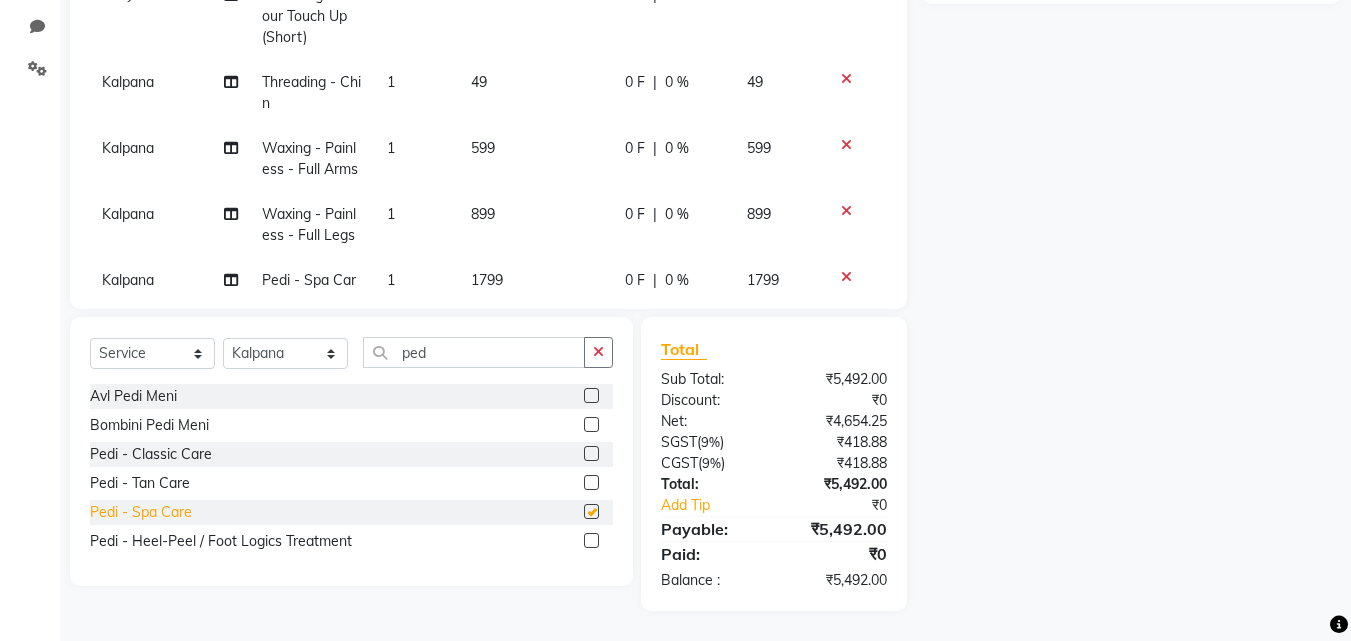 checkbox on "false" 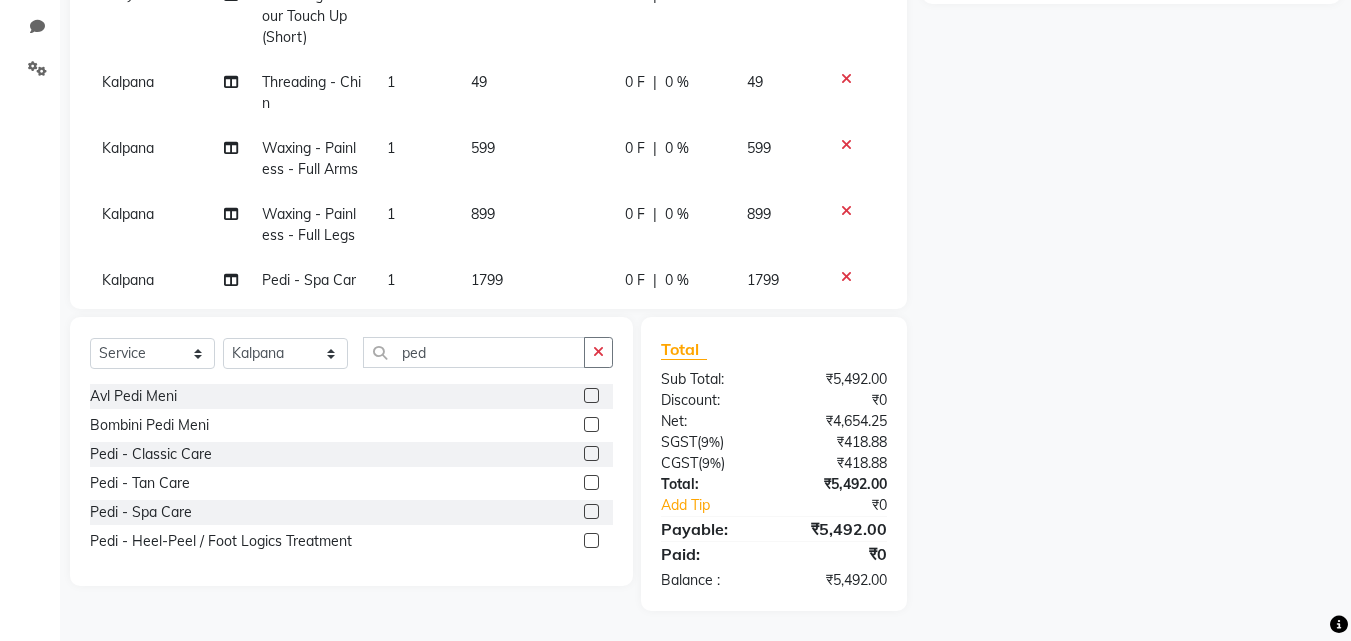 scroll, scrollTop: 162, scrollLeft: 0, axis: vertical 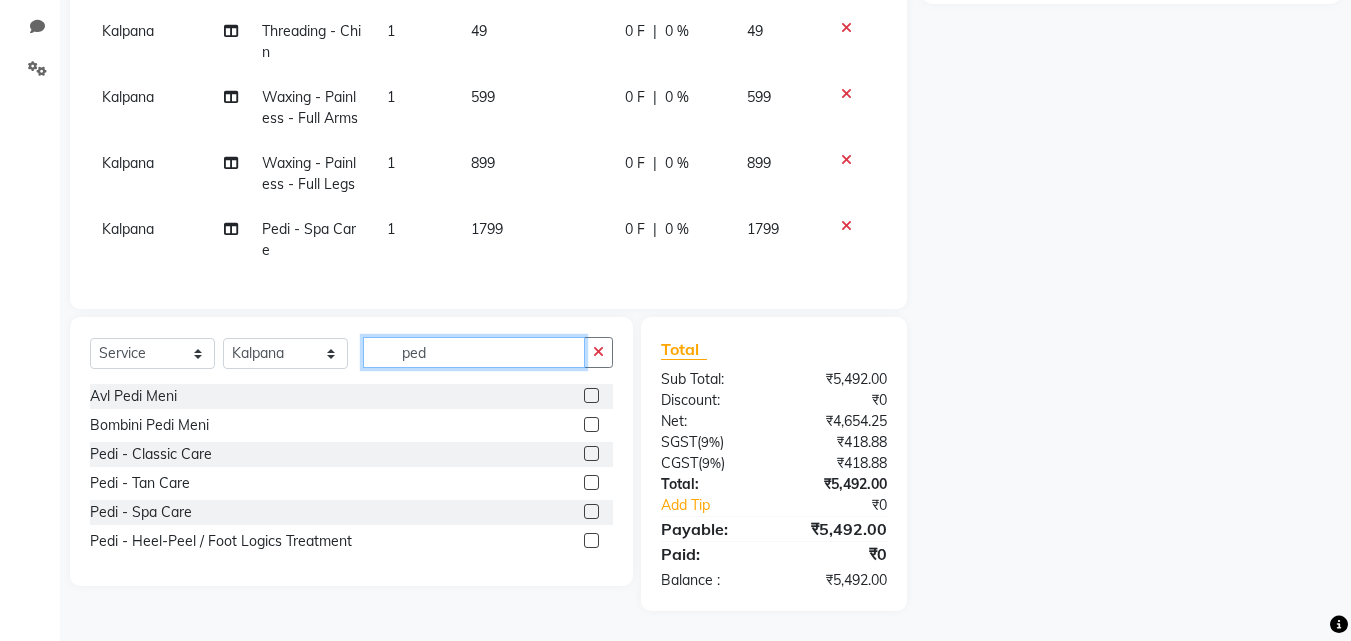 click on "ped" 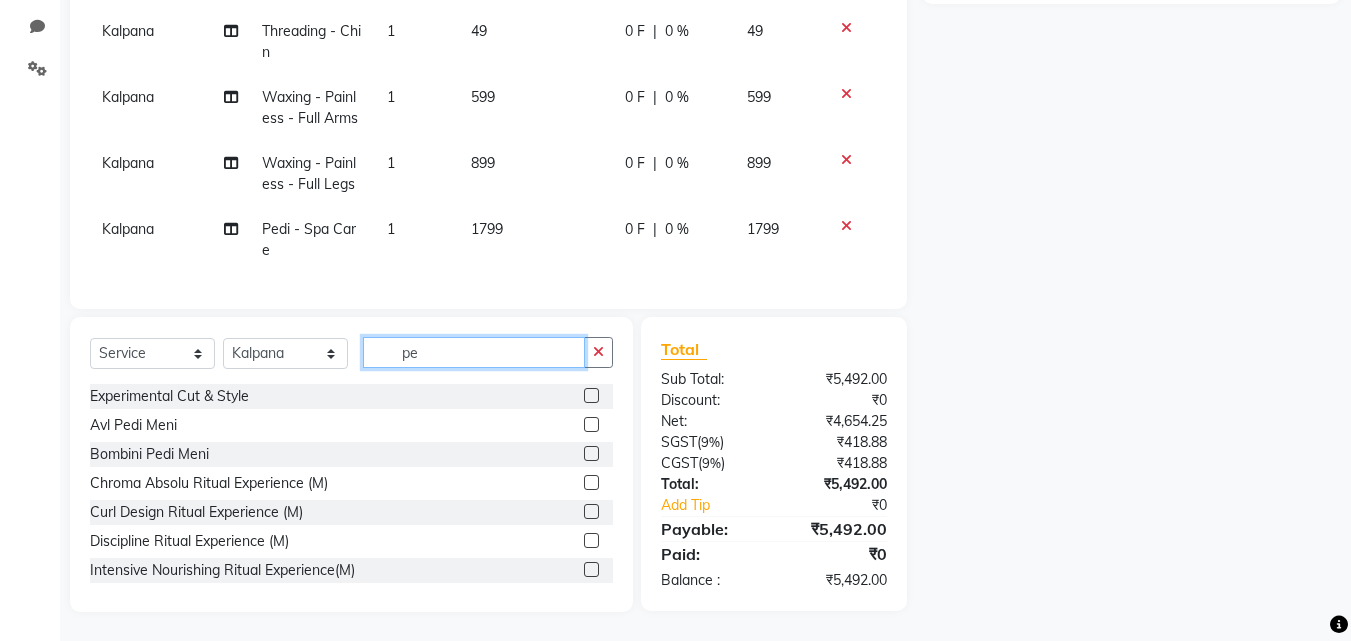 type on "p" 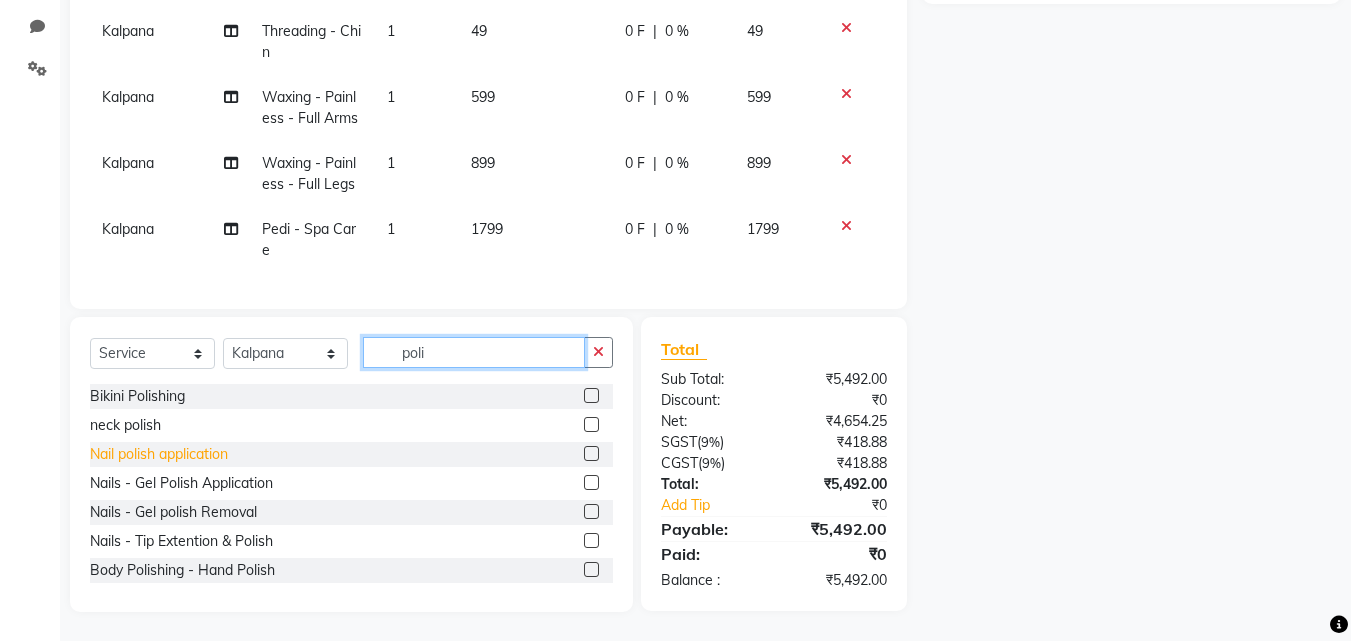 type on "poli" 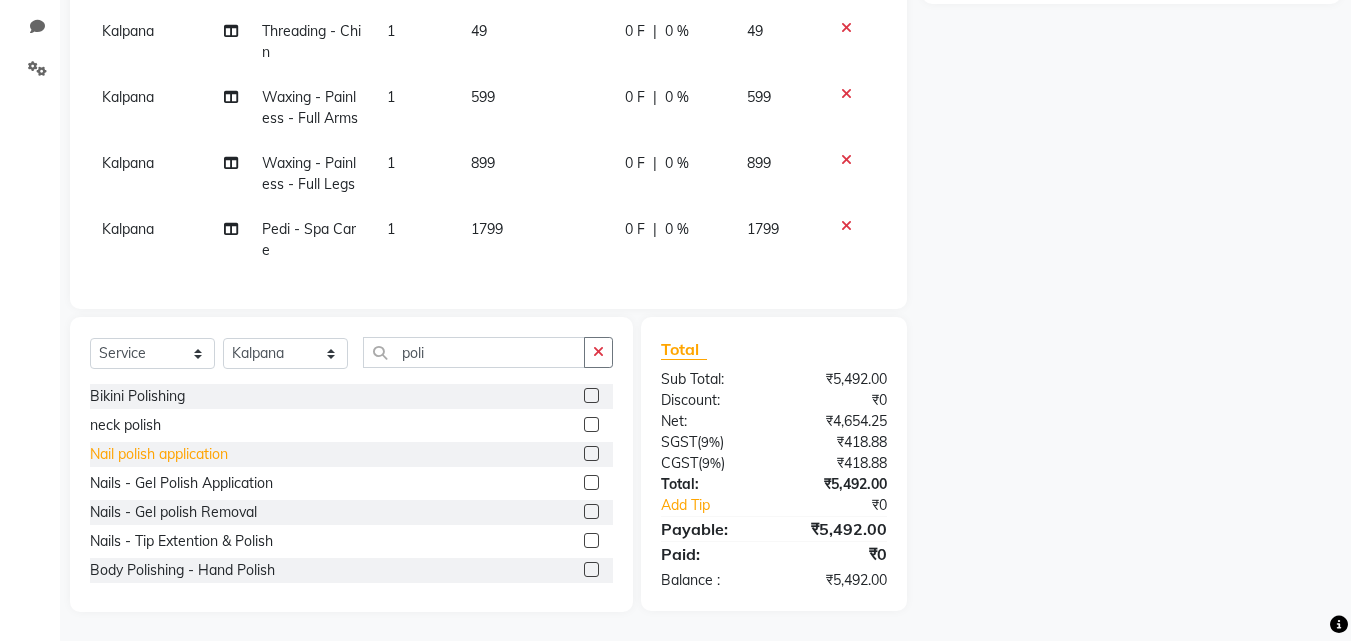 click on "Nail polish application" 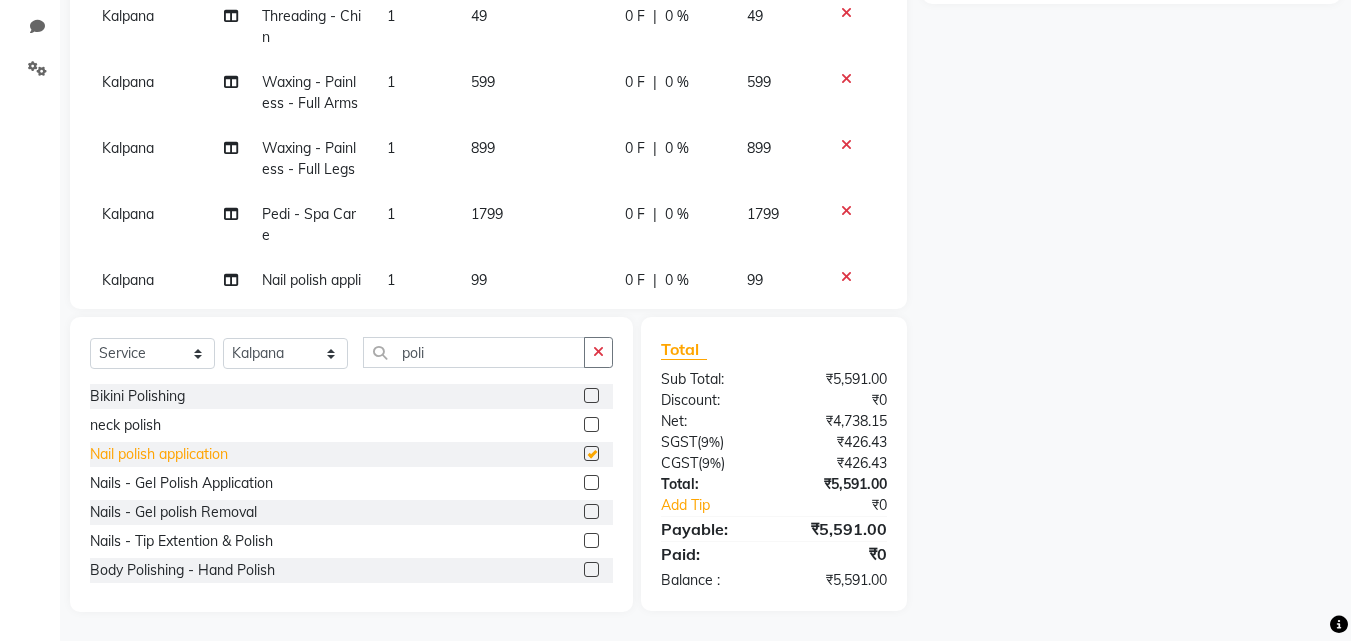 checkbox on "false" 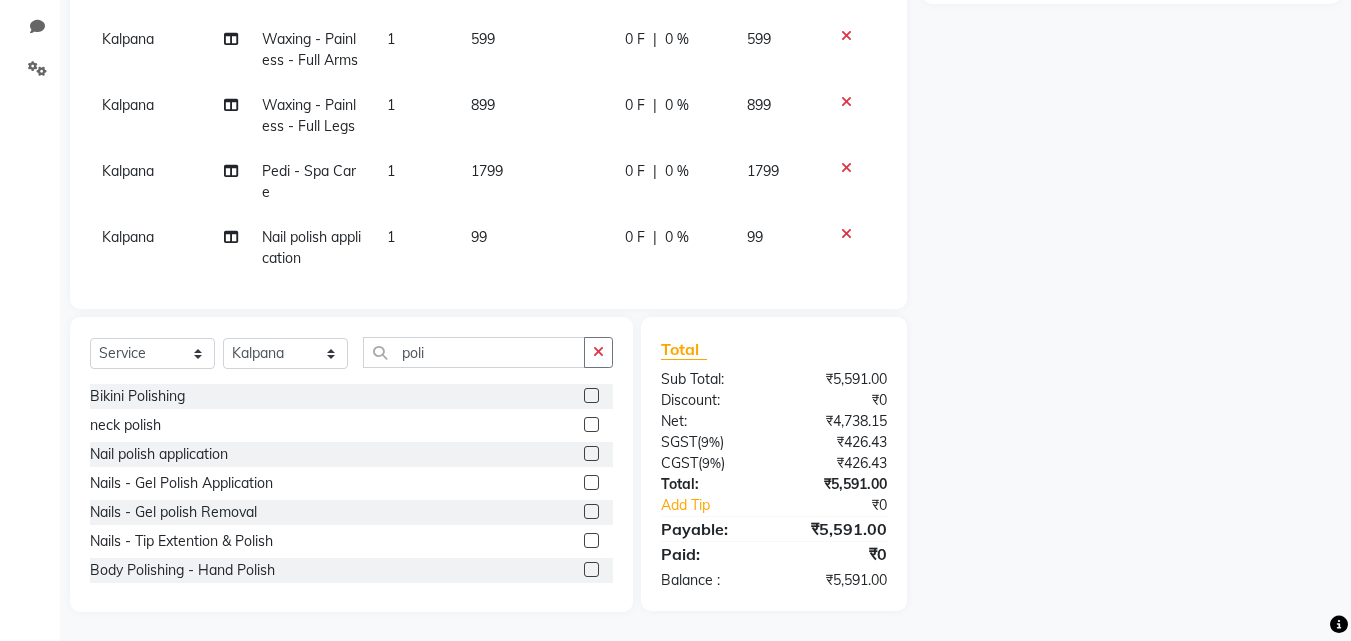 scroll, scrollTop: 228, scrollLeft: 0, axis: vertical 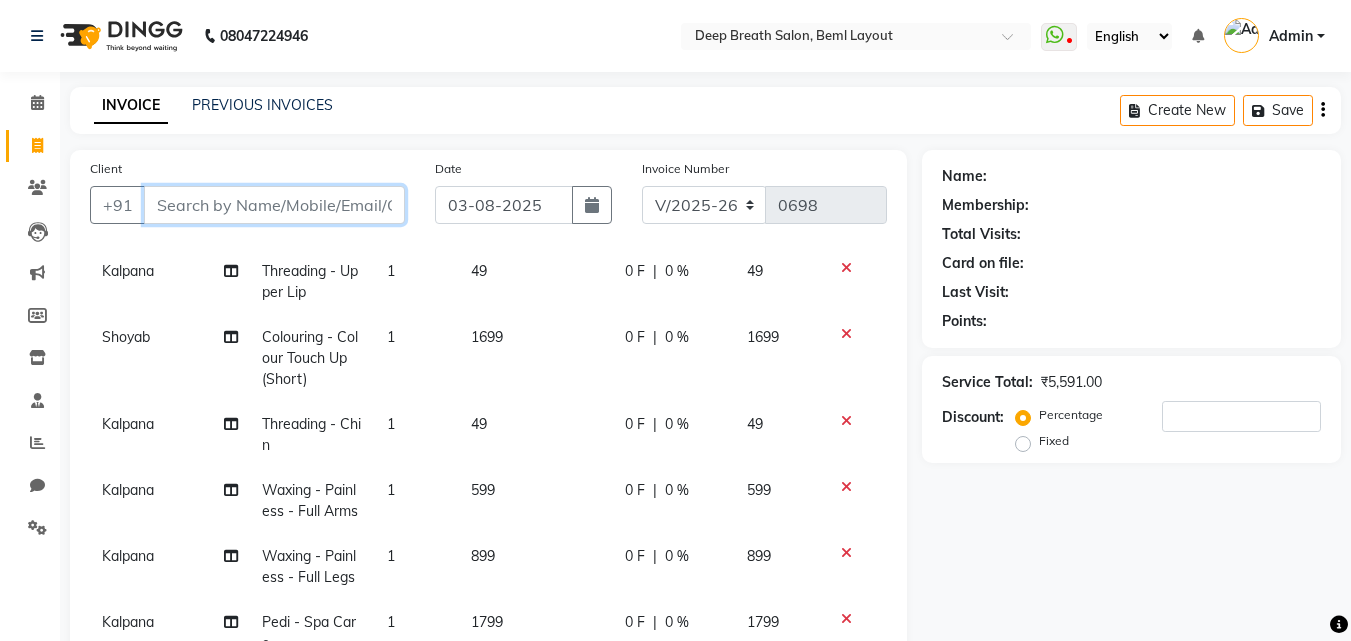 click on "Client" at bounding box center [274, 205] 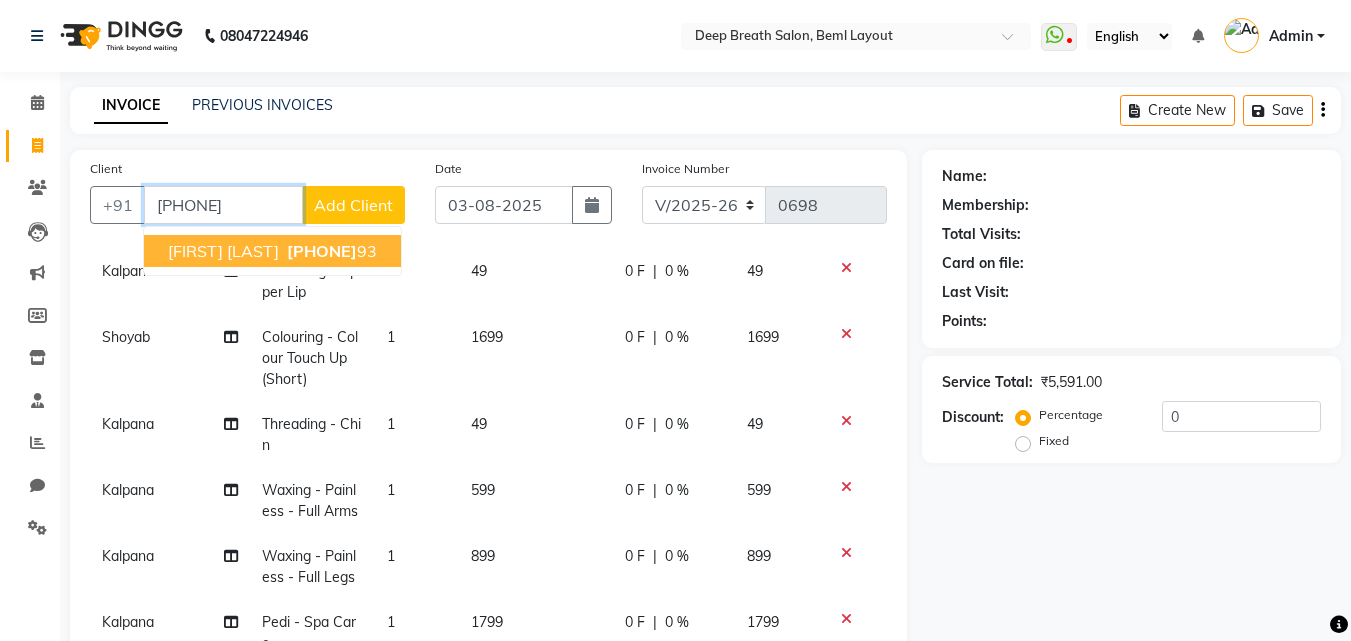 click on "[FIRST] [LAST]   [PHONE]" at bounding box center (272, 251) 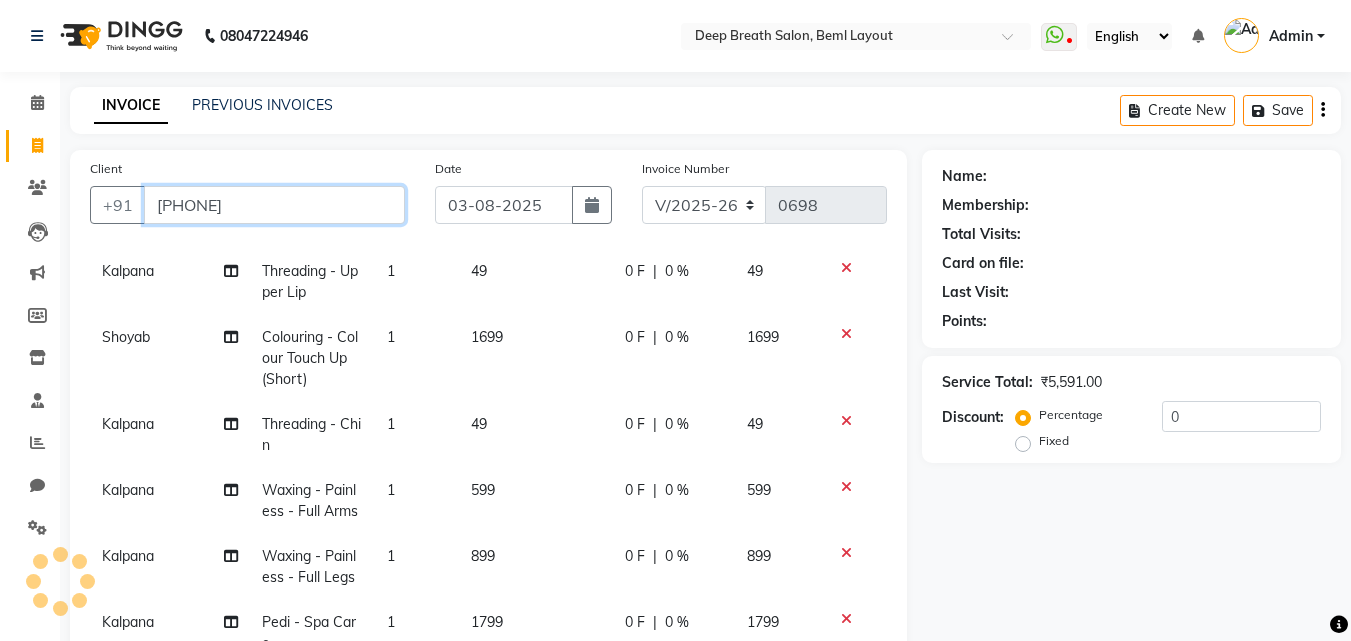 type on "[PHONE]" 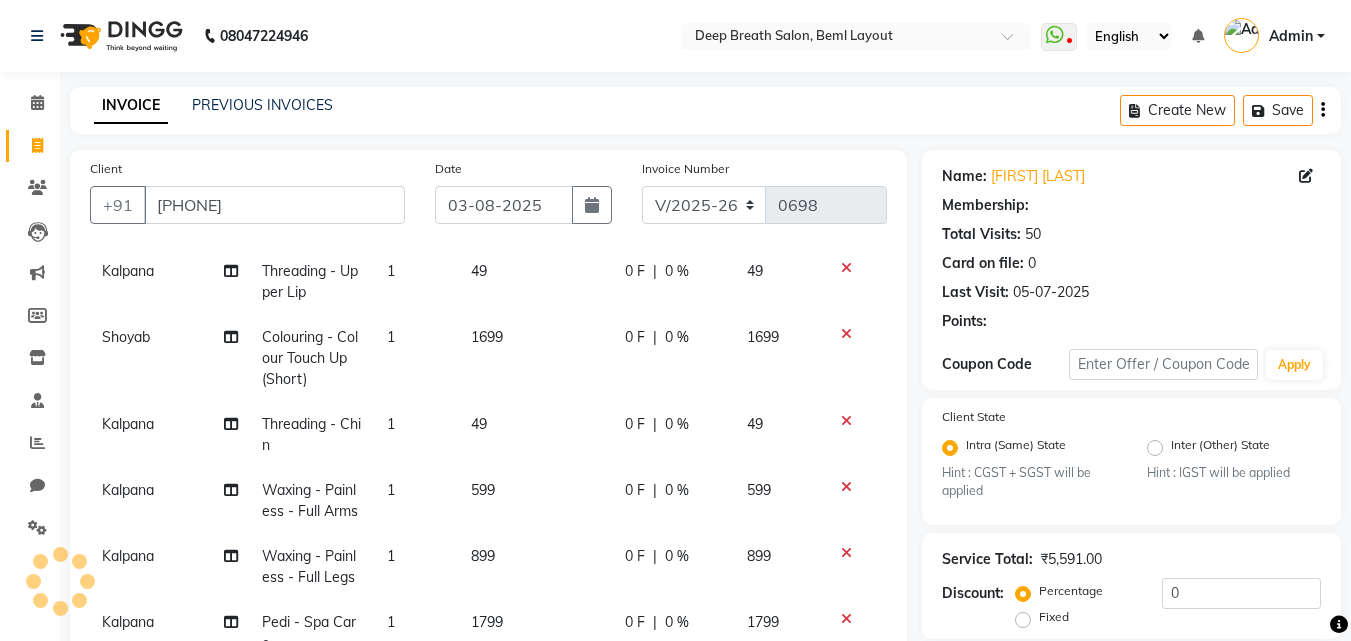 select on "1: Object" 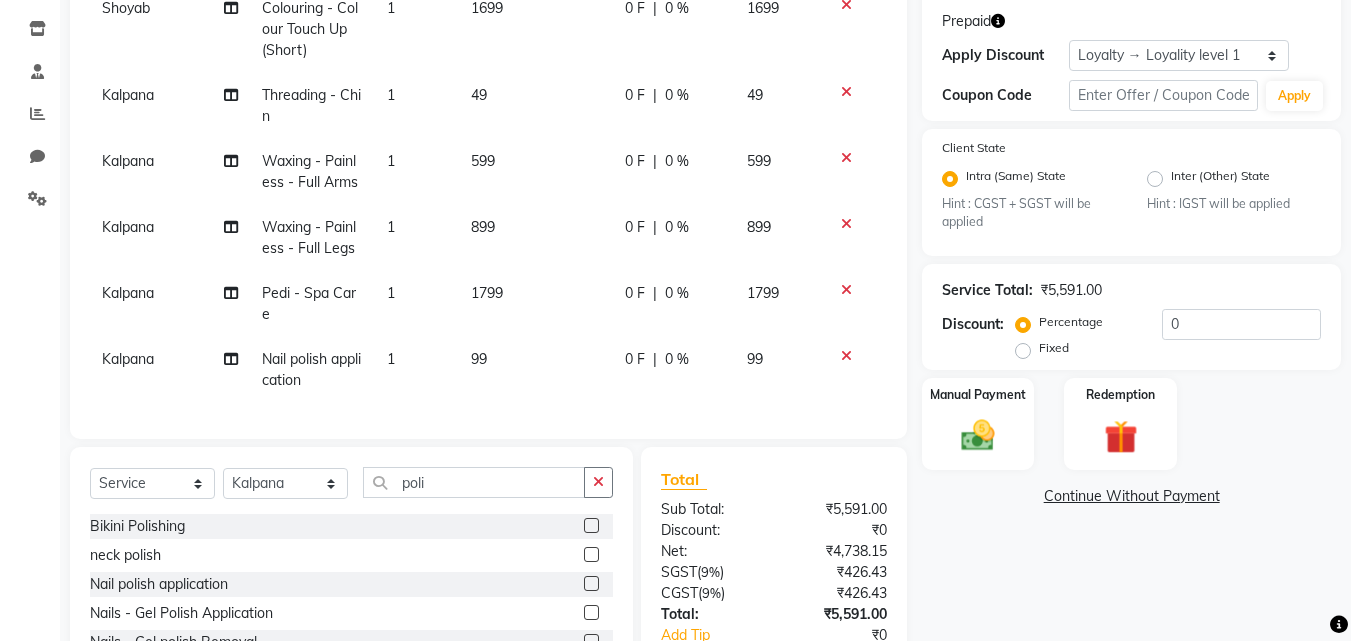 scroll, scrollTop: 460, scrollLeft: 0, axis: vertical 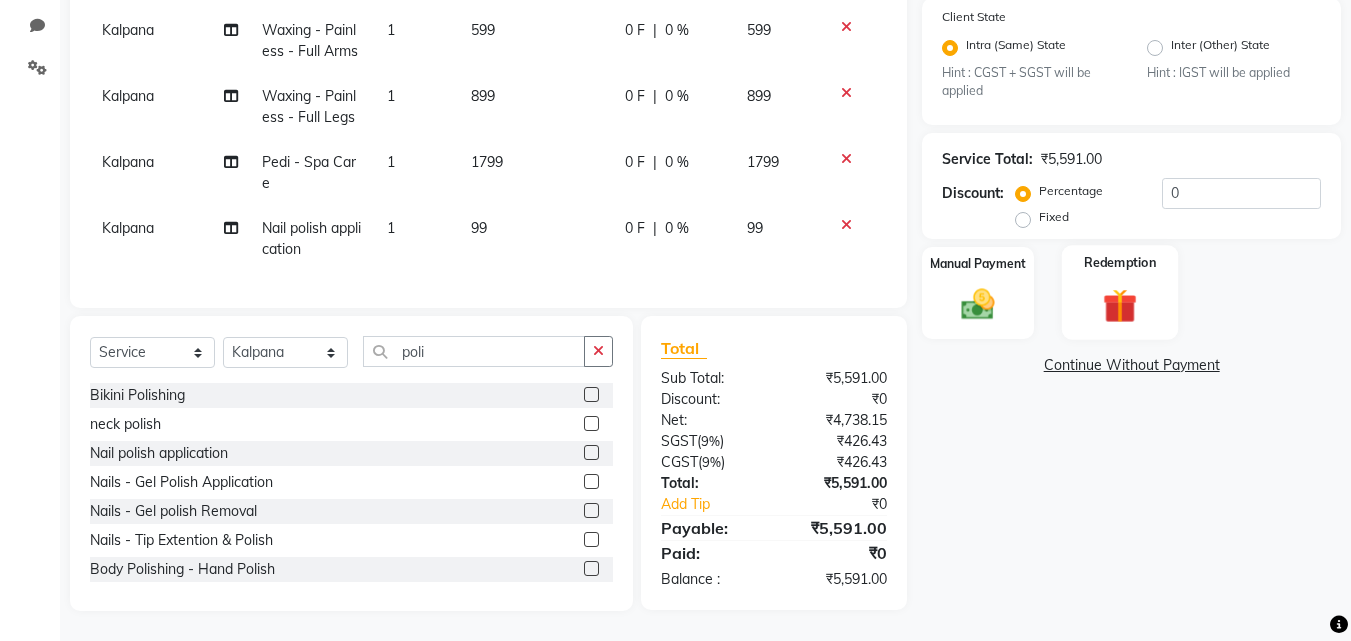 click 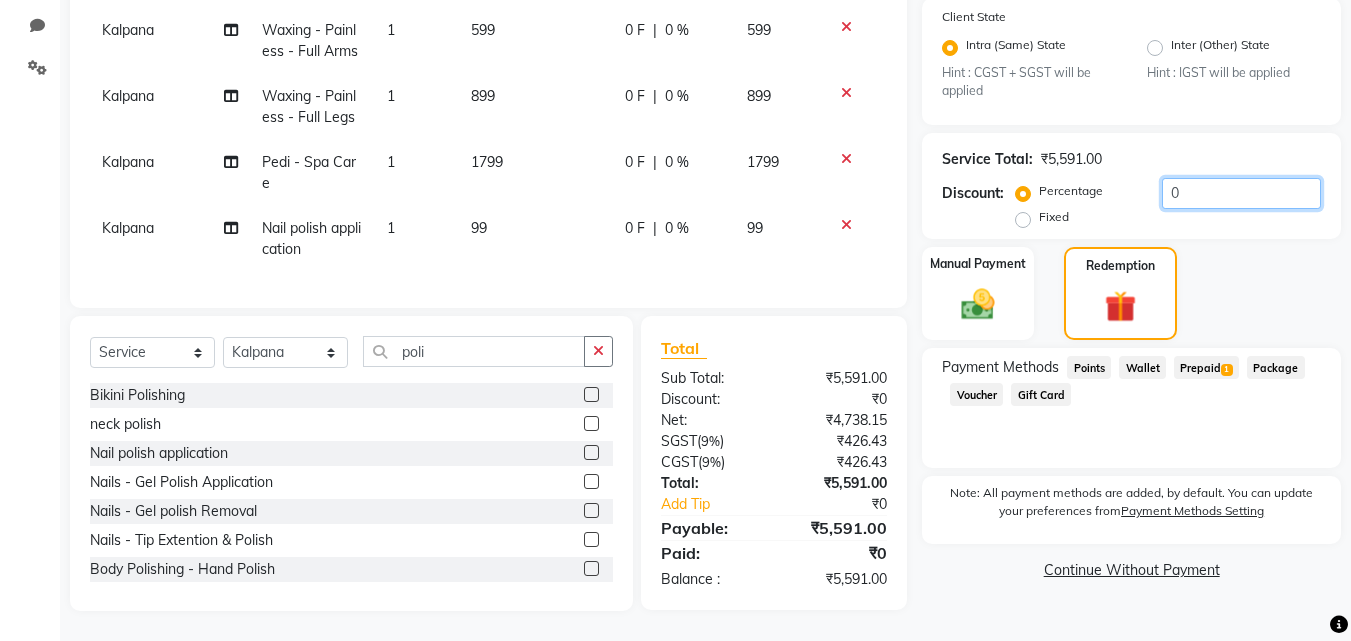 click on "0" 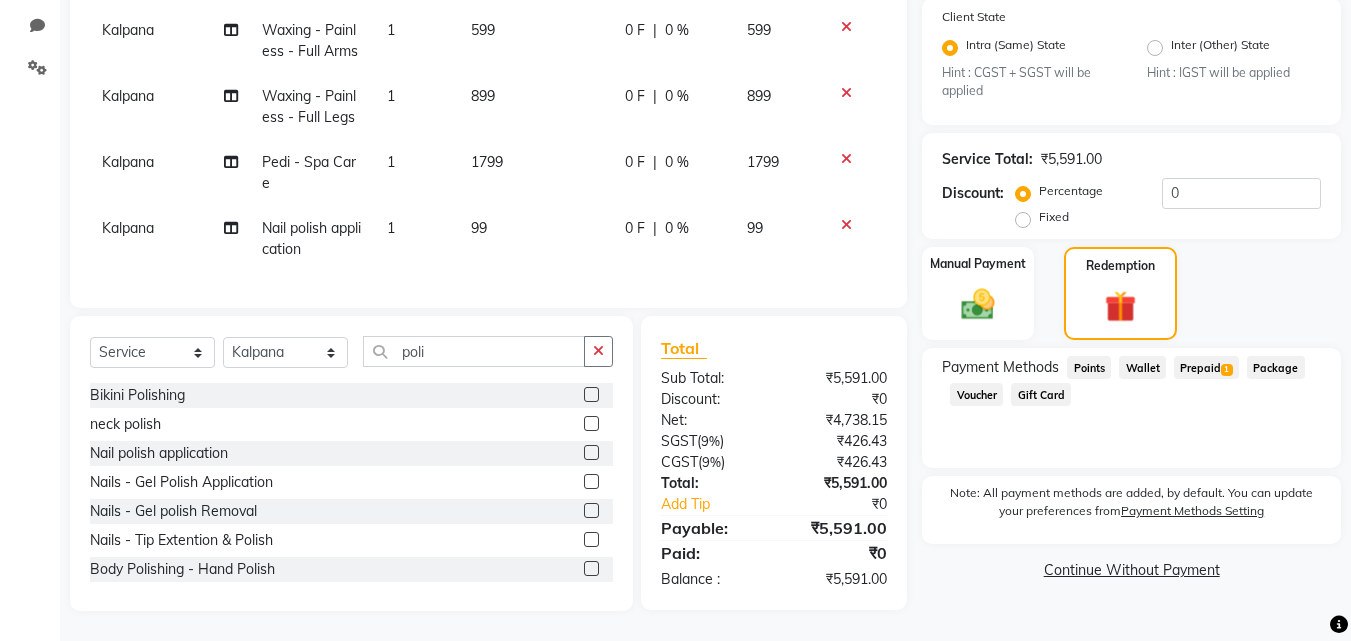 click on "Prepaid  1" 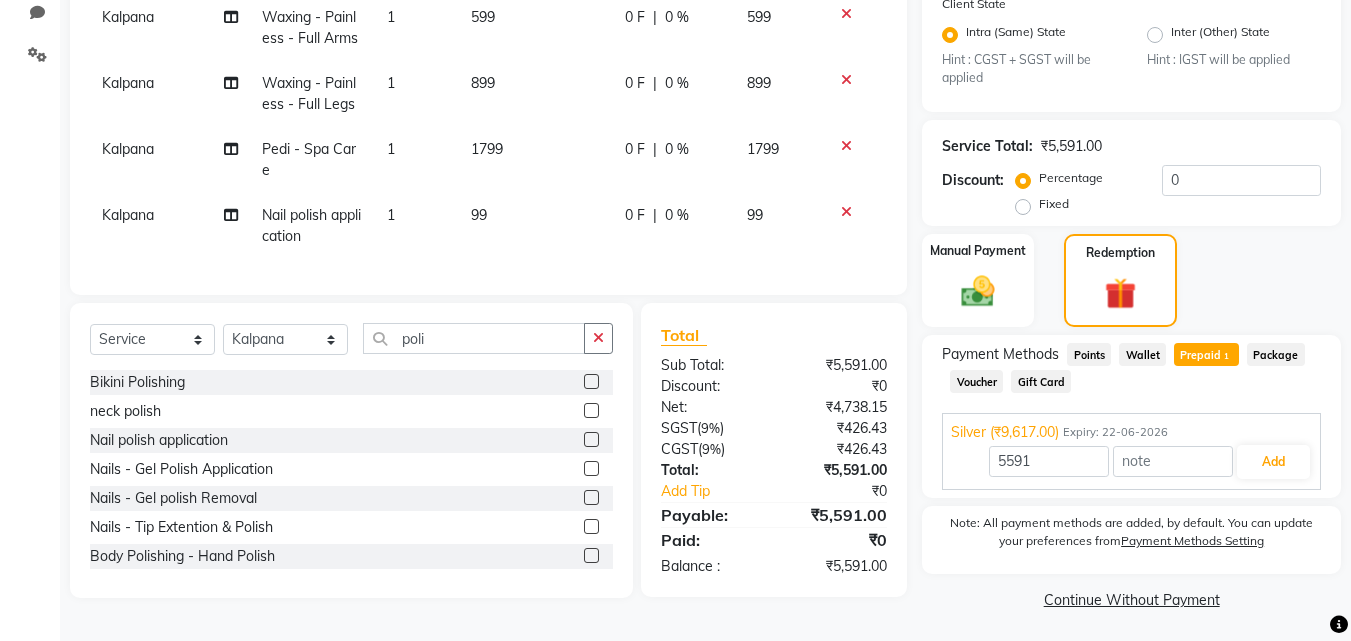 scroll, scrollTop: 477, scrollLeft: 0, axis: vertical 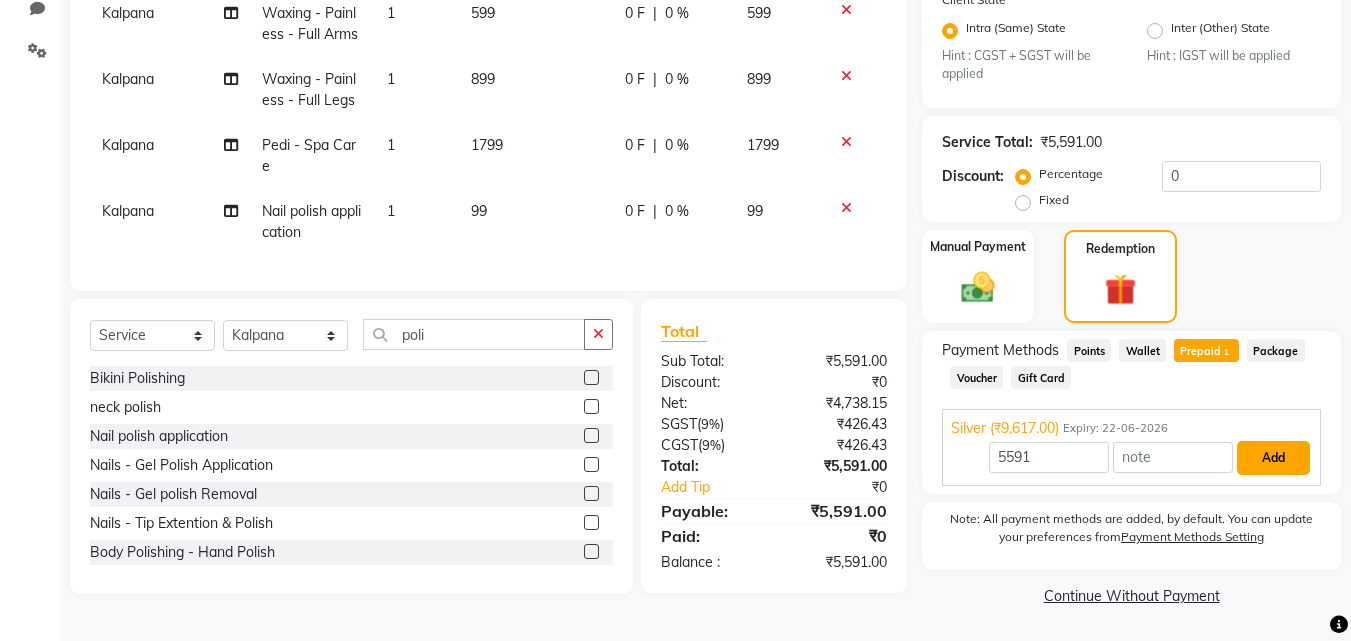 click on "Add" at bounding box center (1273, 458) 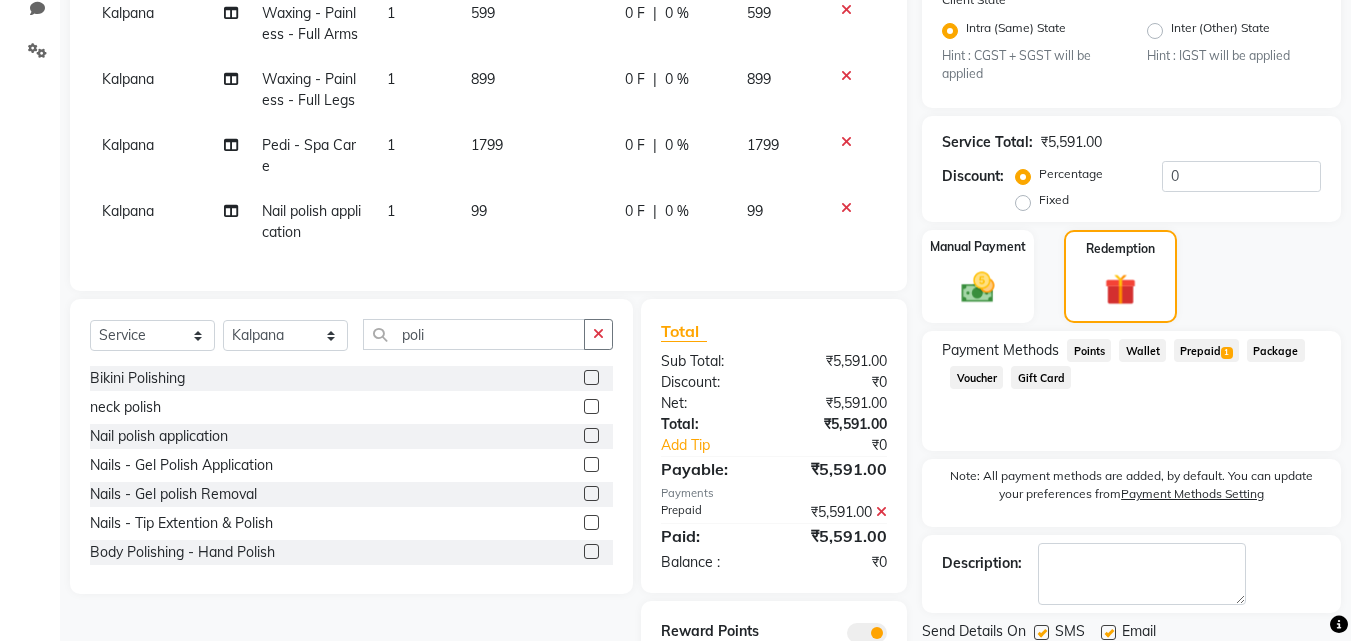 scroll, scrollTop: 558, scrollLeft: 0, axis: vertical 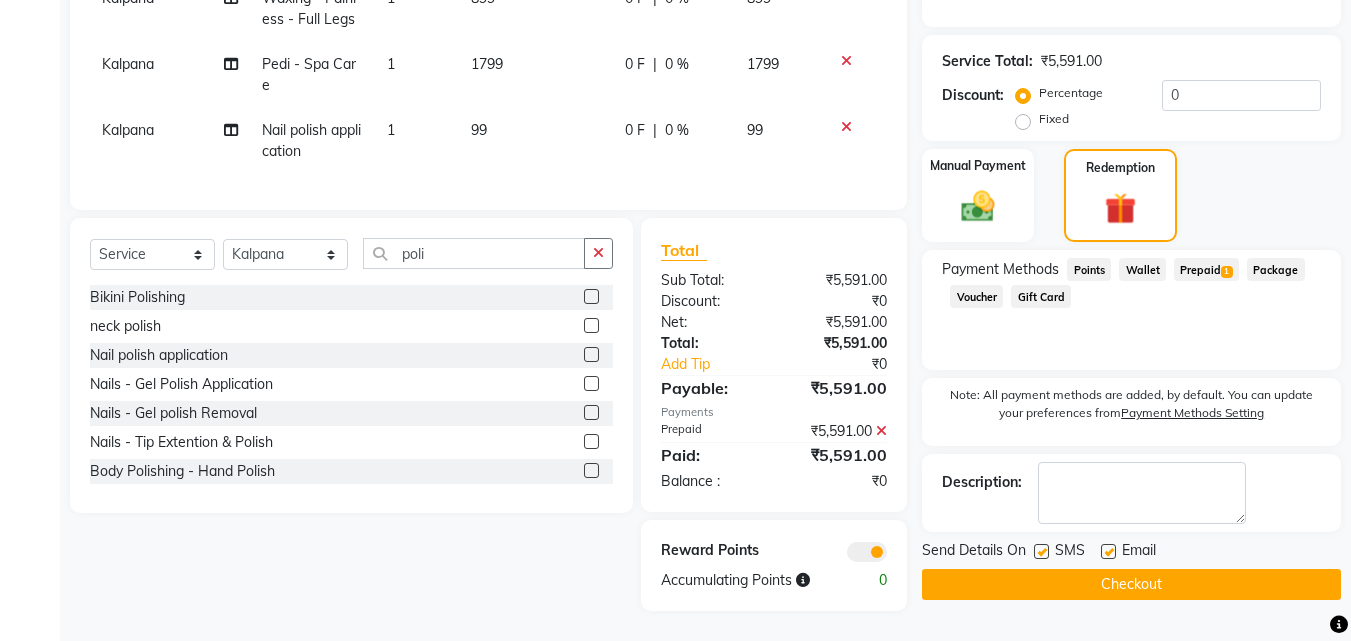 click on "Checkout" 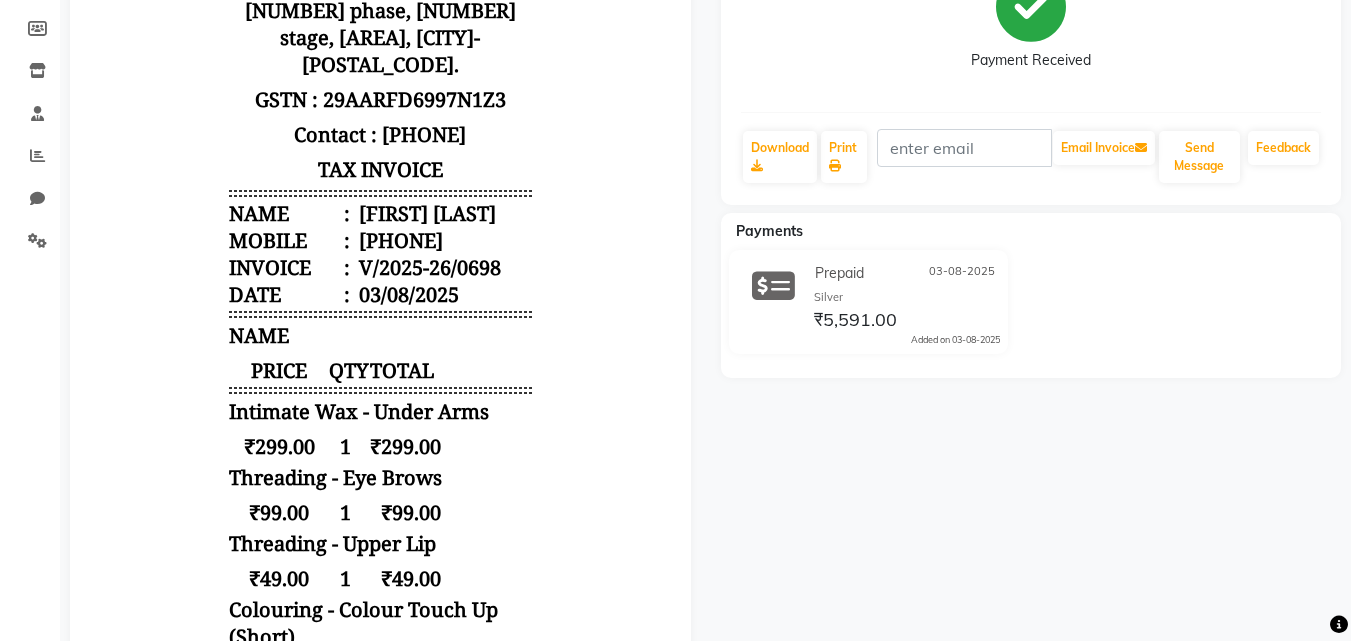 scroll, scrollTop: 0, scrollLeft: 0, axis: both 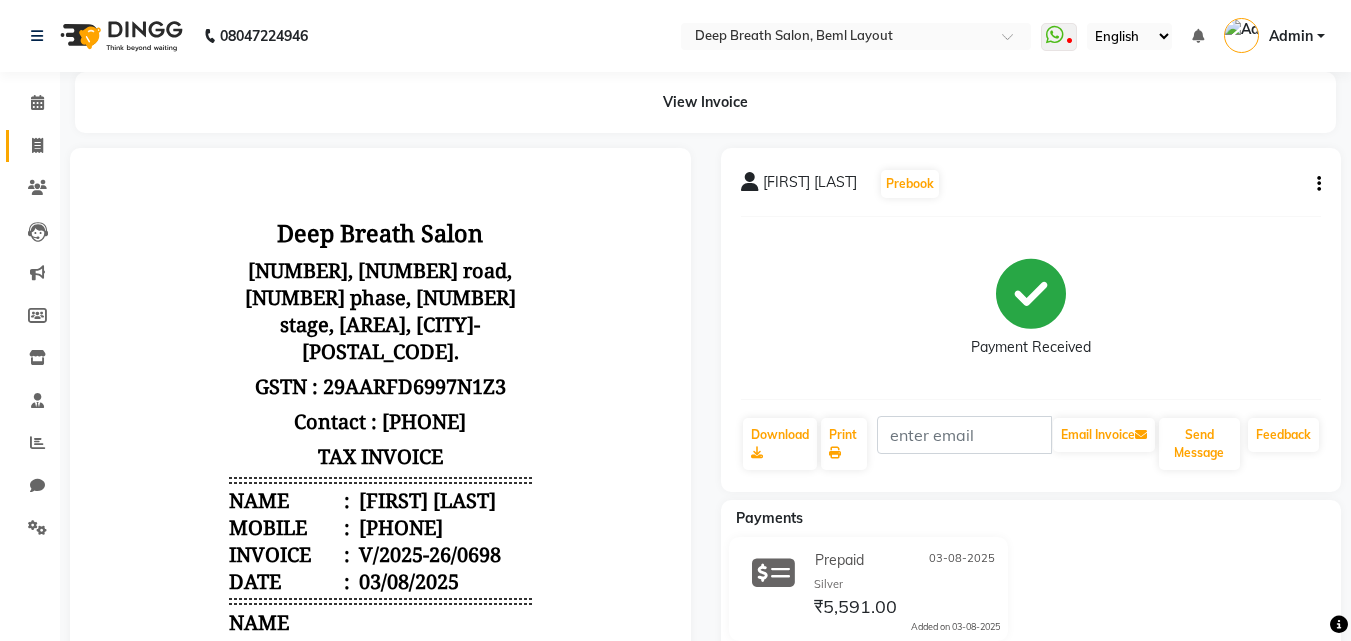 click on "Invoice" 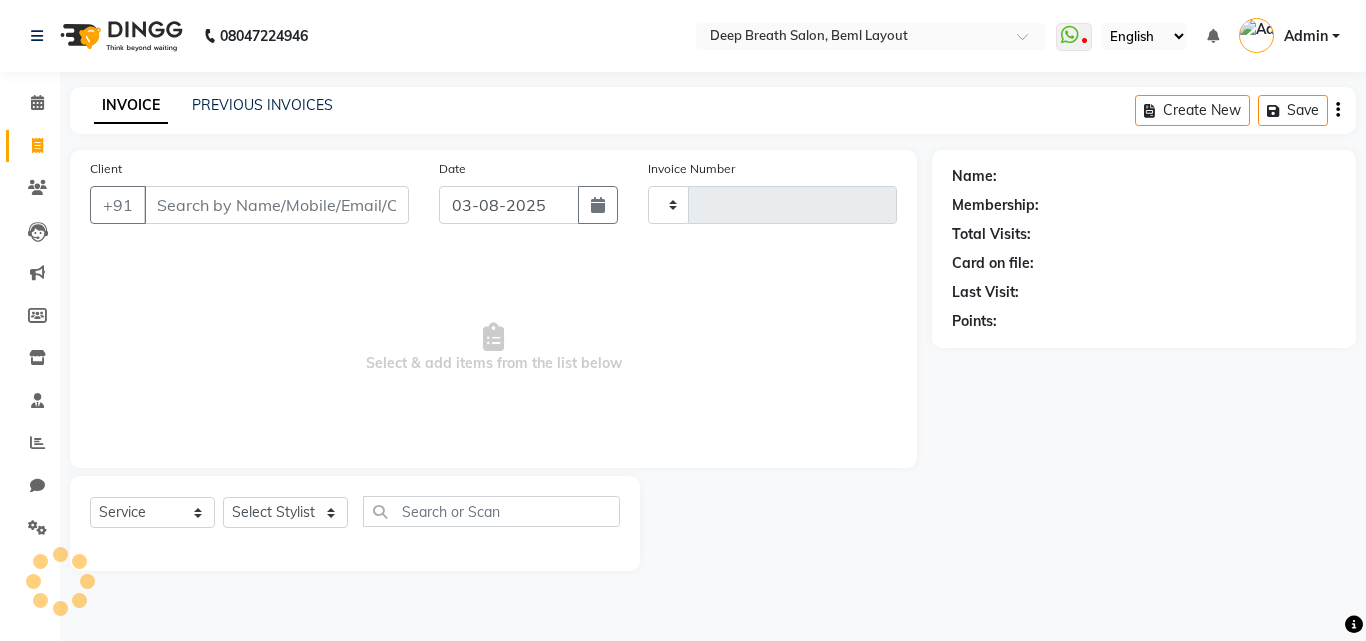 type on "0699" 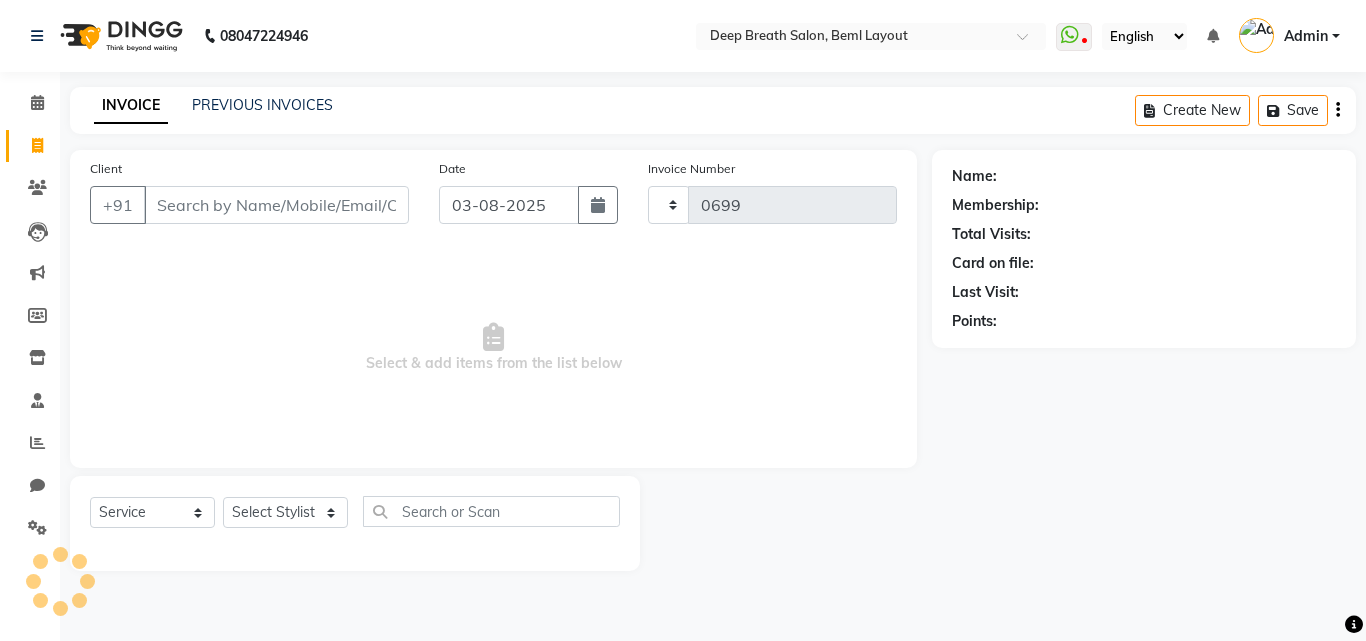 select on "4101" 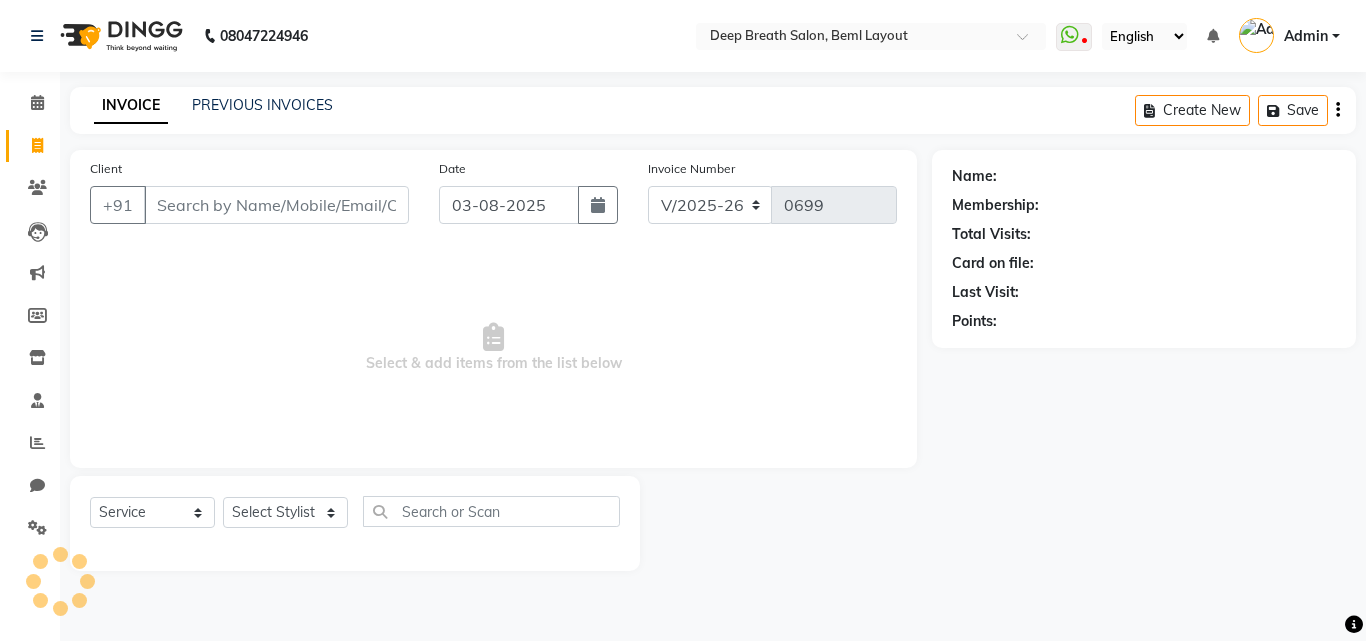 click on "Client" at bounding box center [276, 205] 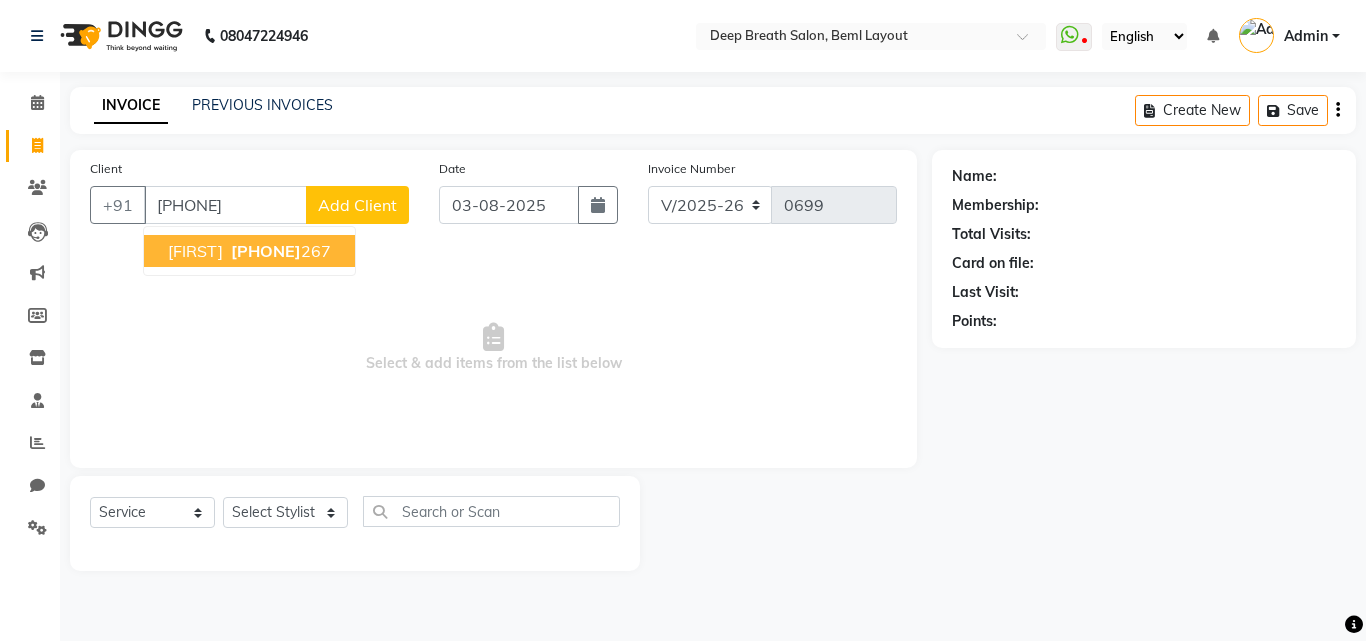 click on "[PHONE]" at bounding box center (266, 251) 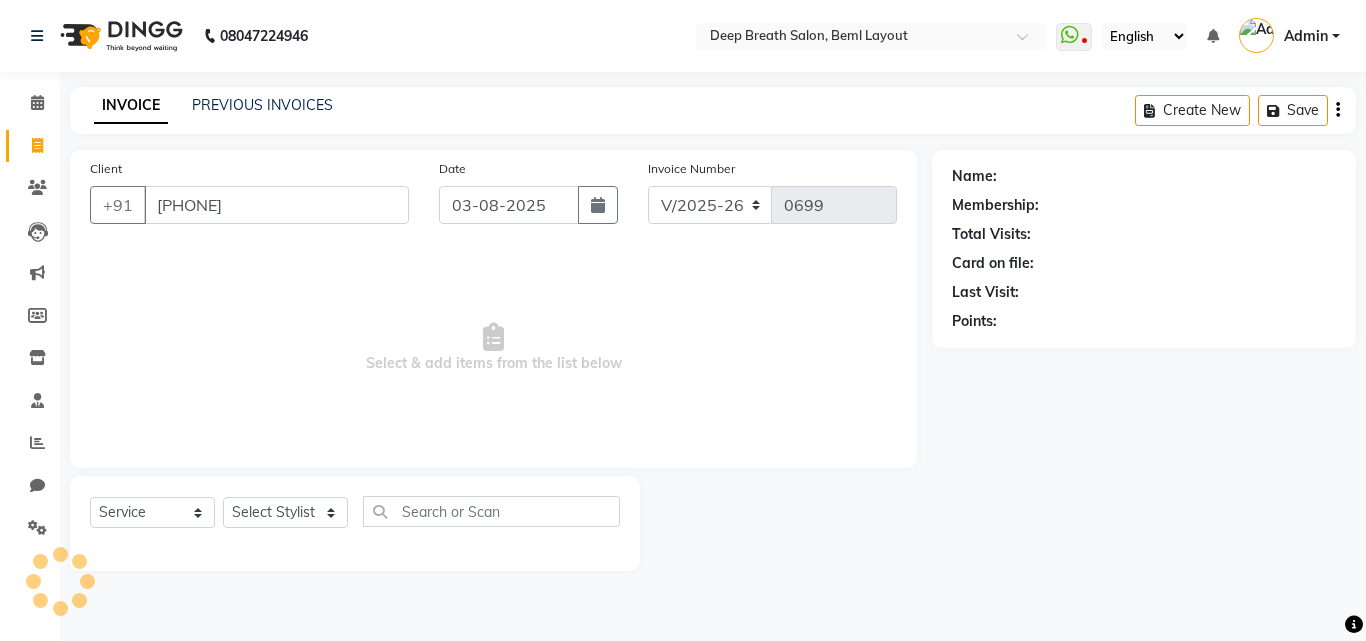 type on "[PHONE]" 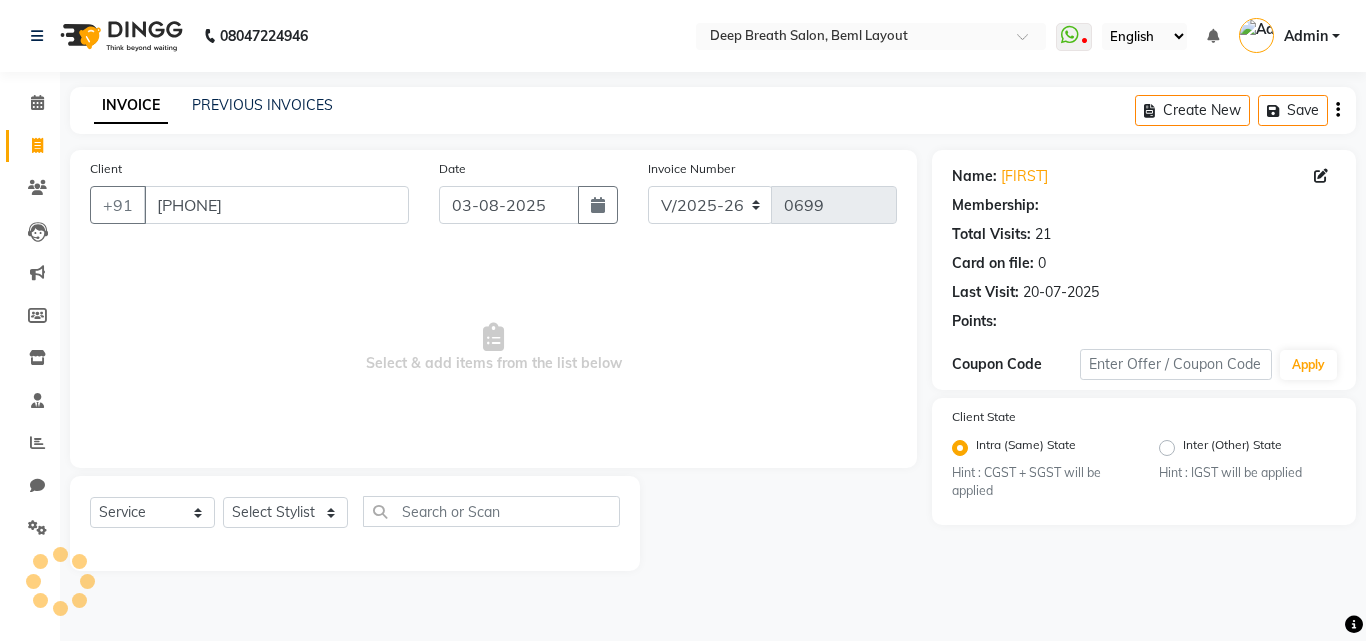 select on "1: Object" 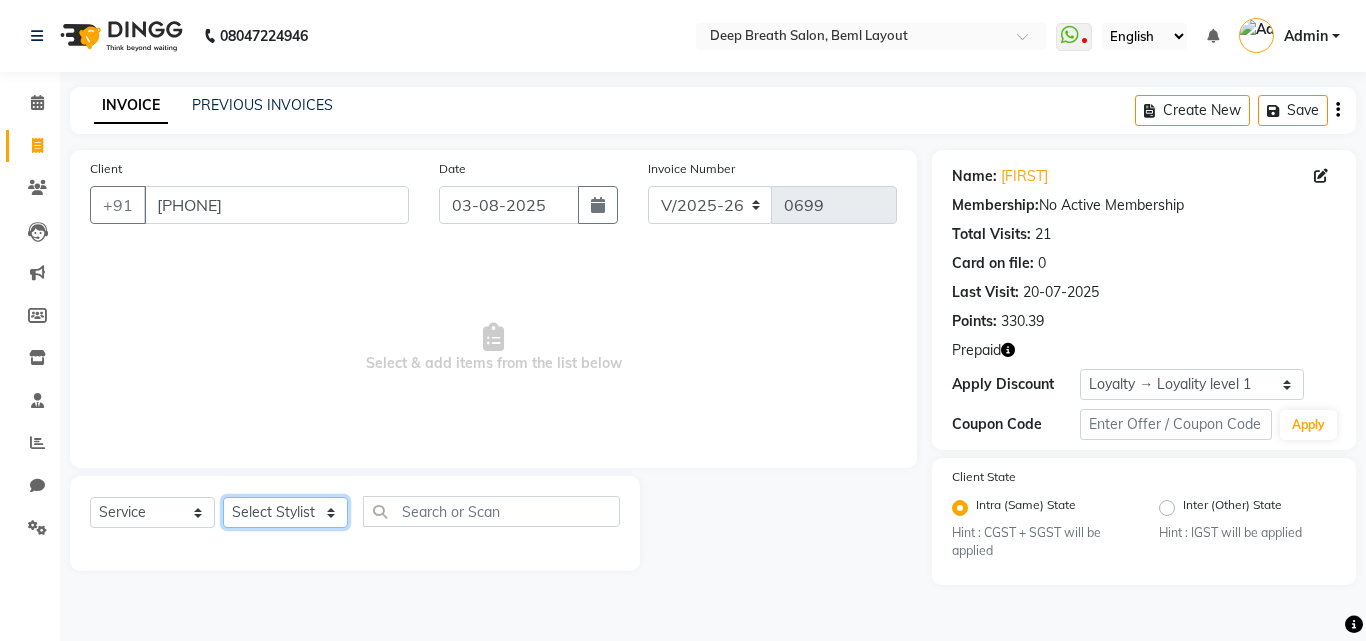 click on "Select Stylist Ali Gufran Gulfam Kalpana Munmun Roy Nagesh Pallavi Mam Pavithra H C Poonam priyana  Saffal Shoyab Sumitra" 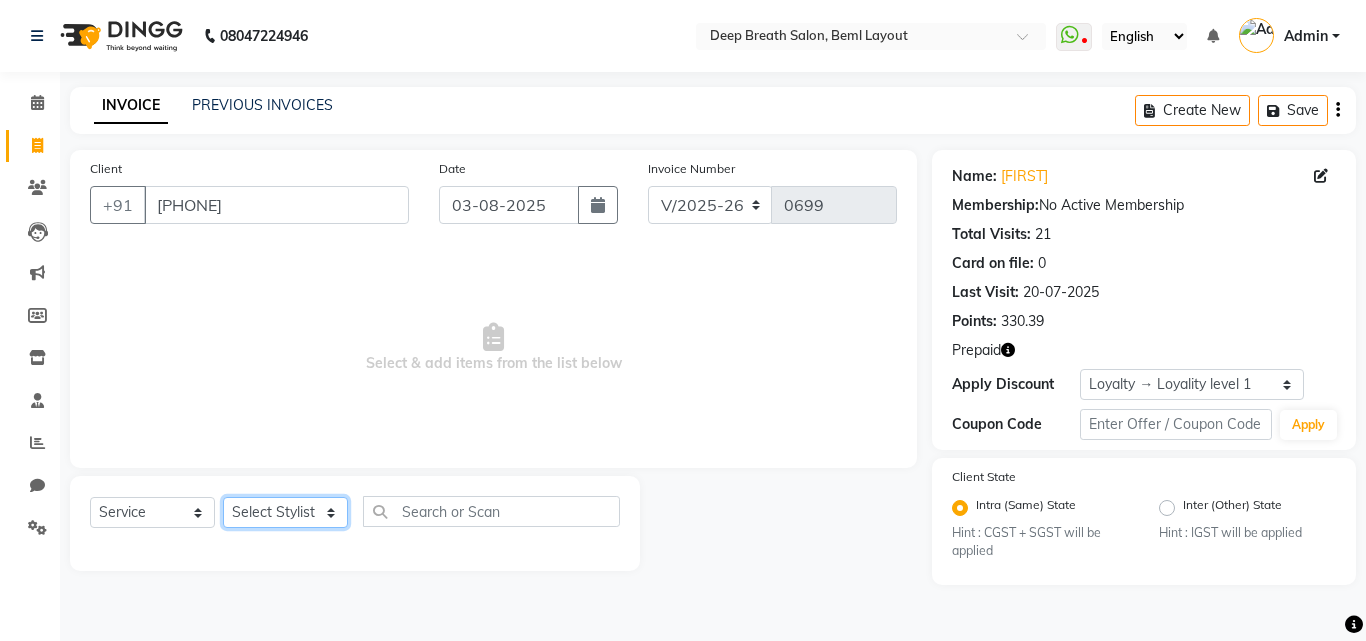 select on "22566" 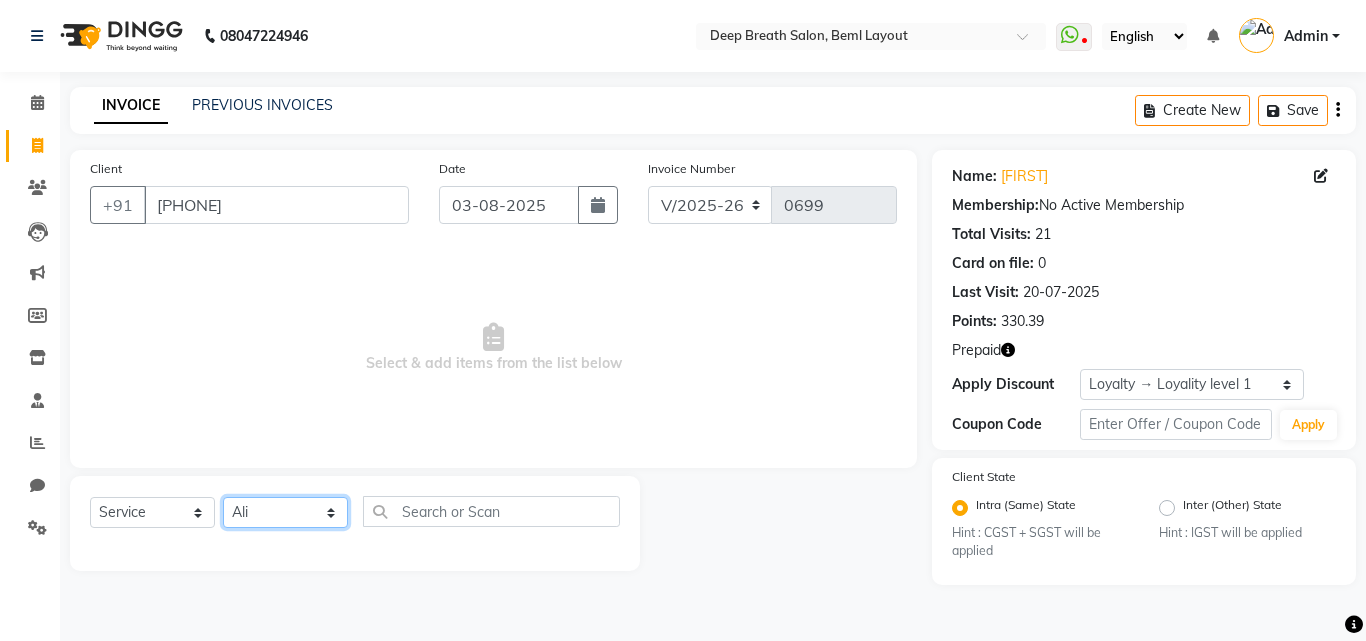 click on "Select Stylist Ali Gufran Gulfam Kalpana Munmun Roy Nagesh Pallavi Mam Pavithra H C Poonam priyana  Saffal Shoyab Sumitra" 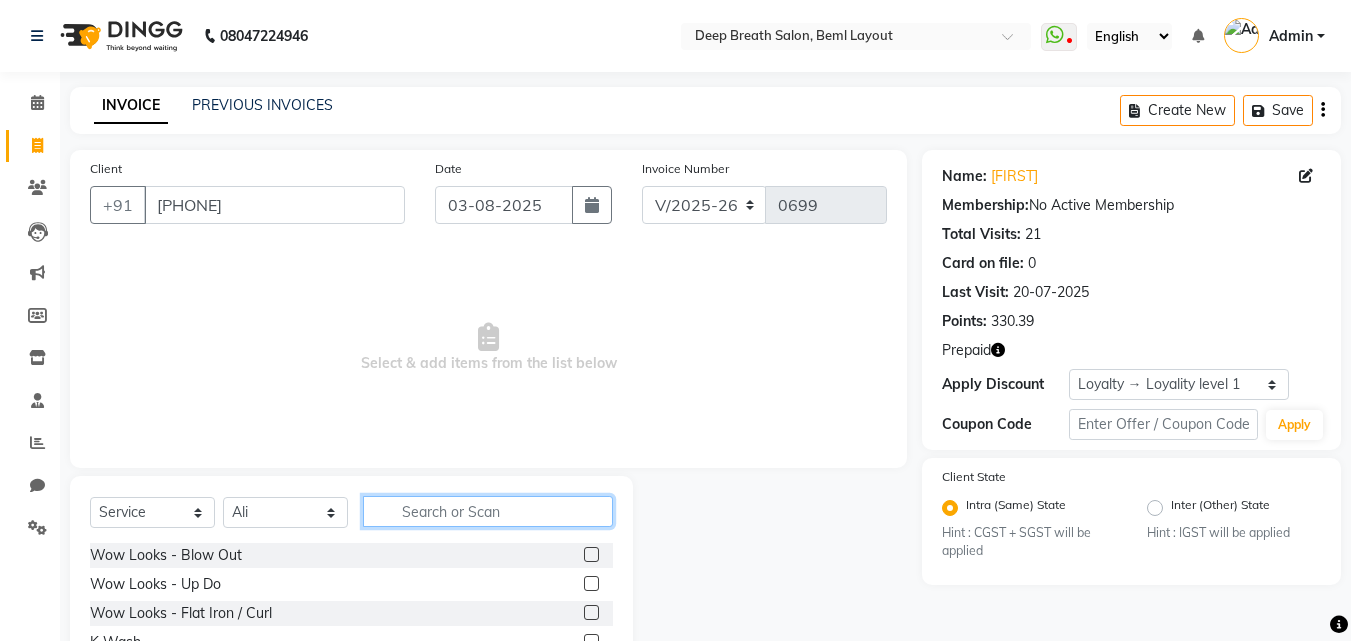 click 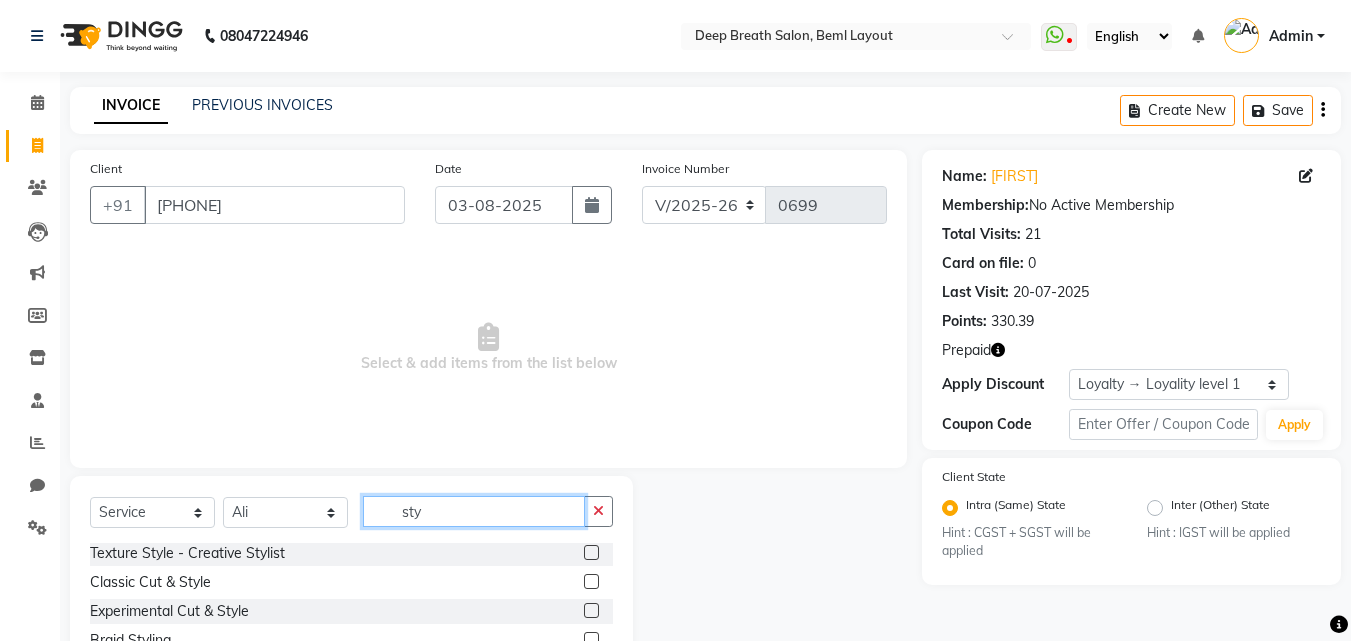 scroll, scrollTop: 90, scrollLeft: 0, axis: vertical 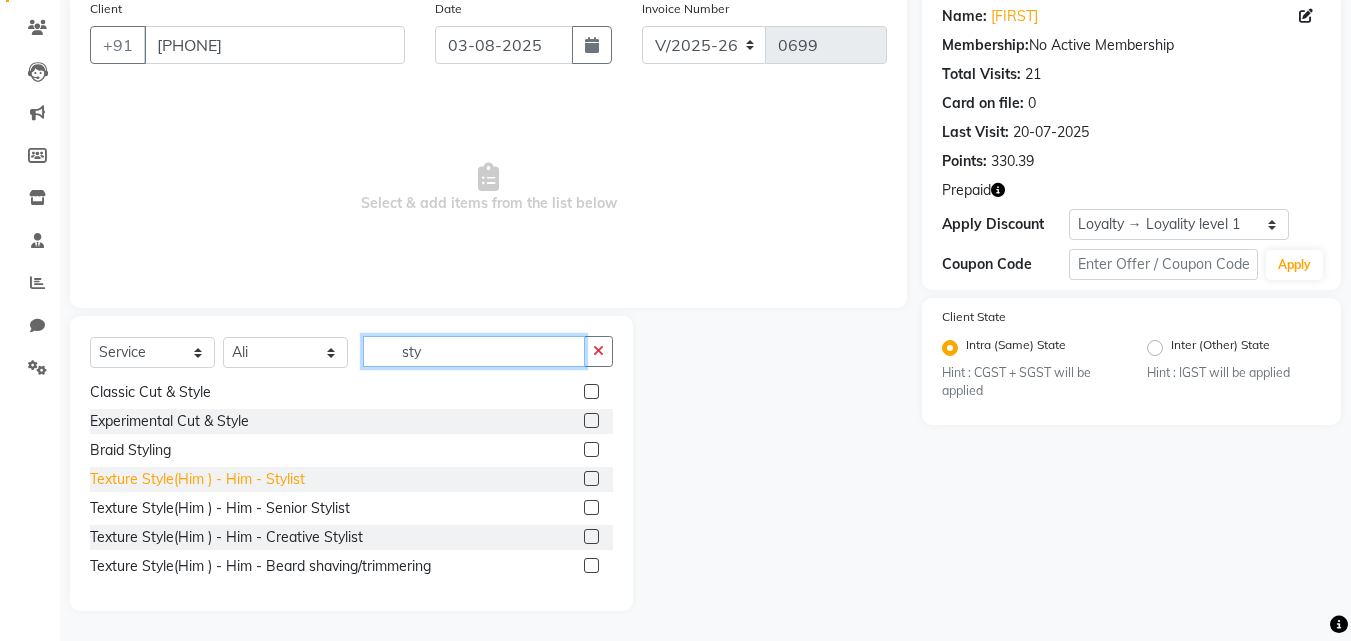 type on "sty" 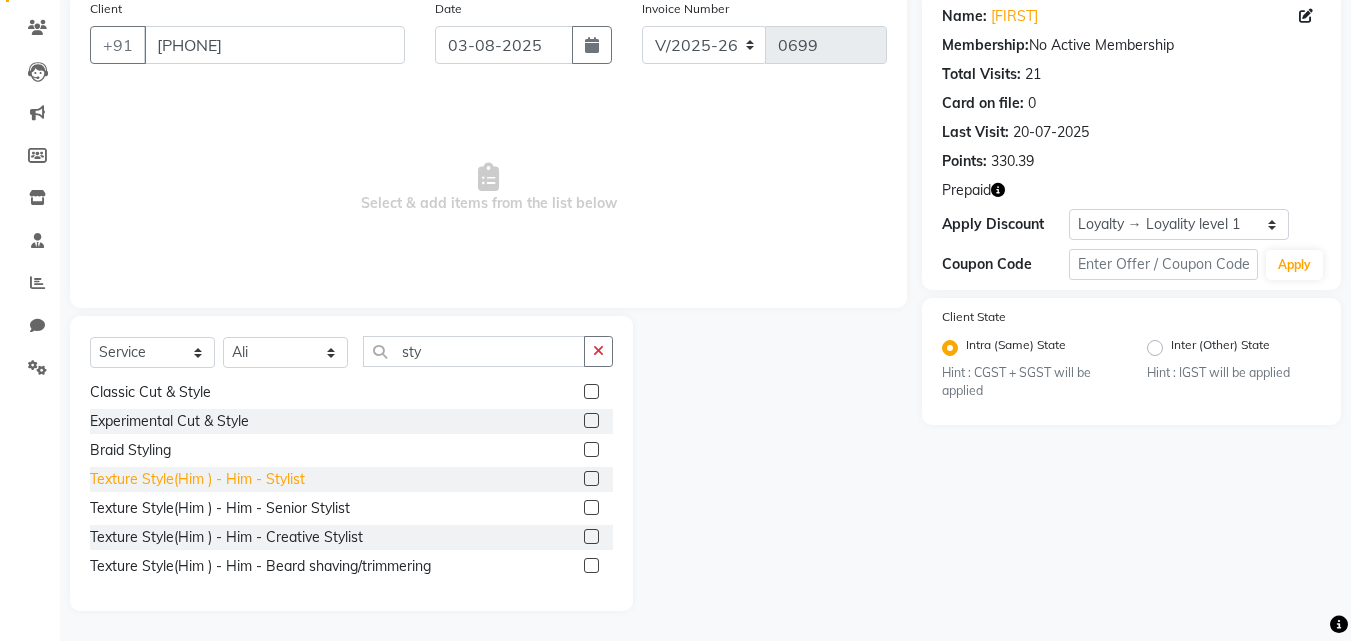 click on "Texture Style(Him ) - Him  - Stylist" 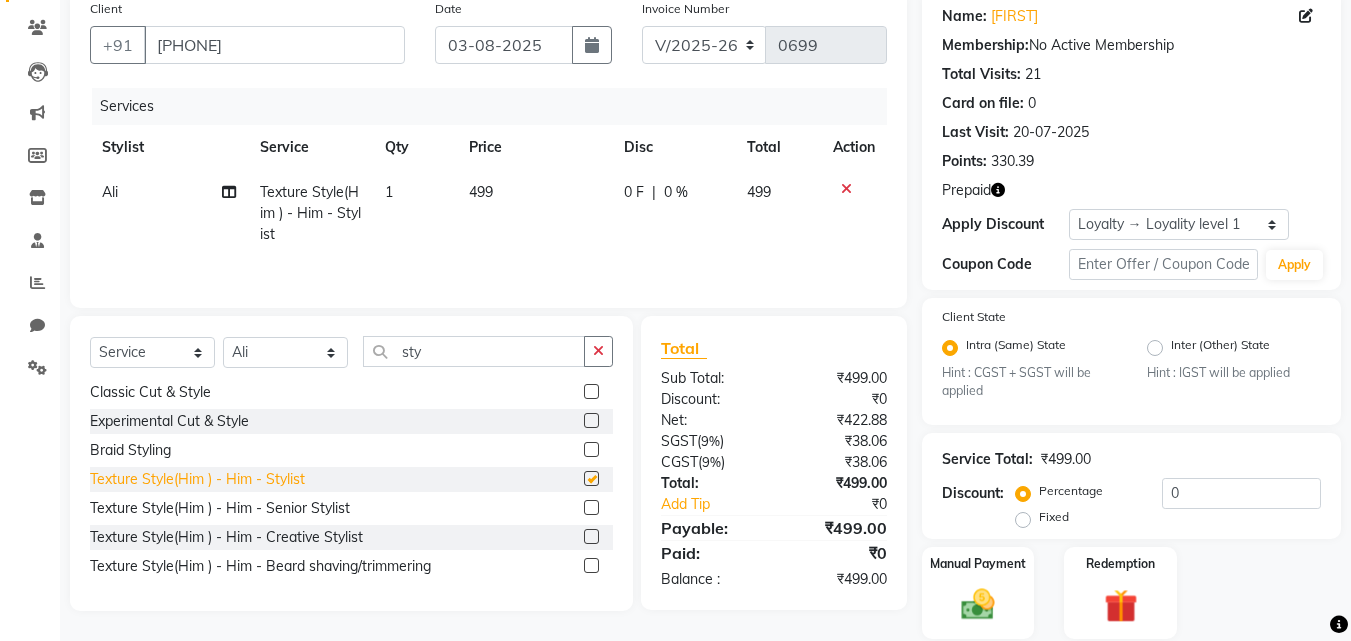 checkbox on "false" 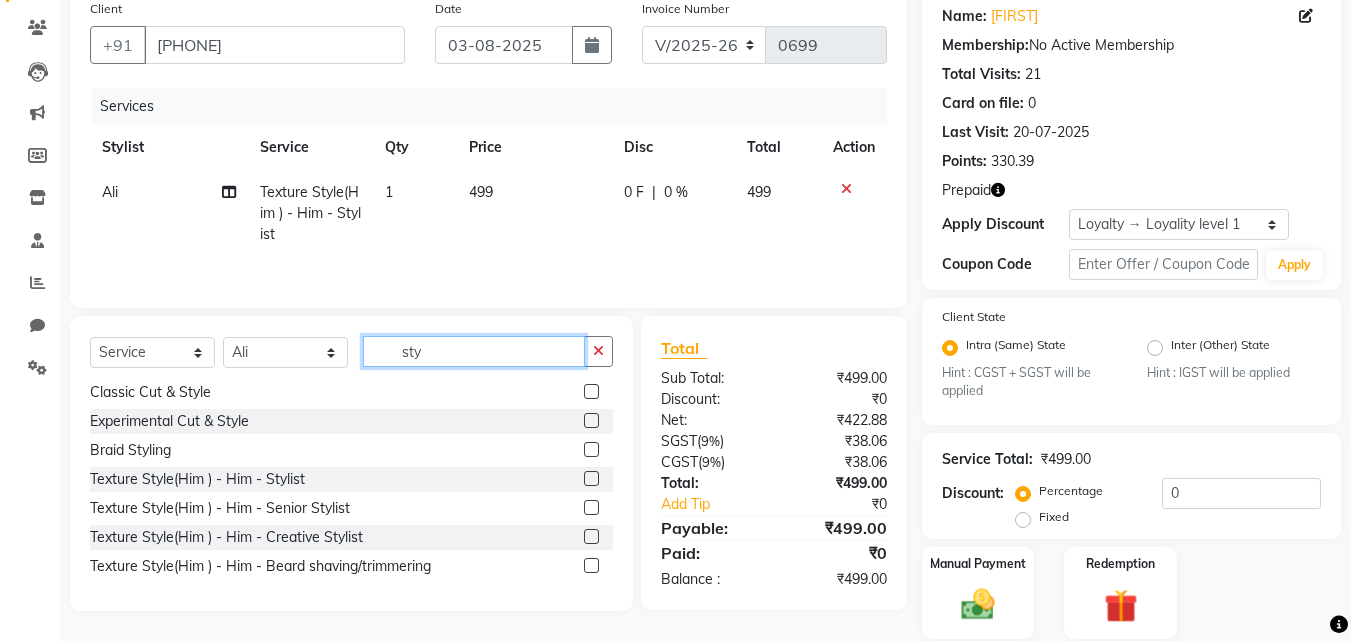 click on "sty" 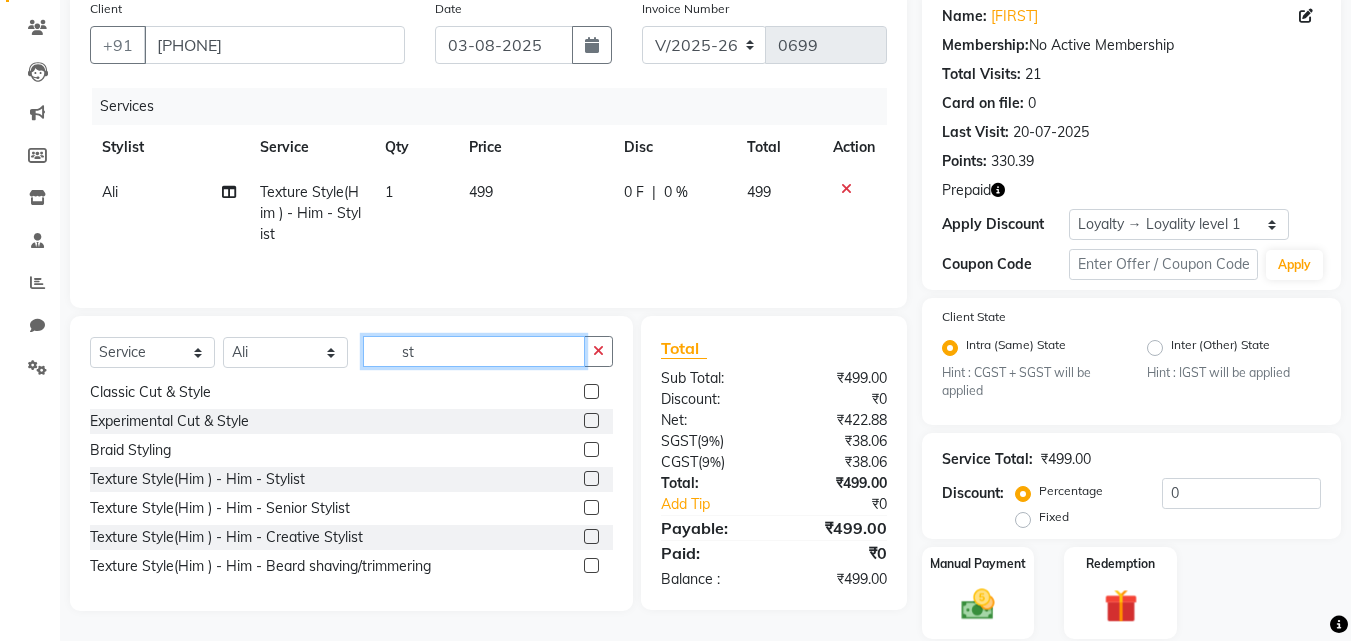 type on "s" 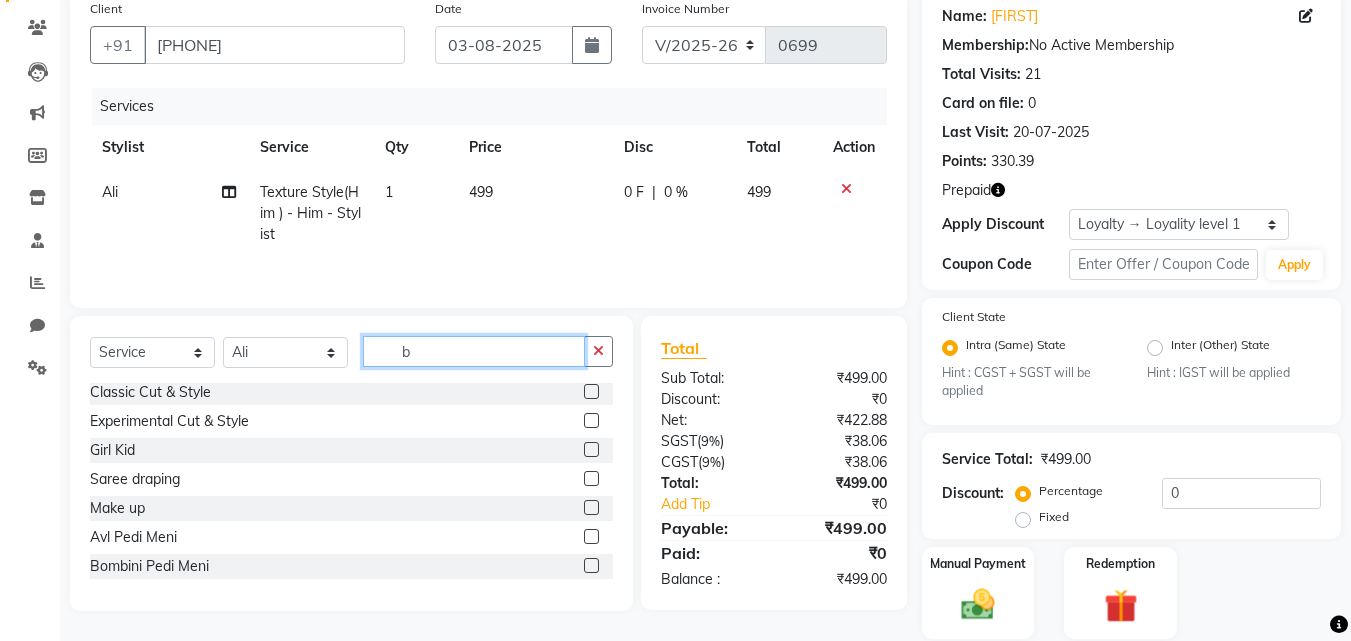 scroll, scrollTop: 0, scrollLeft: 0, axis: both 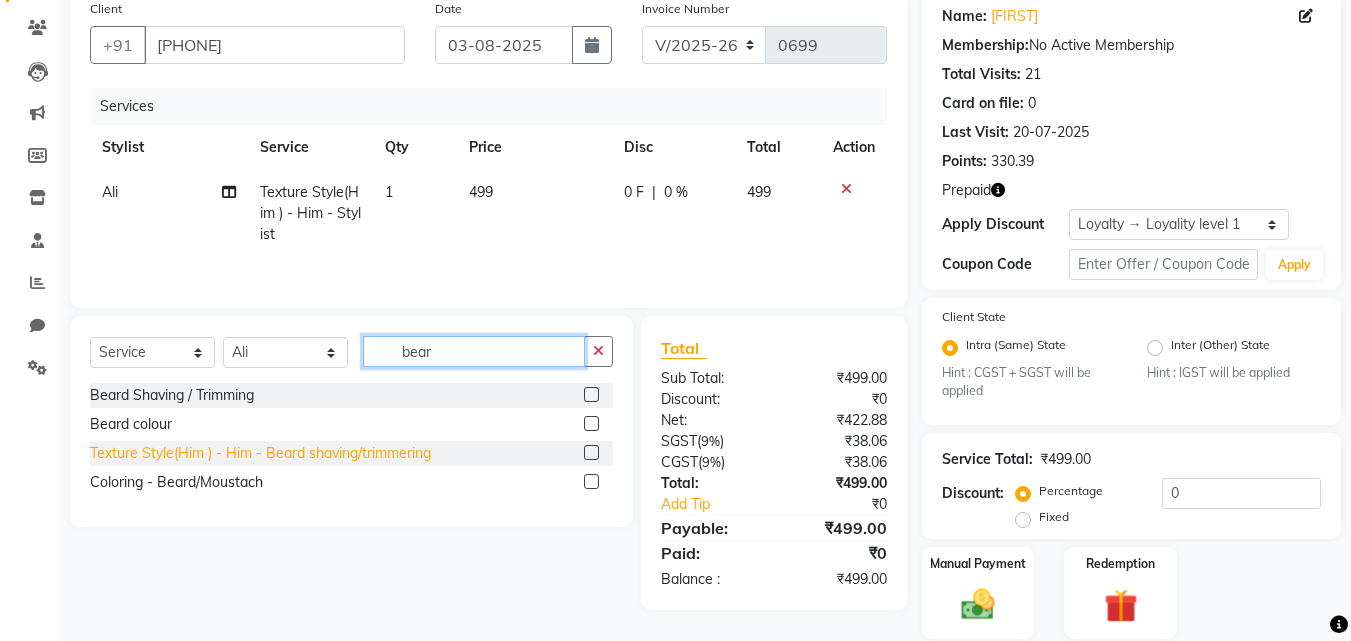 type on "bear" 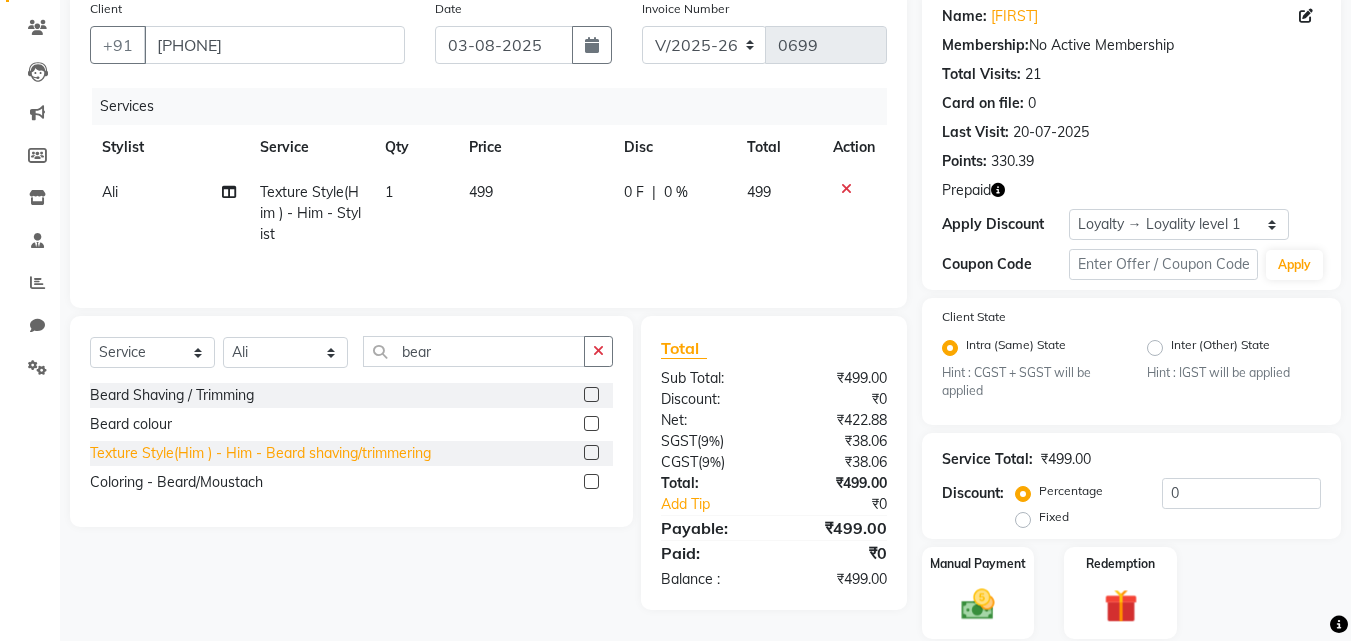 click on "Texture Style(Him ) - Him  - Beard shaving/trimmering" 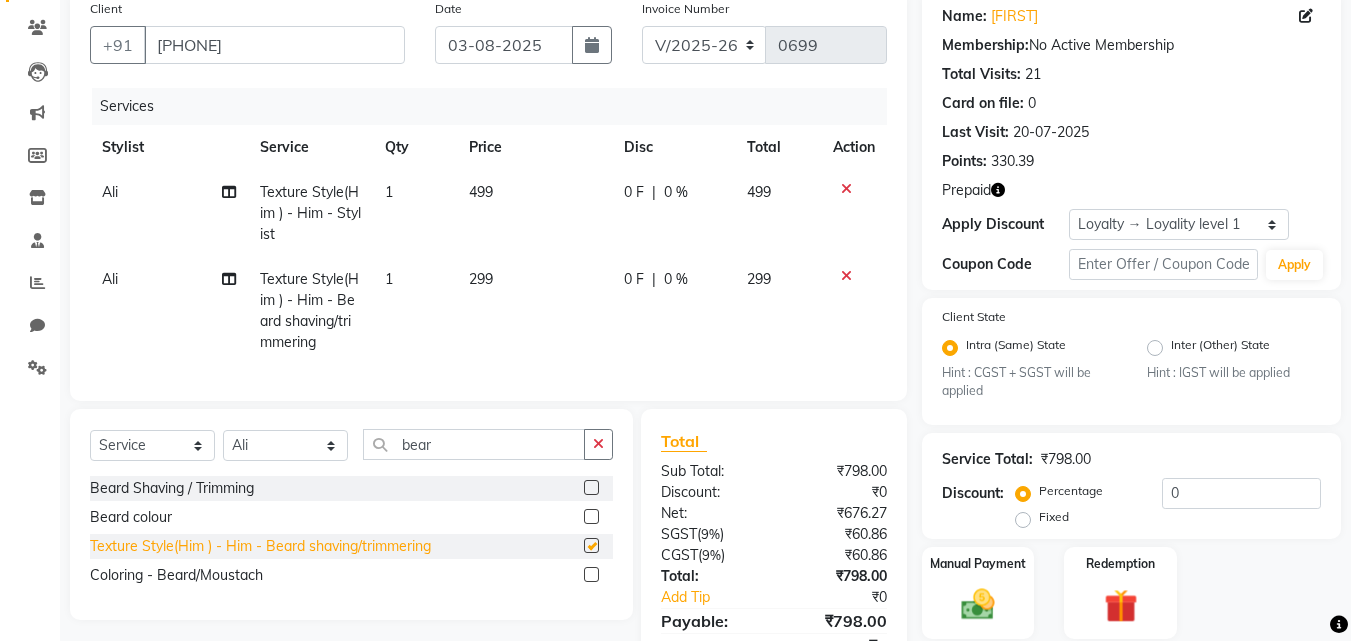 checkbox on "false" 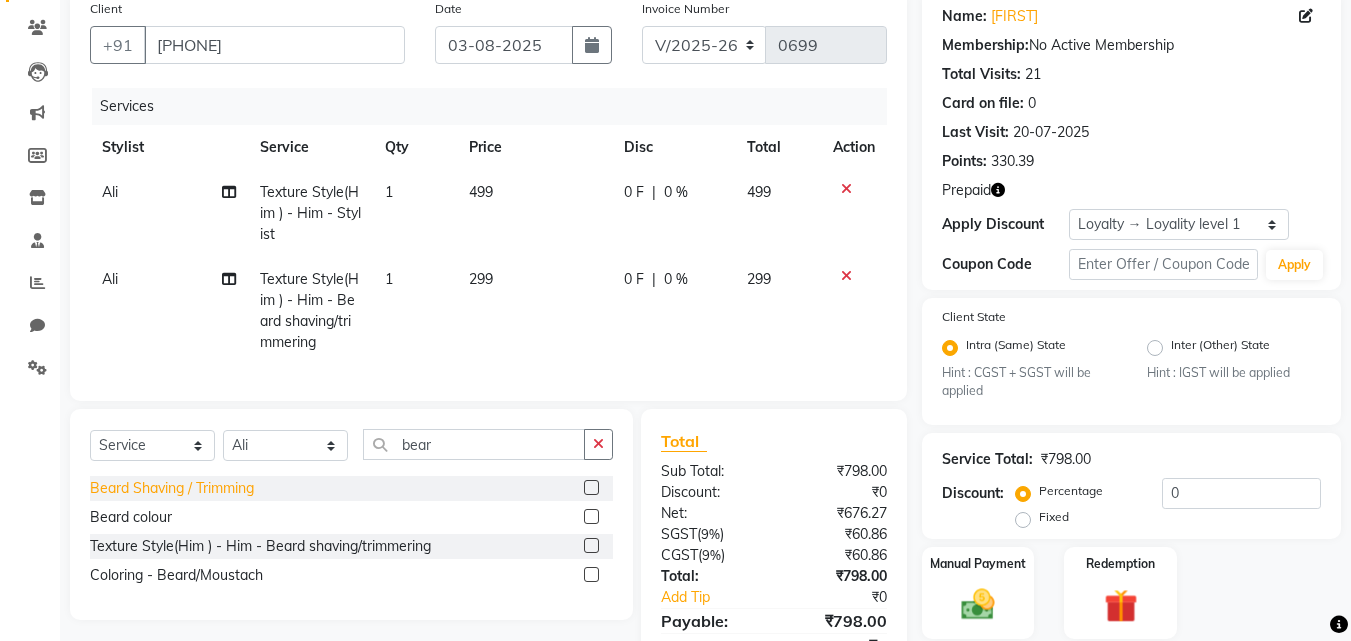 click on "Beard Shaving / Trimming" 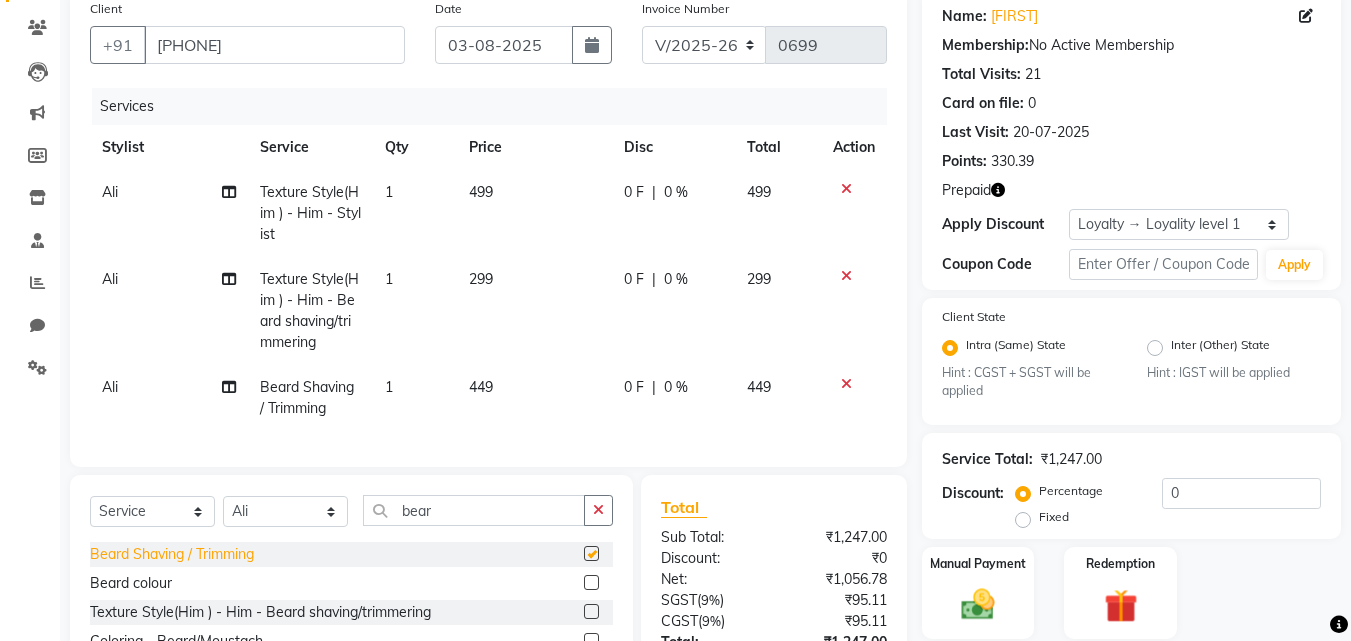 checkbox on "false" 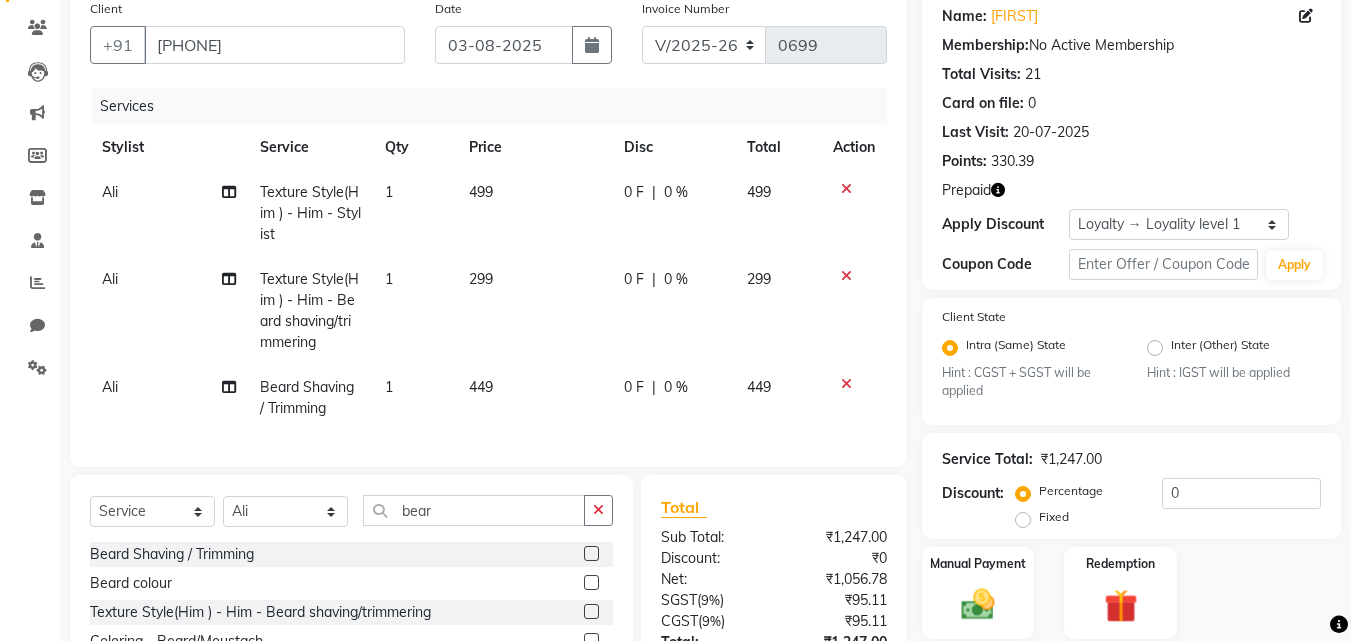 click 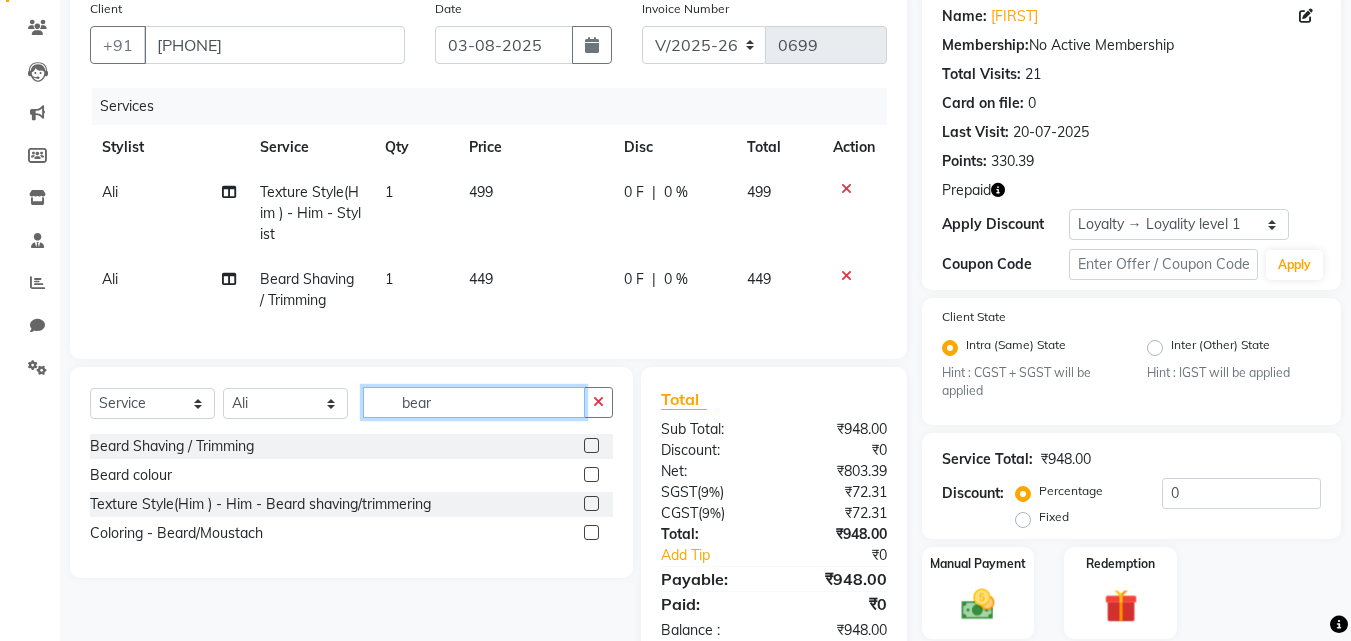click on "bear" 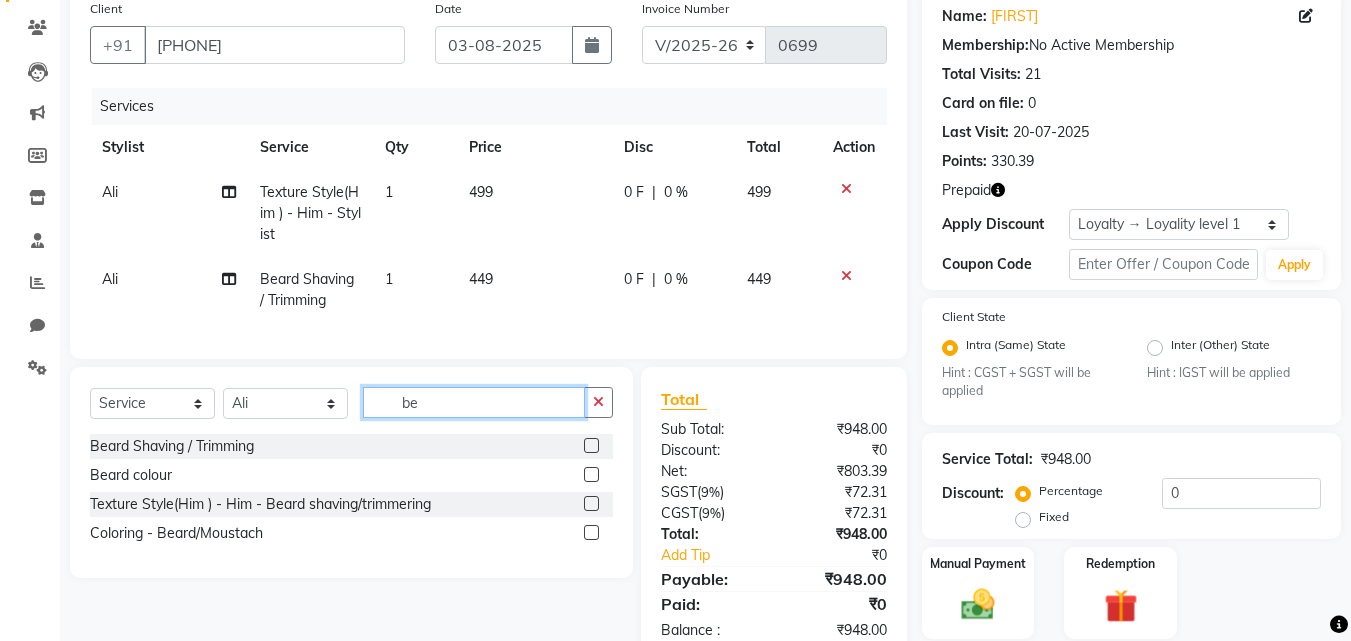 type on "b" 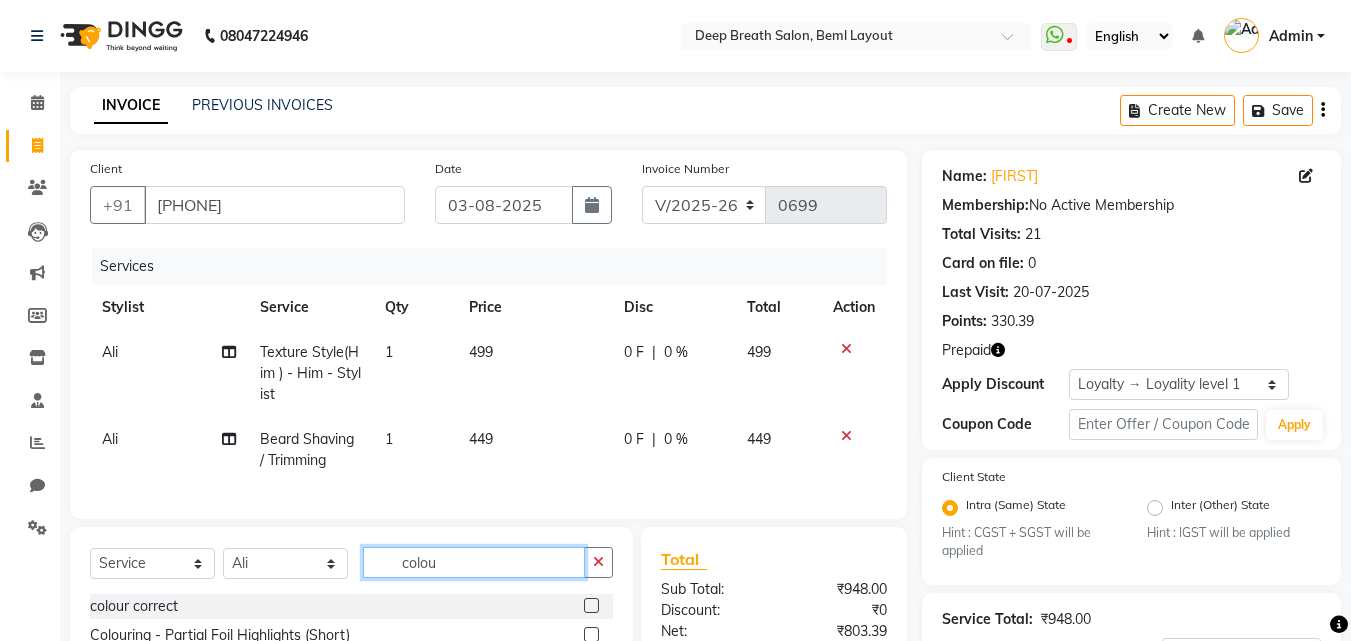scroll, scrollTop: 229, scrollLeft: 0, axis: vertical 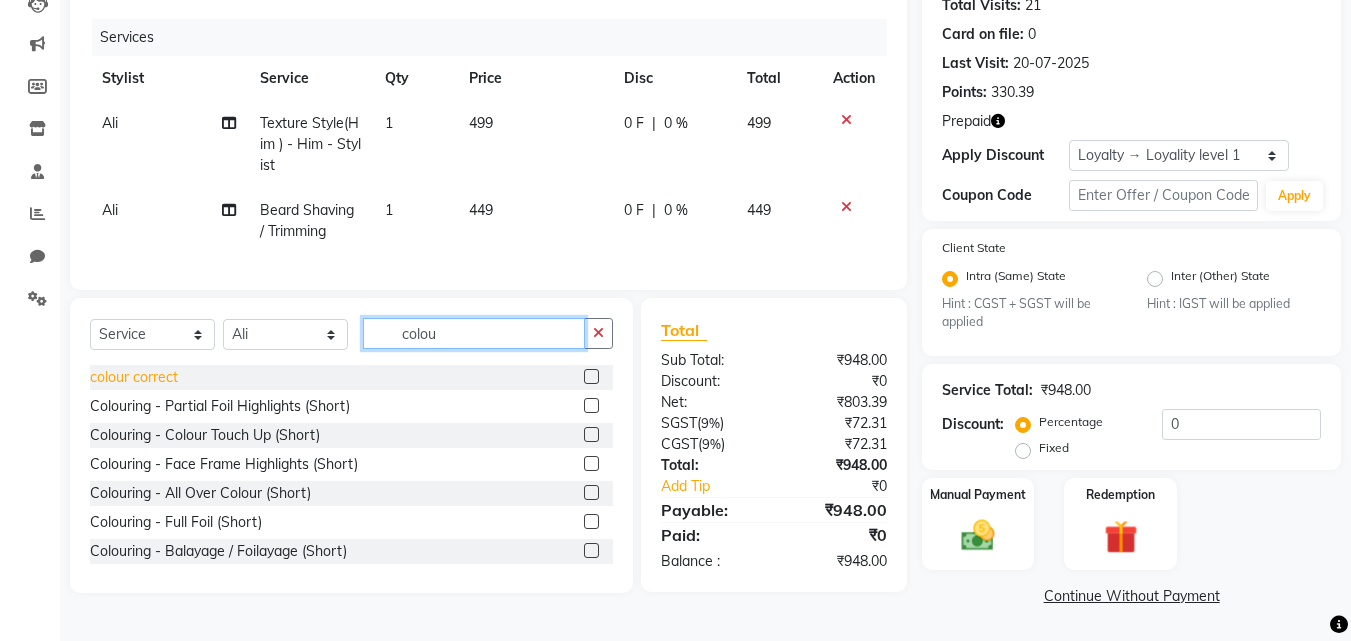 type on "colou" 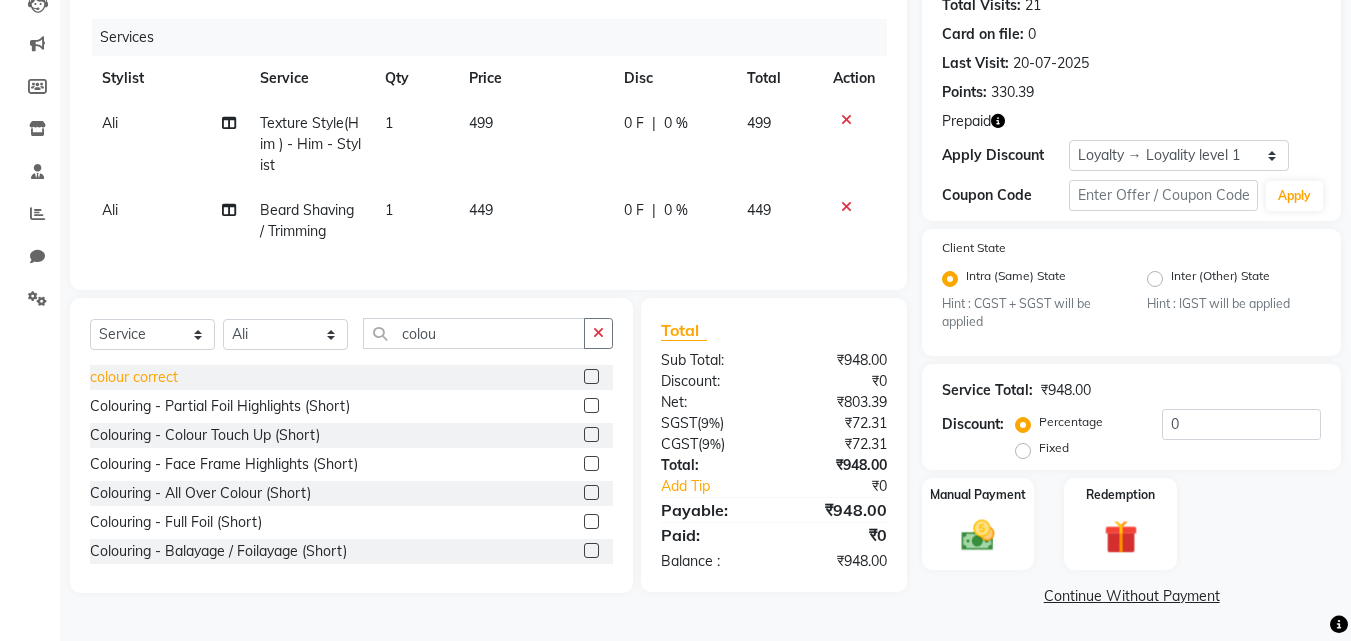 click on "colour correct" 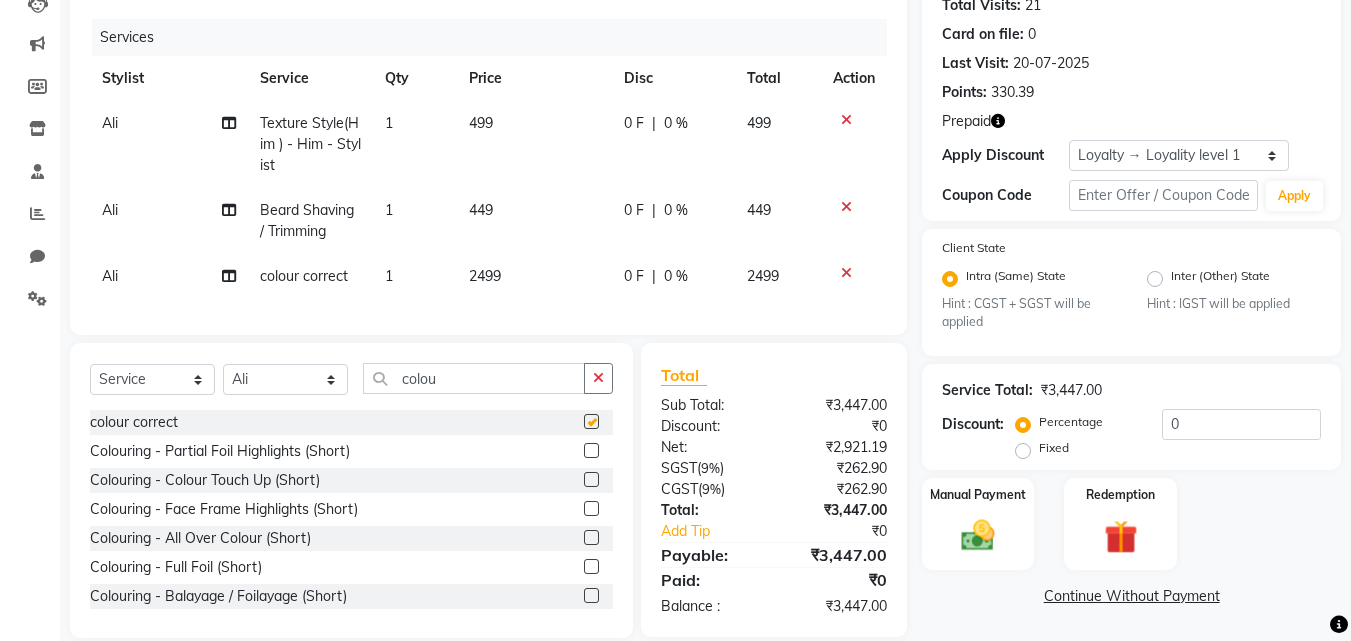 checkbox on "false" 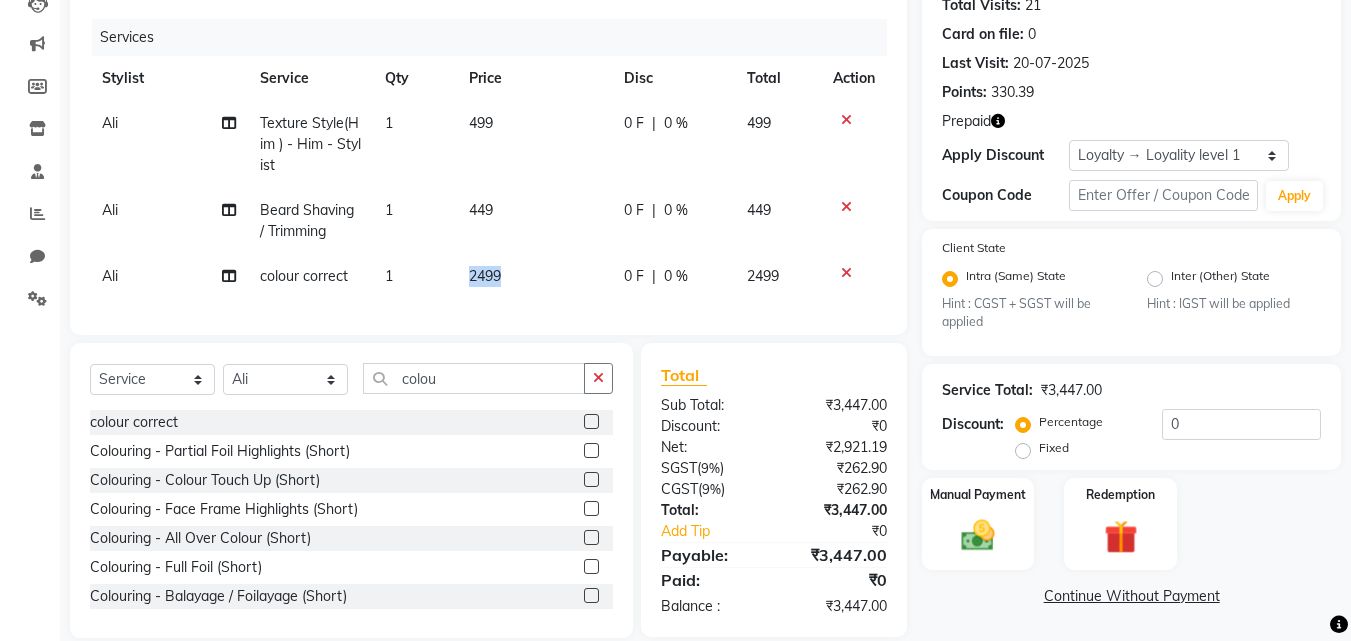 drag, startPoint x: 506, startPoint y: 272, endPoint x: 432, endPoint y: 278, distance: 74.24284 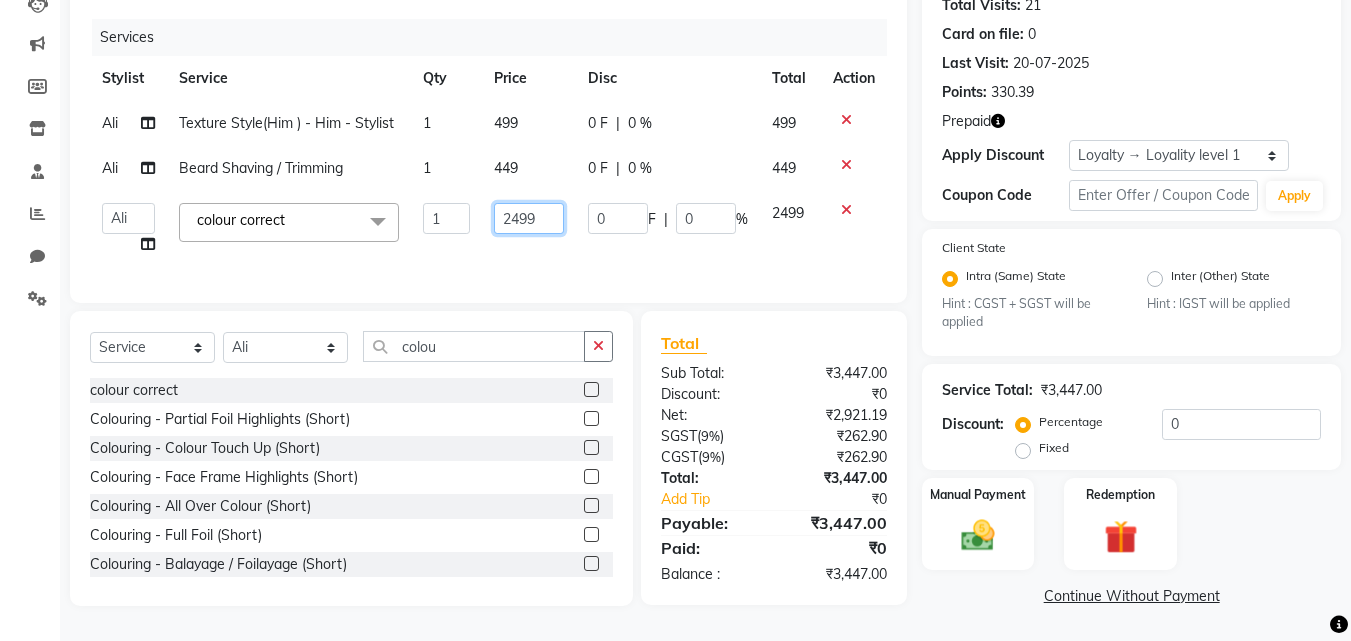 drag, startPoint x: 541, startPoint y: 220, endPoint x: 505, endPoint y: 220, distance: 36 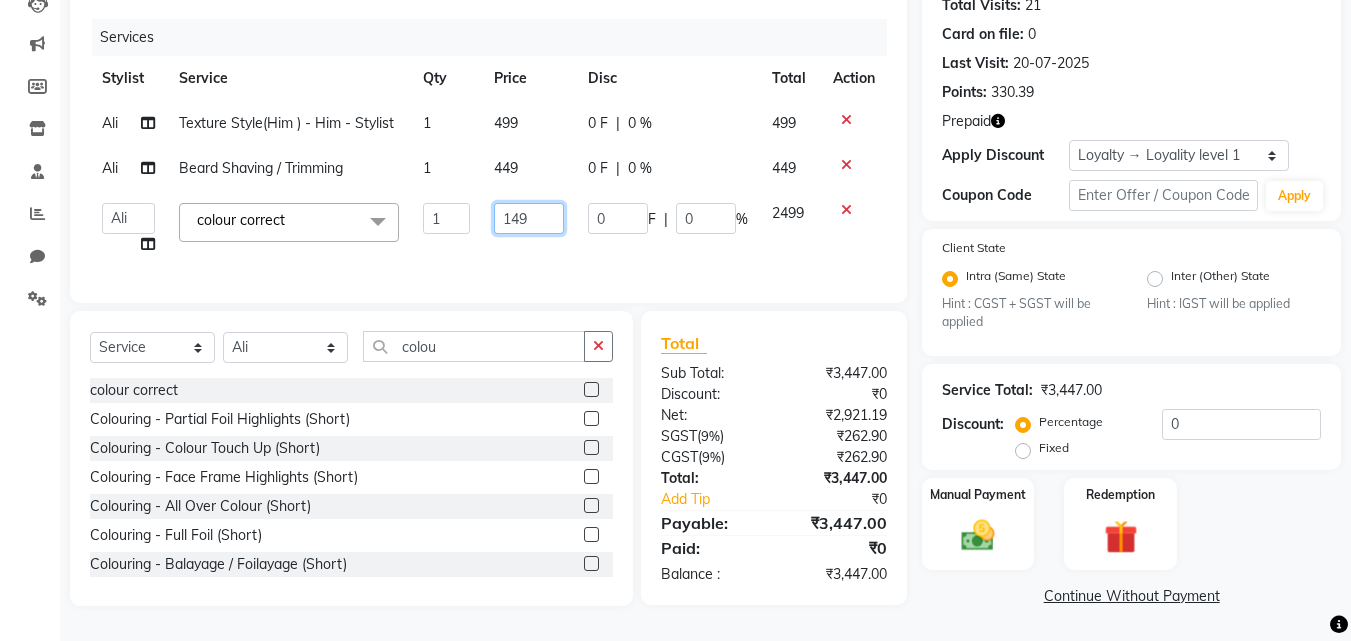 type on "1499" 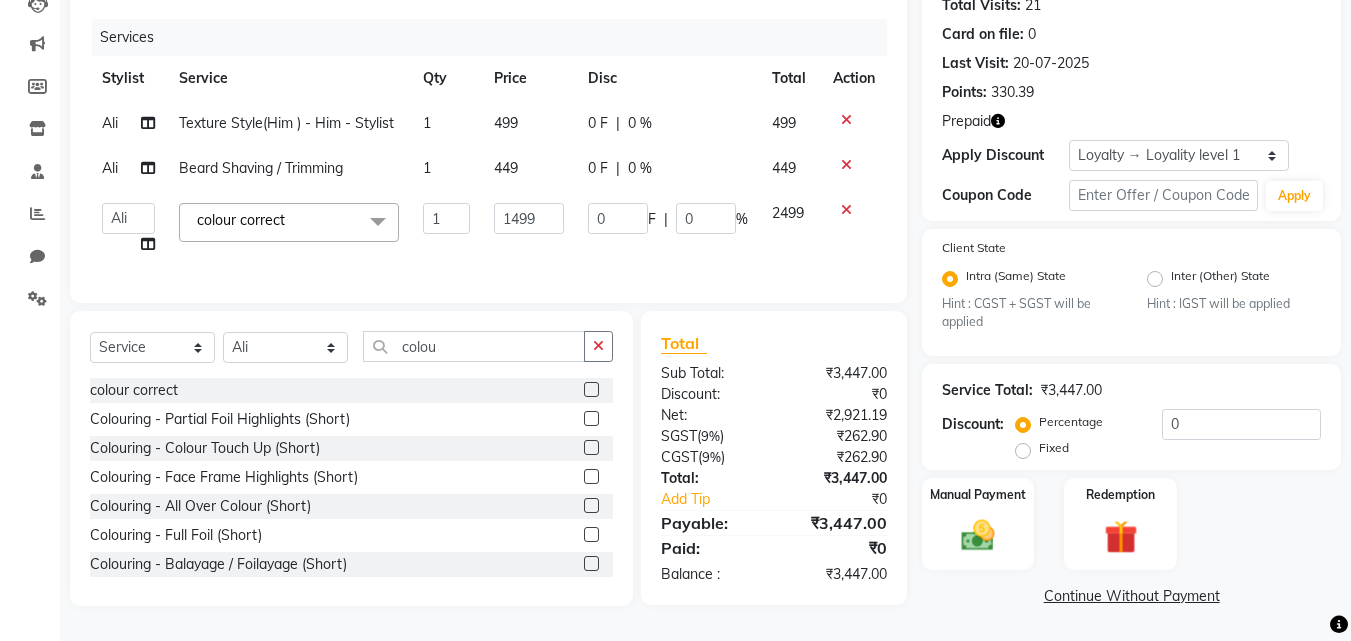 click on "Services Stylist Service Qty Price Disc Total Action Ali Texture Style(Him ) - Him  - Stylist 1 499 0 F | 0 % 499 Ali Beard Shaving / Trimming 1 449 0 F | 0 % 449  Ali   Gufran   Gulfam   Kalpana   Munmun Roy   Nagesh   Pallavi Mam   Pavithra H C   Poonam   priyana    Saffal   Shoyab   Sumitra  colour correct&nbsp;x Wow Looks - Blow Out Wow Looks - Up Do Wow Looks - Flat Iron / Curl K Wash K Wash Blow Out K Wash M Full Body Wax Him  Shoulder Massage Neck Waxing Texture Style - Stylist Texture Style - Senior Stylist Texture Style - Creative Stylist Kid Cuts Beard Shaving / Trimming Premium Shaving Classic Cut & Style Experimental Cut & Style Girl Kid Saree draping Make up Avl Pedi Meni Bombini Pedi Meni Face Massage Casmara Hair Wash Nanoplartia Hair Extension Fringes/Bangs Bikini Polishing Bkini Pack colour correct Deep conditioning K Care Services Fusio Scrub Braid Styling half leg roll on neck polish ear waxing nose waxing Chroma Absolu Ritual Experience (M) Densifying Scalp Ritual (M) 1 0" 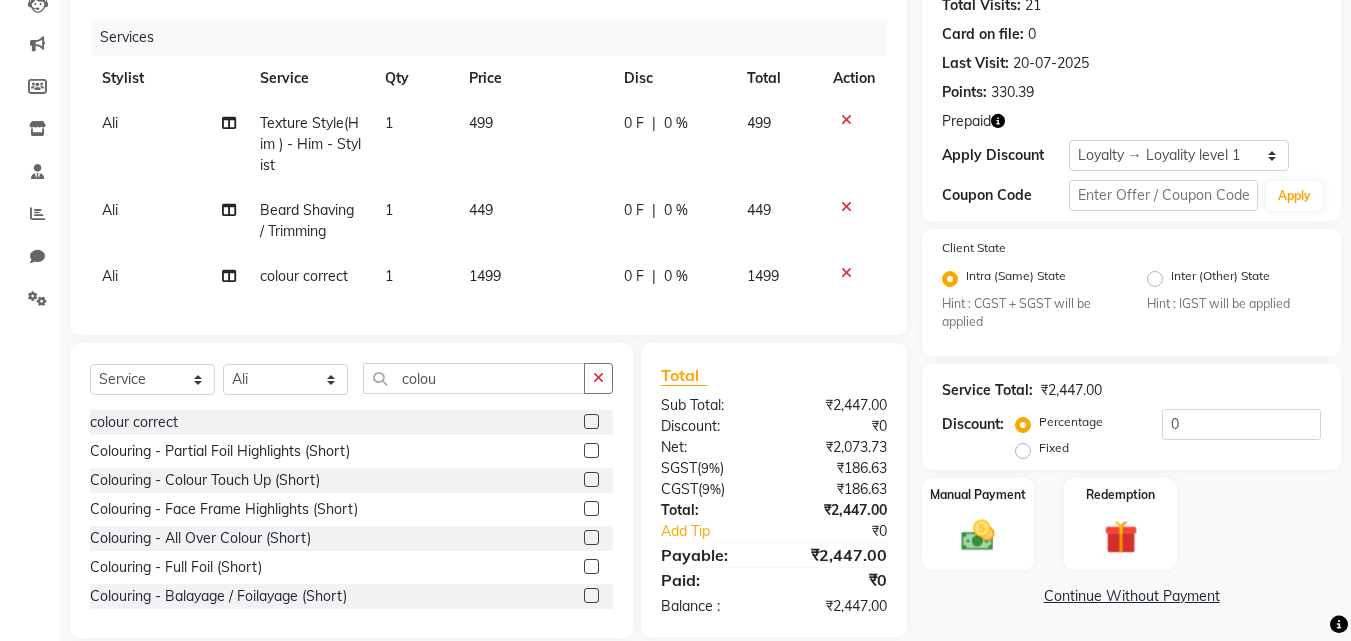 scroll, scrollTop: 271, scrollLeft: 0, axis: vertical 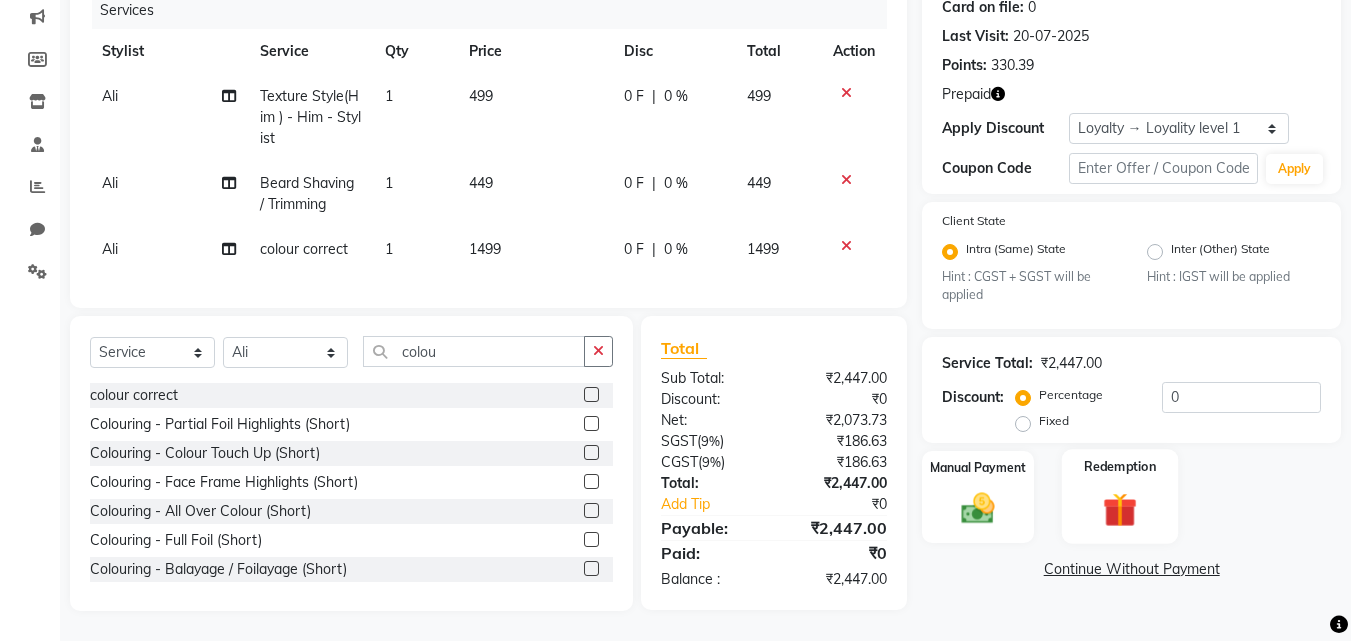 click on "Redemption" 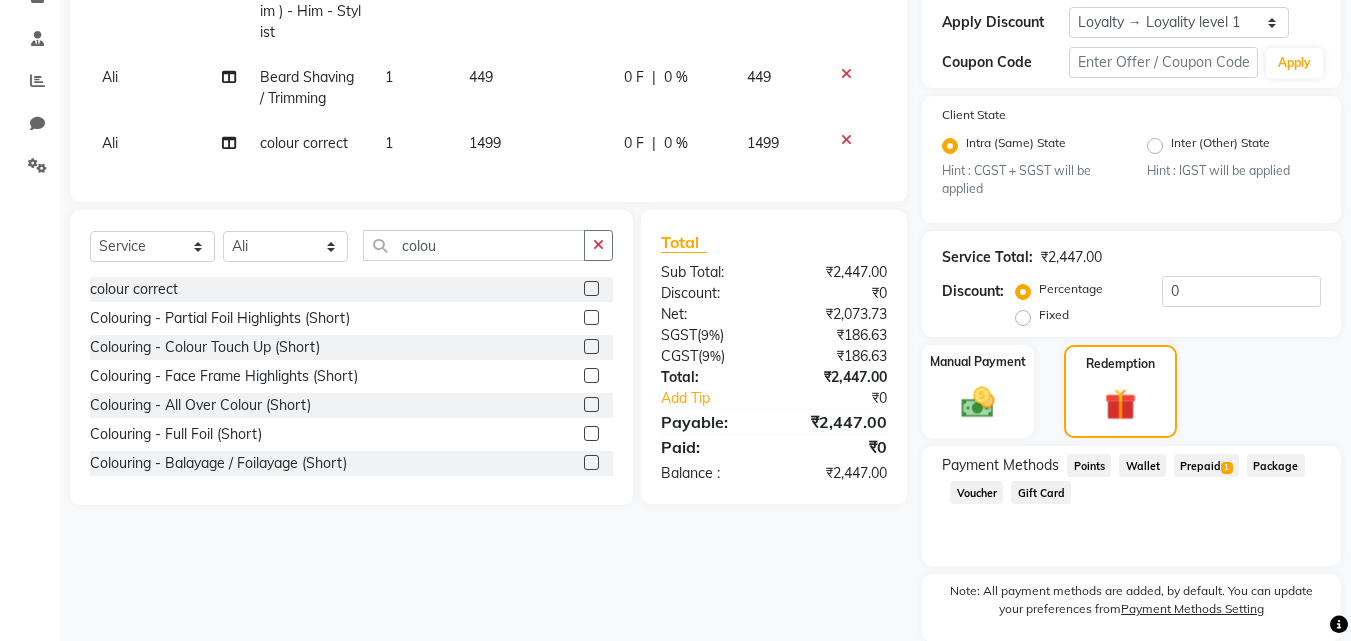 scroll, scrollTop: 434, scrollLeft: 0, axis: vertical 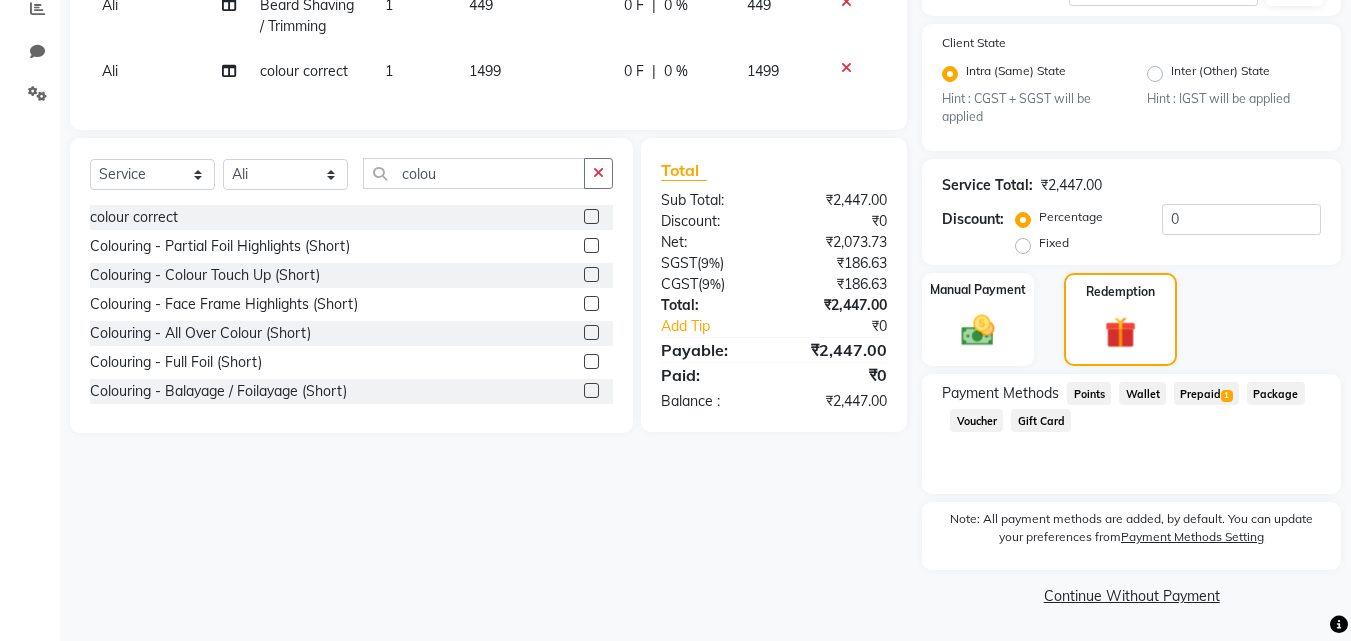click on "Prepaid  1" 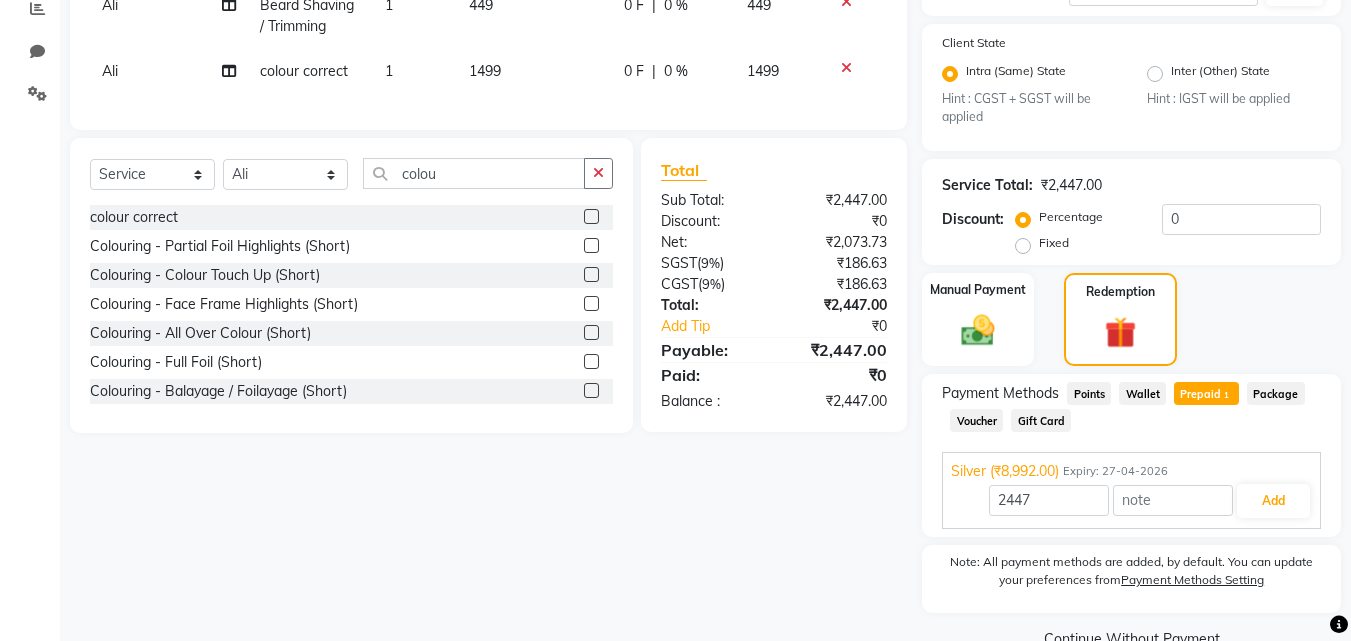 scroll, scrollTop: 477, scrollLeft: 0, axis: vertical 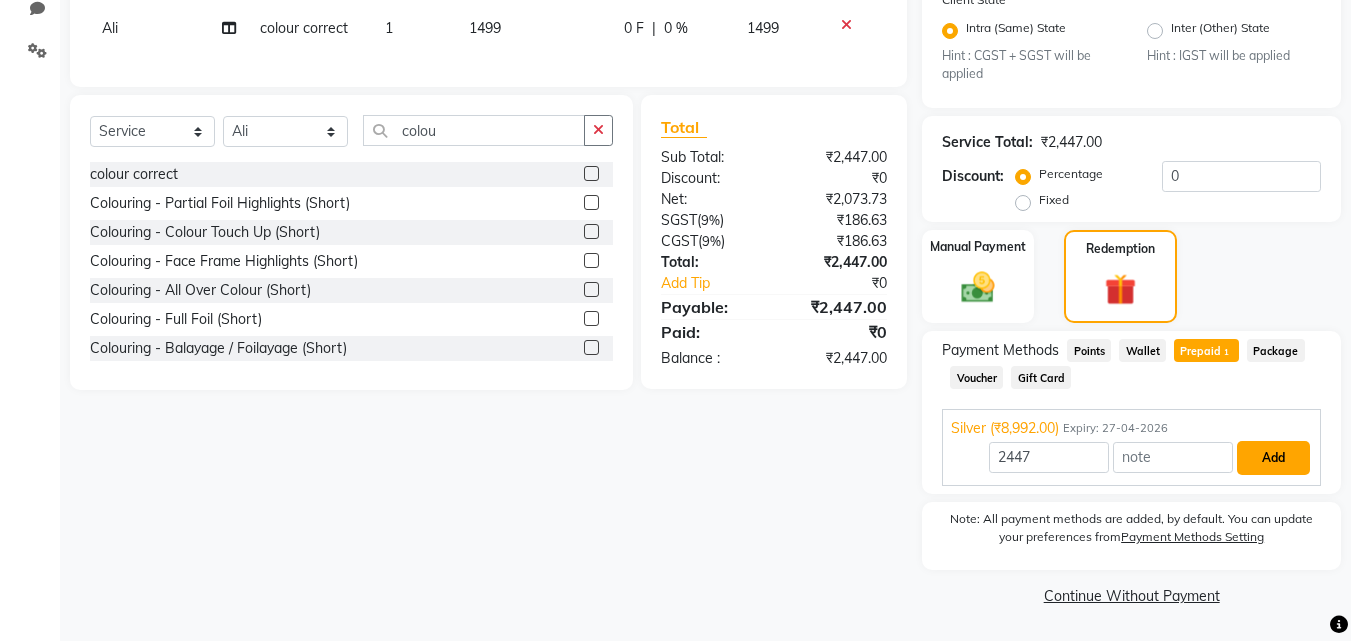 click on "Add" at bounding box center [1273, 458] 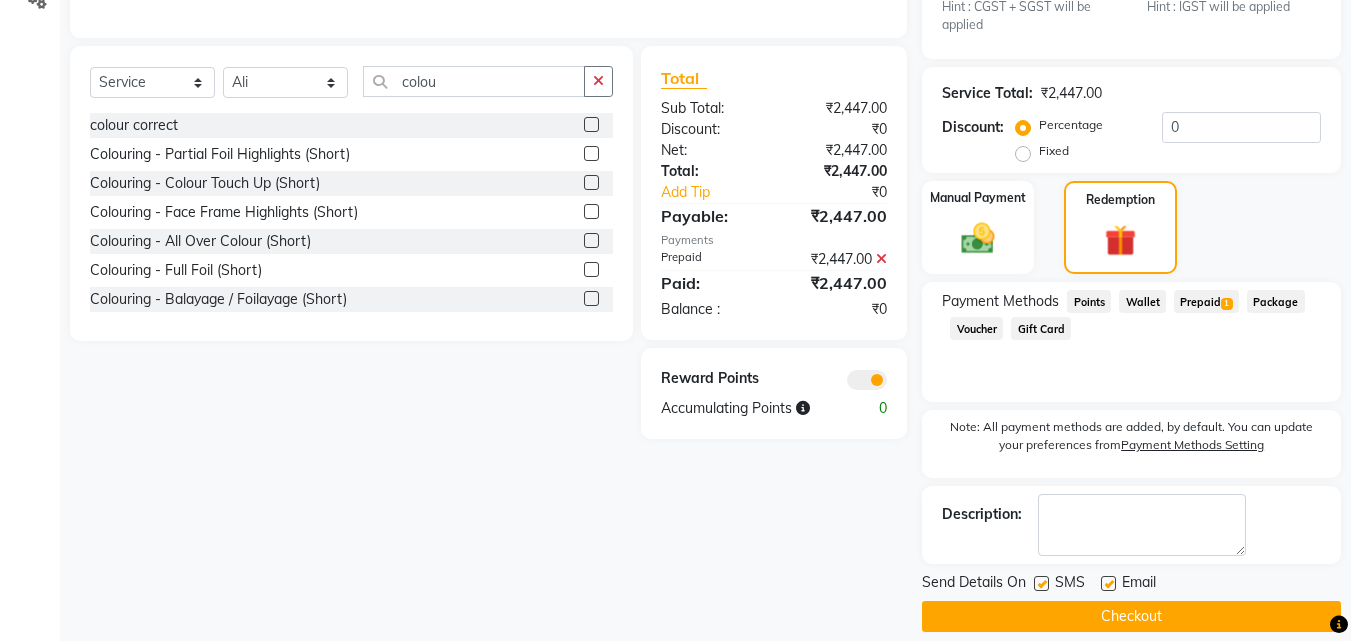 scroll, scrollTop: 547, scrollLeft: 0, axis: vertical 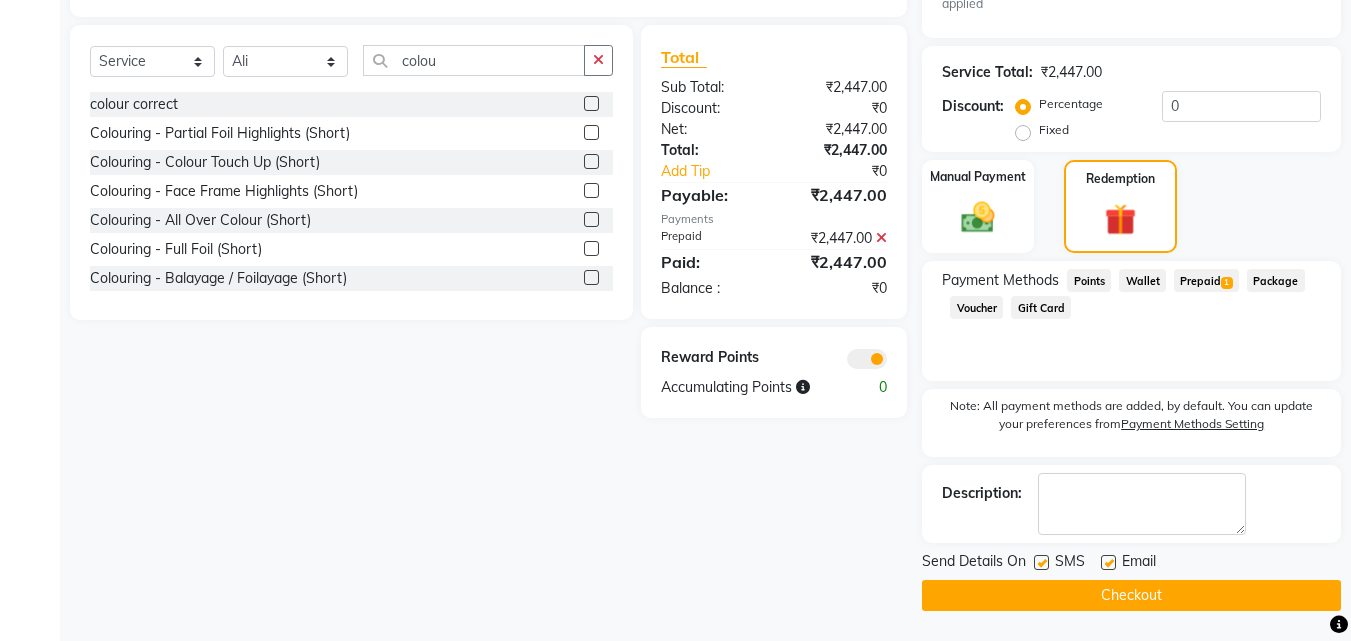click on "Checkout" 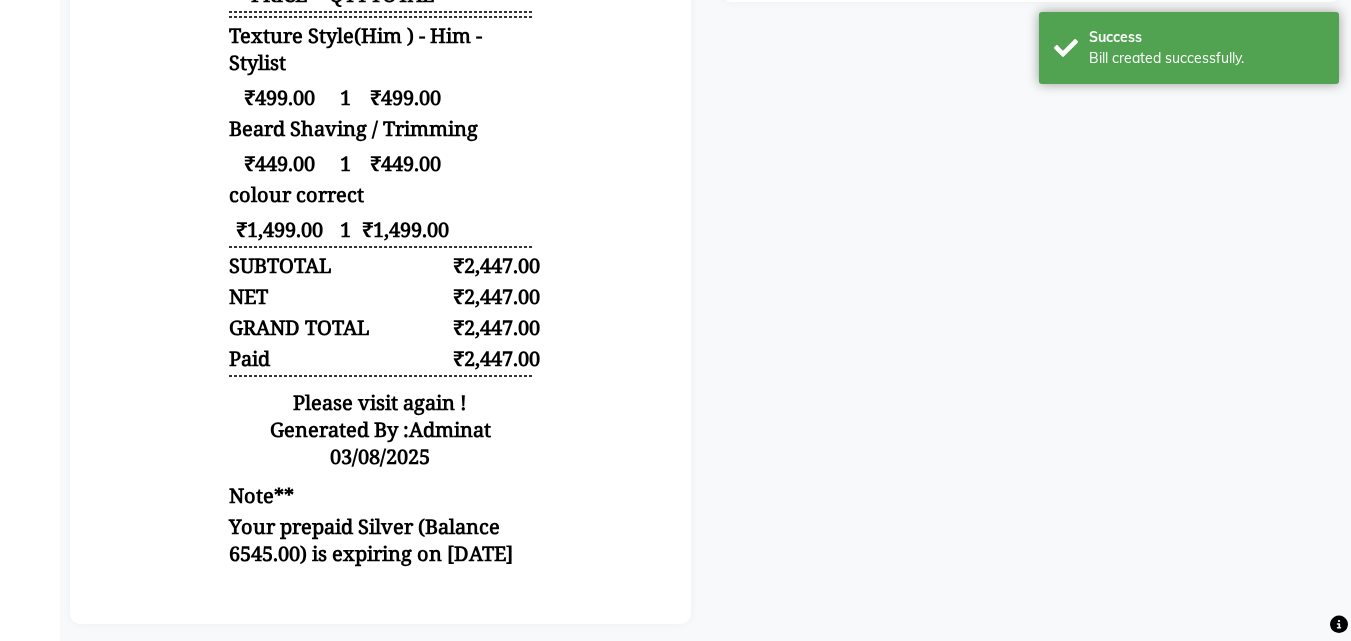 scroll, scrollTop: 691, scrollLeft: 0, axis: vertical 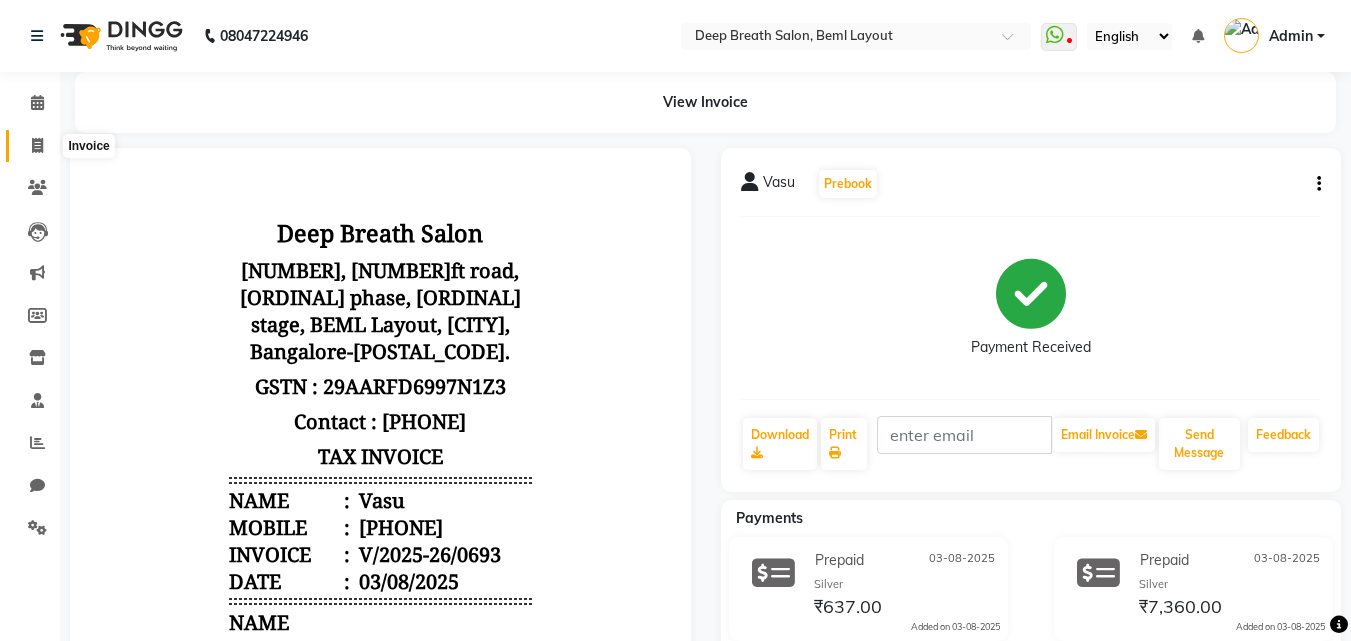click 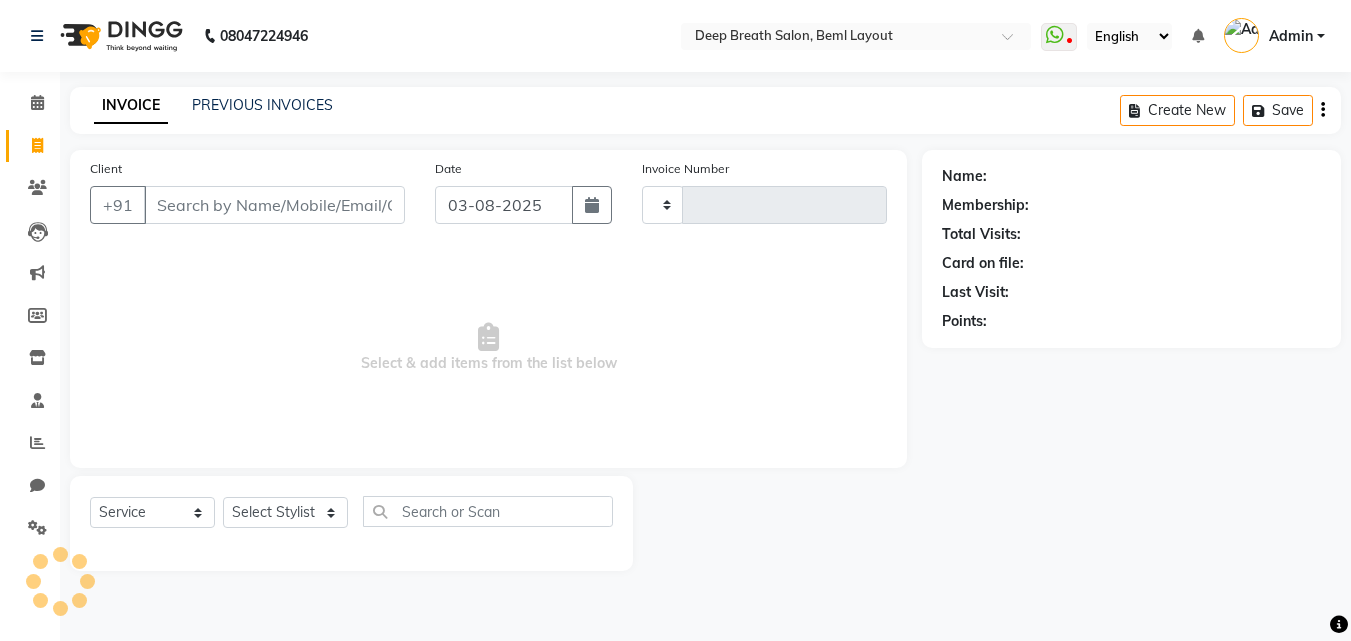type on "0700" 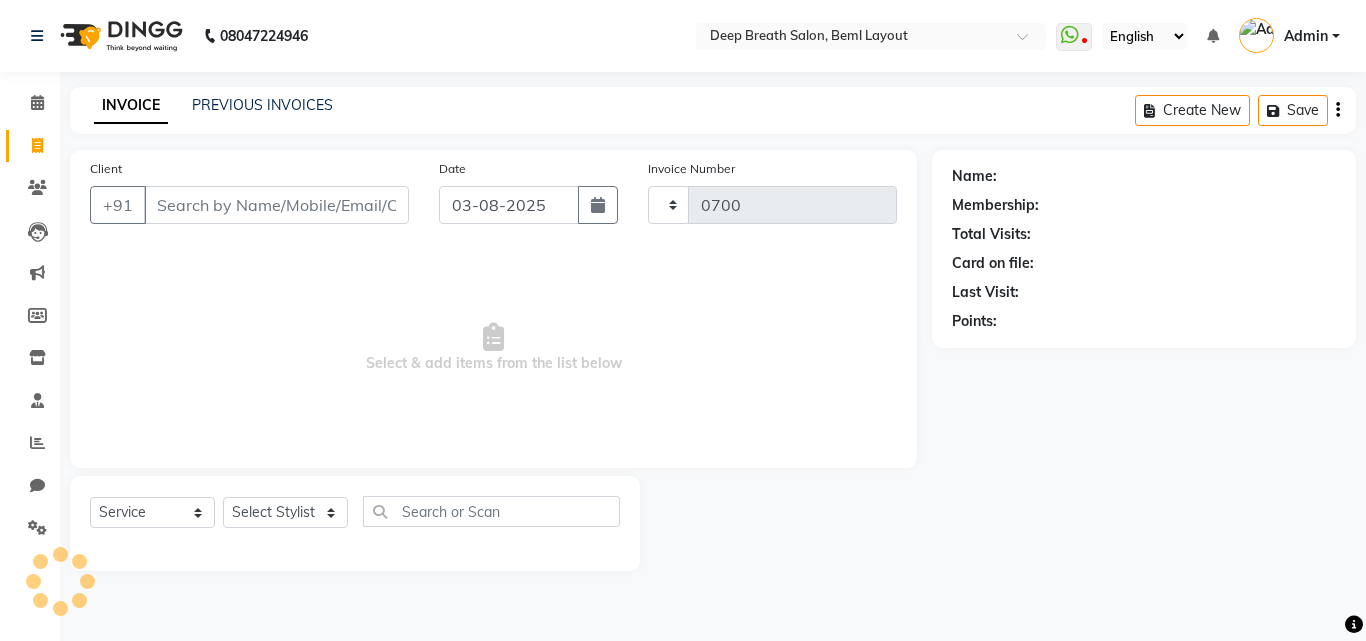 select on "4101" 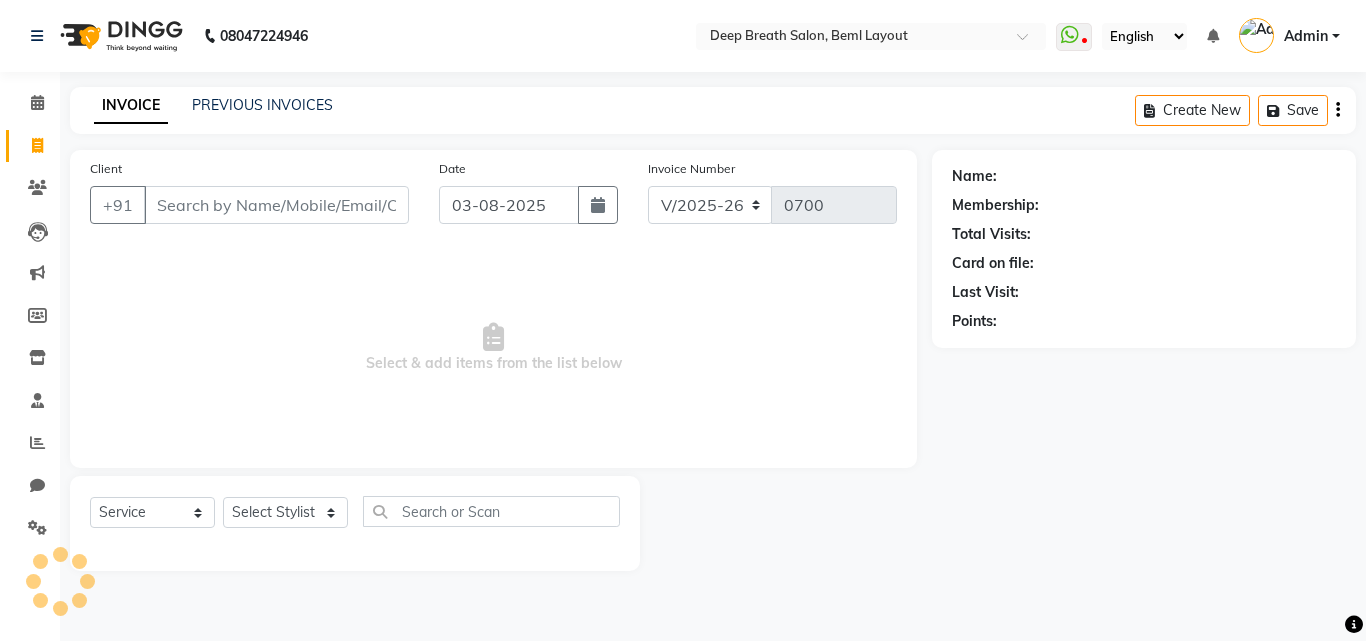 click on "Client" at bounding box center [276, 205] 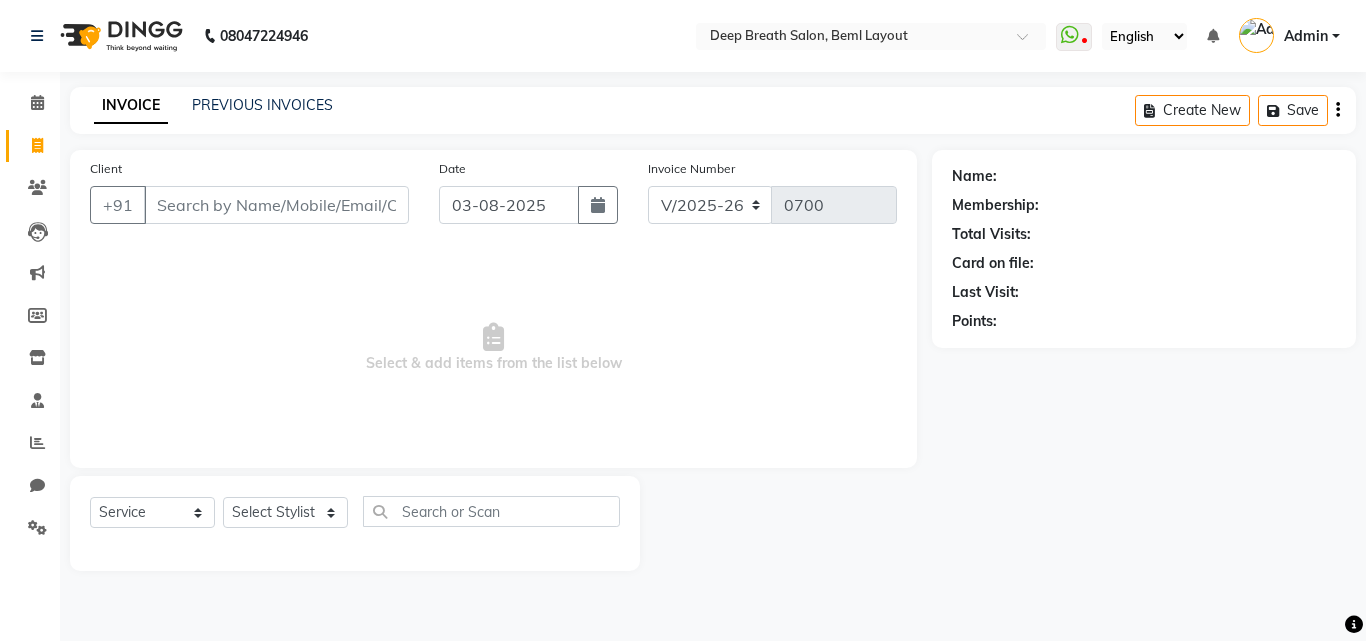 click on "Client +91" 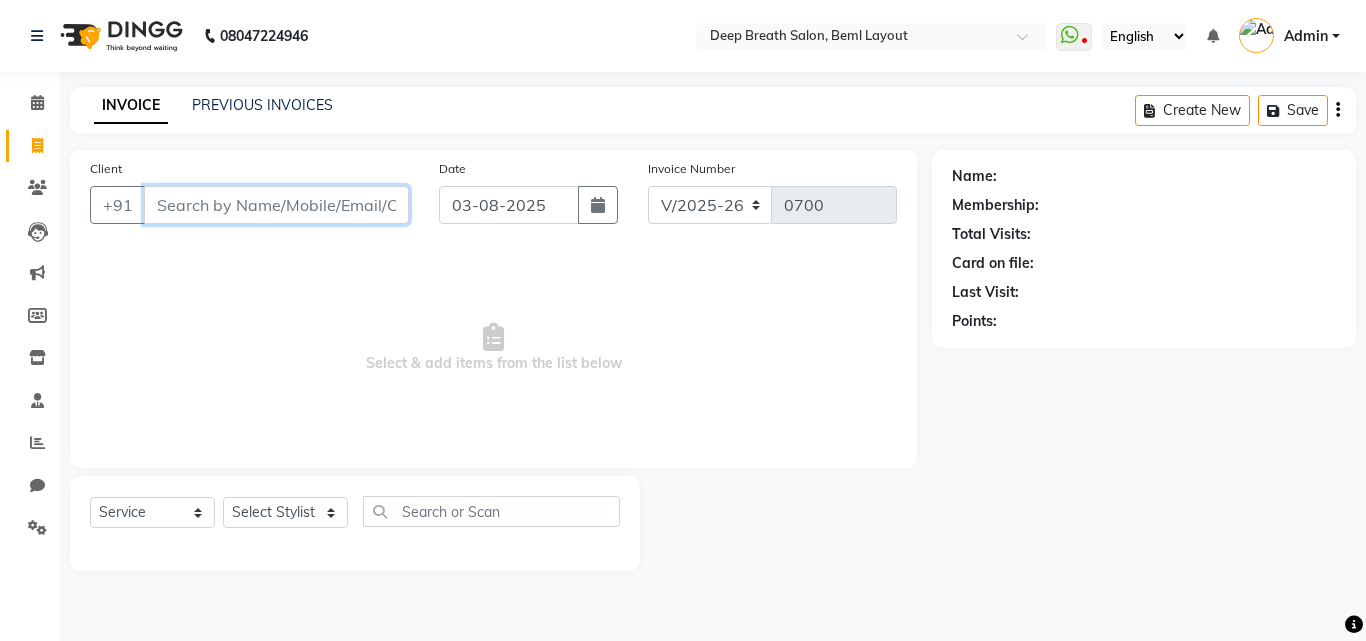 click on "Client" at bounding box center [276, 205] 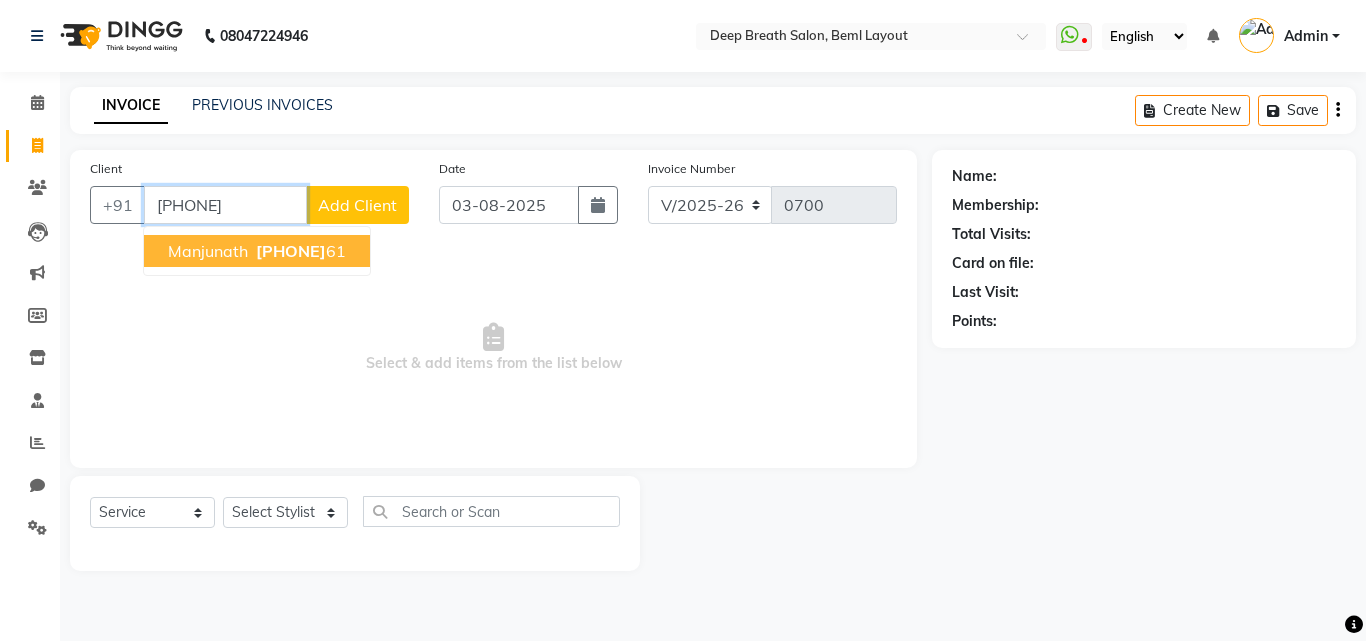 click on "99867031 61" at bounding box center [299, 251] 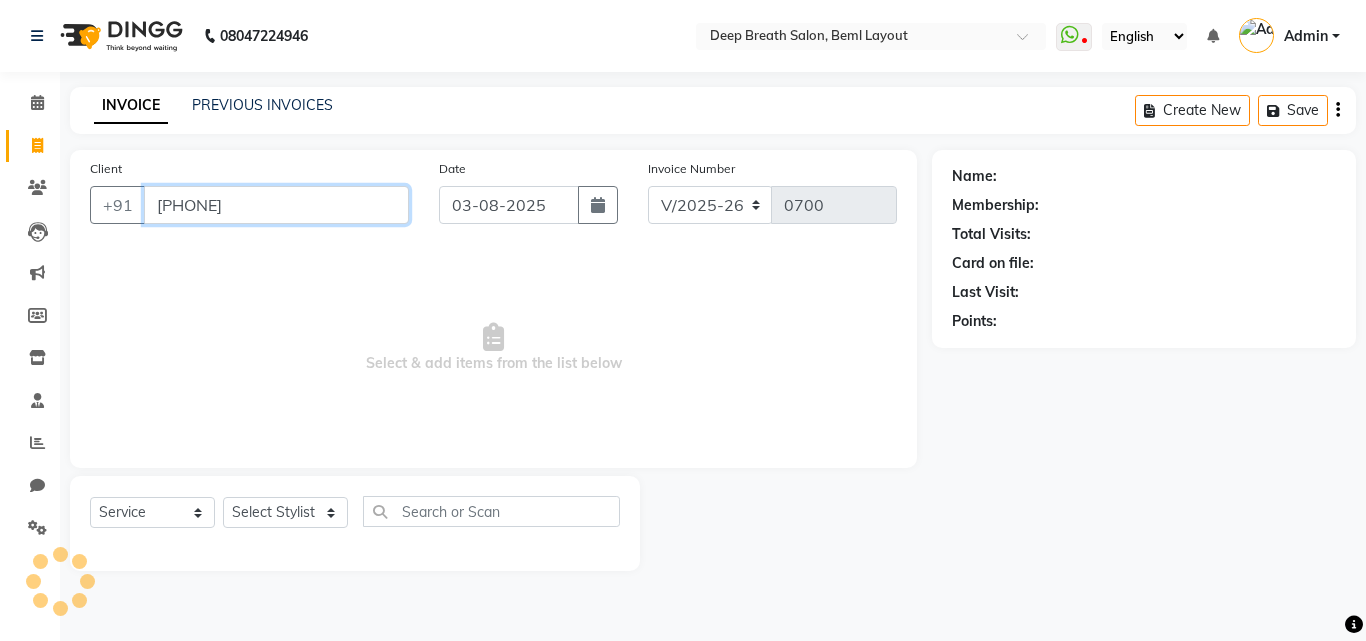 type on "9986703161" 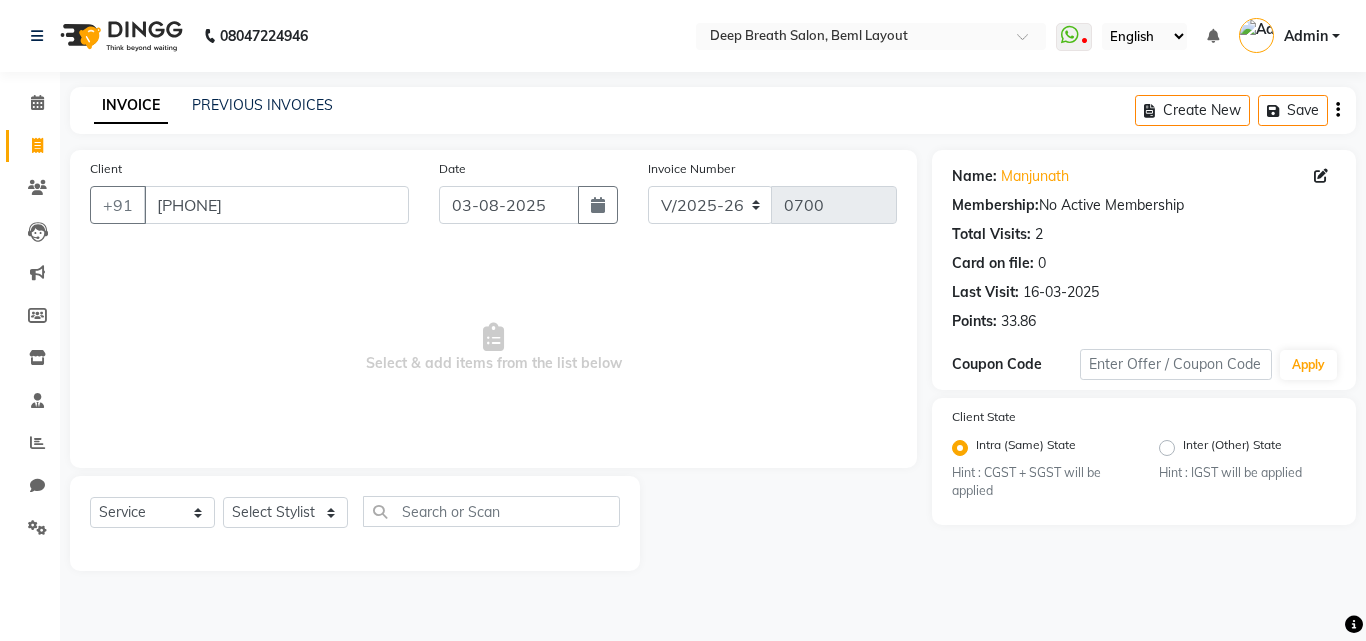click on "Select  Service  Product  Membership  Package Voucher Prepaid Gift Card  Select Stylist Ali Gufran Gulfam Kalpana Munmun Roy Nagesh Pallavi Mam Pavithra H C Poonam priyana  Saffal Shoyab Sumitra" 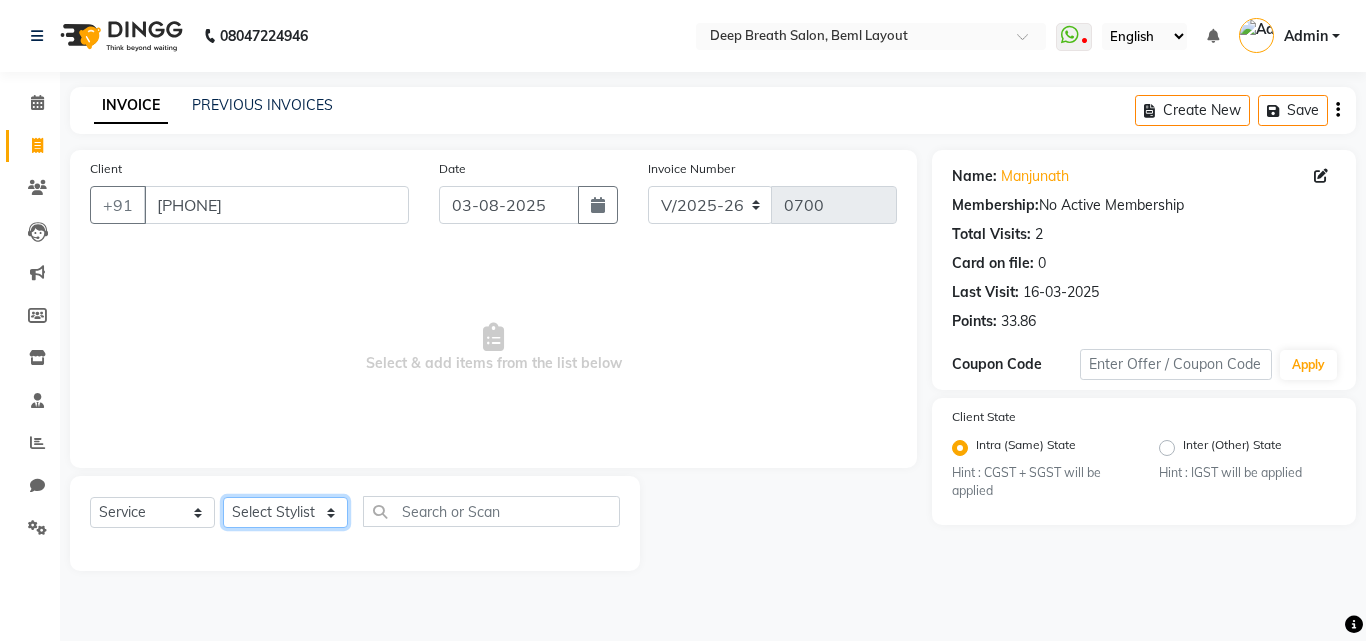 click on "Select Stylist Ali Gufran Gulfam Kalpana Munmun Roy Nagesh Pallavi Mam Pavithra H C Poonam priyana  Saffal Shoyab Sumitra" 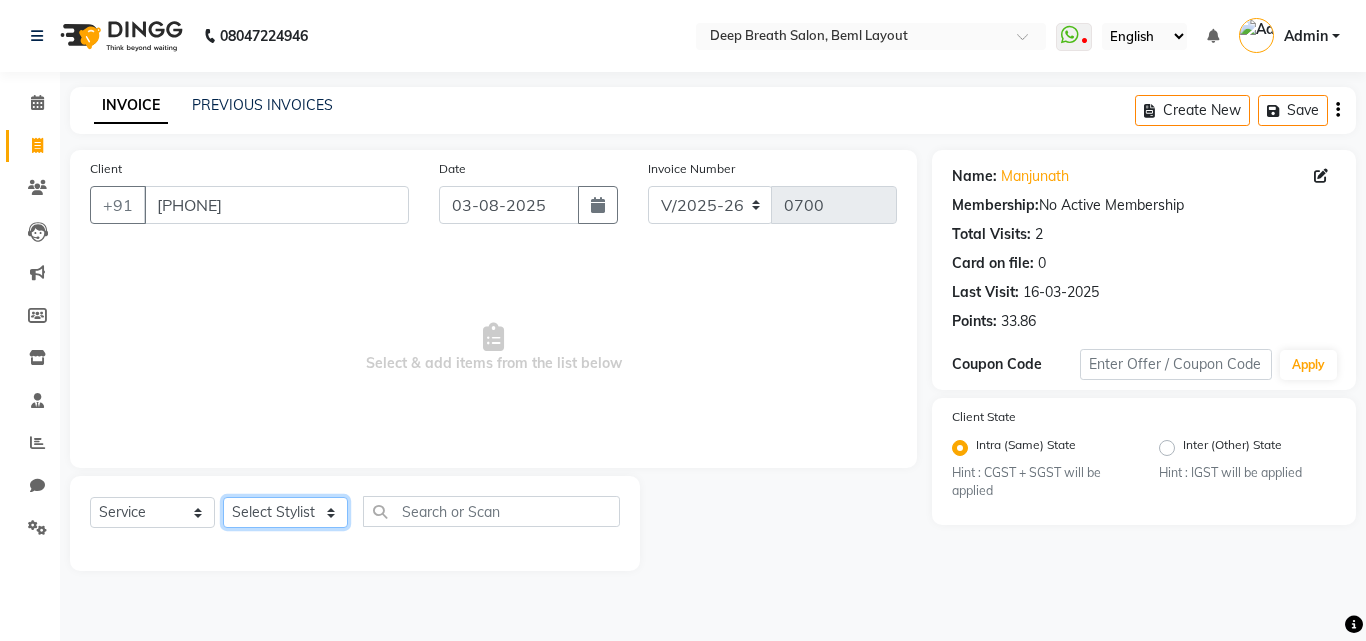 select on "60503" 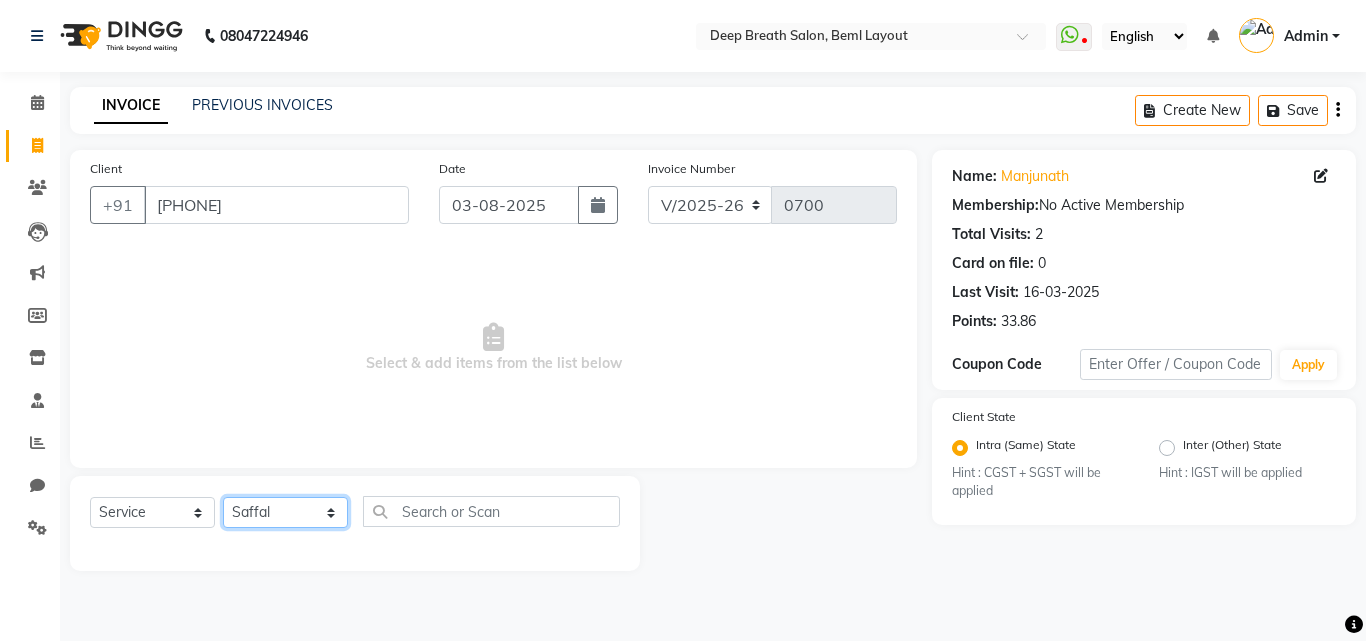 click on "Select Stylist Ali Gufran Gulfam Kalpana Munmun Roy Nagesh Pallavi Mam Pavithra H C Poonam priyana  Saffal Shoyab Sumitra" 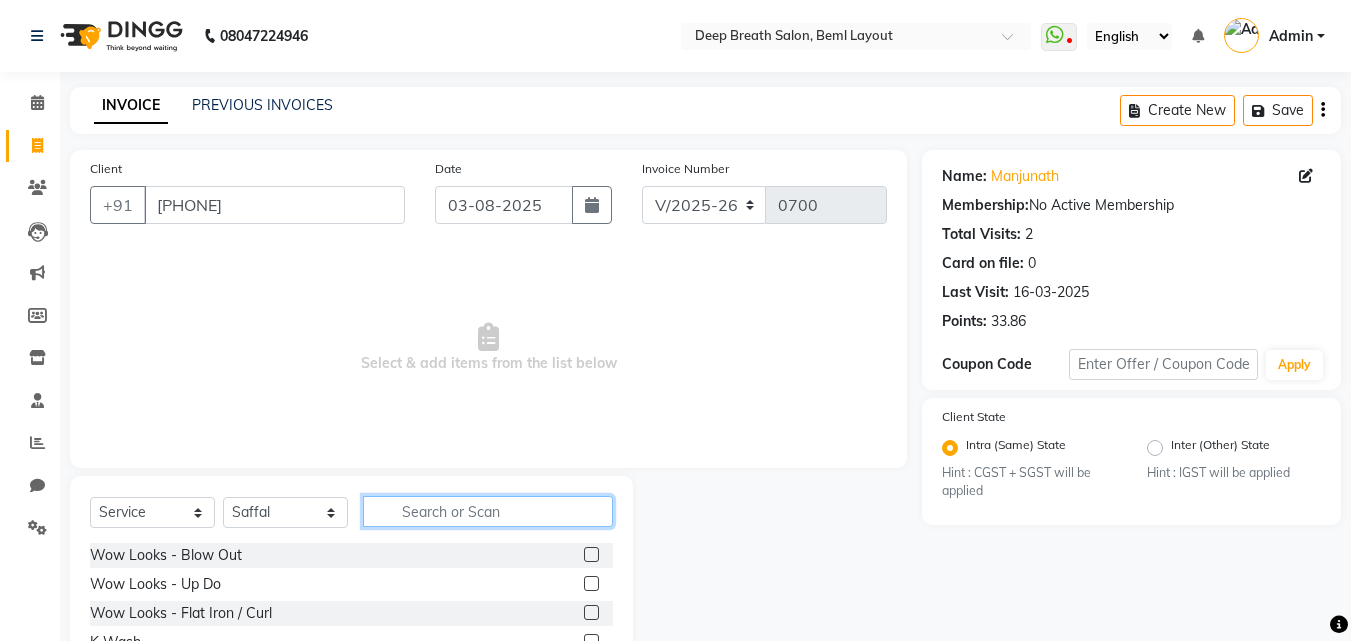 click 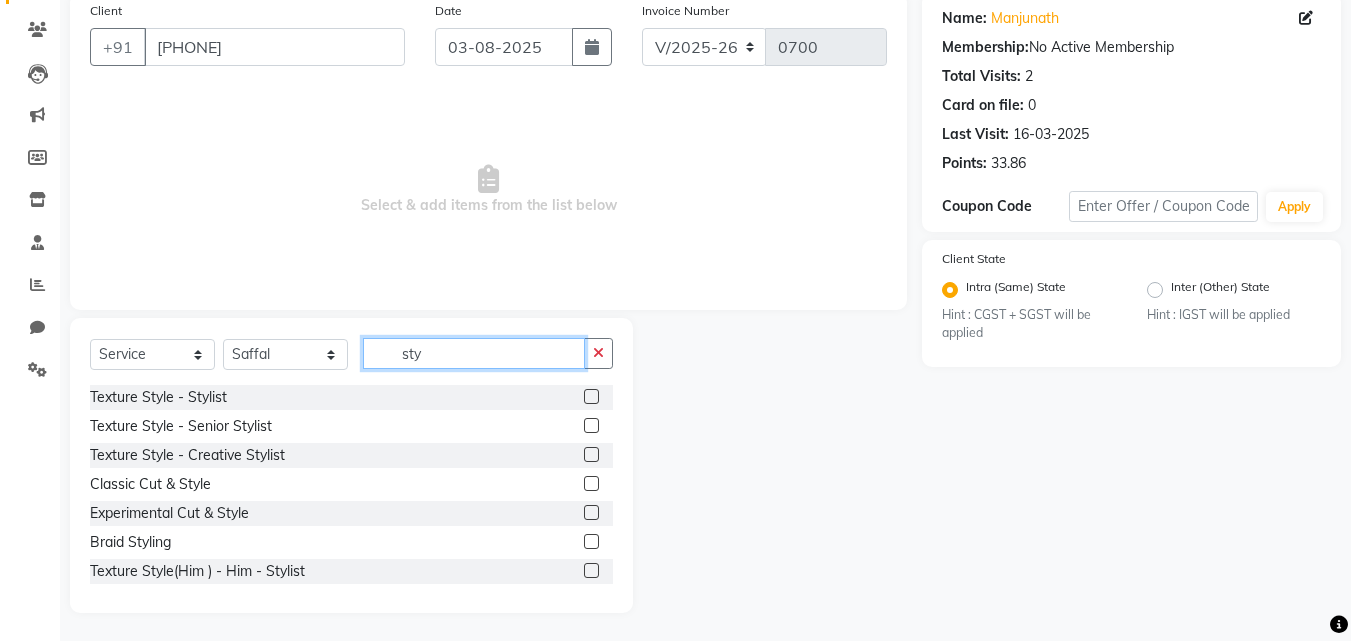 scroll, scrollTop: 160, scrollLeft: 0, axis: vertical 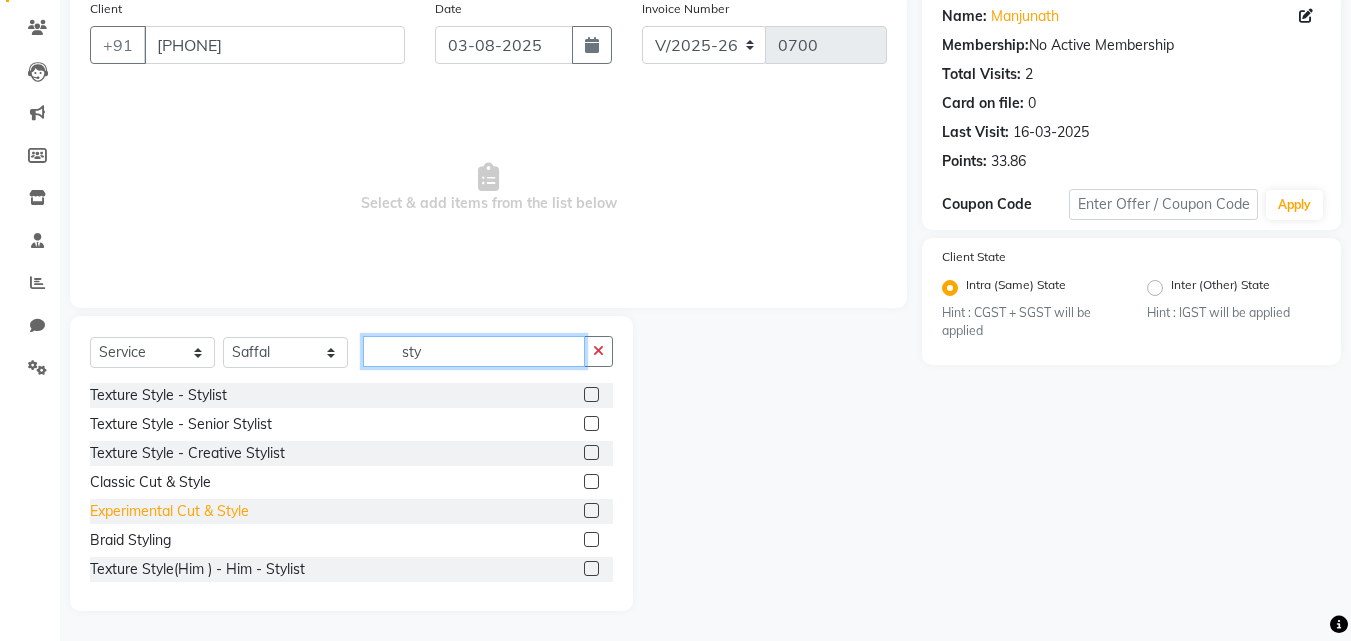 type on "sty" 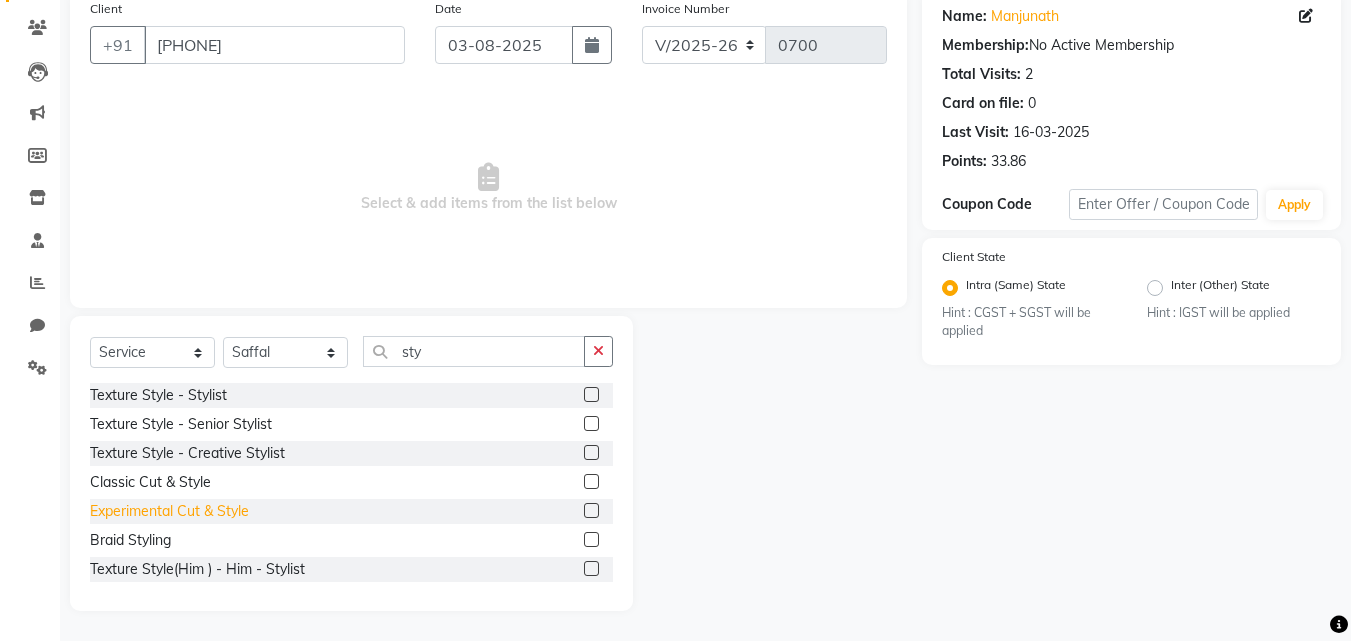 click on "Experimental Cut & Style" 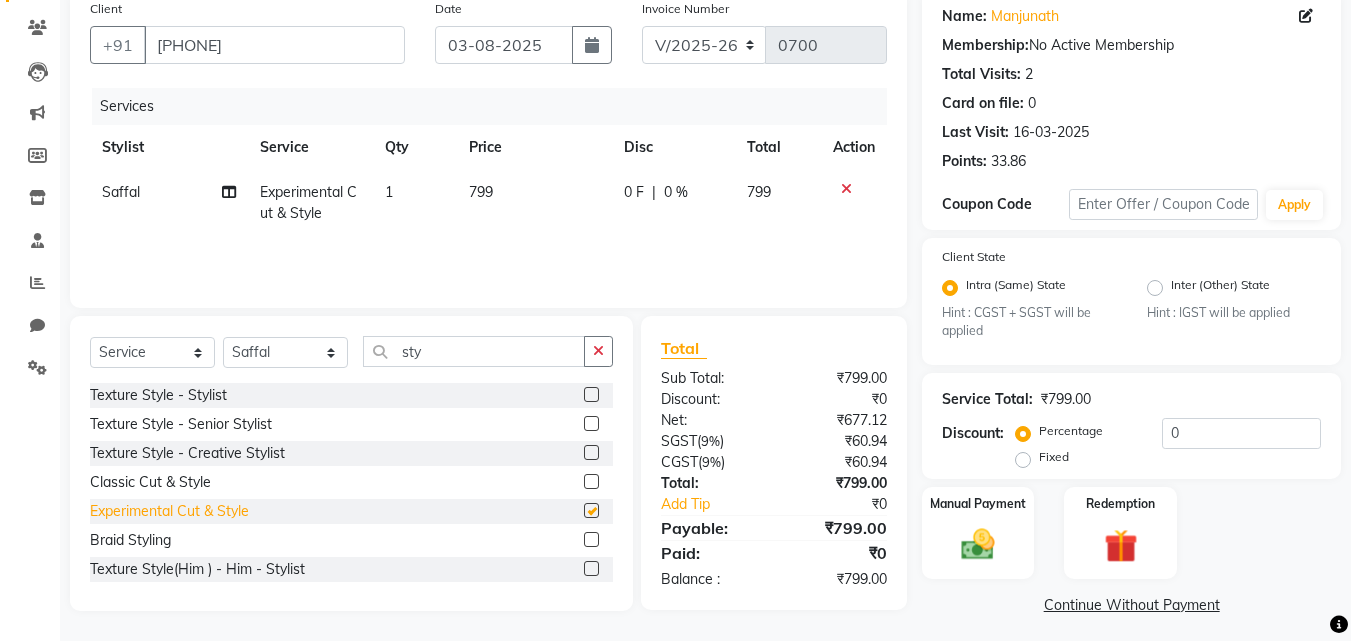 checkbox on "false" 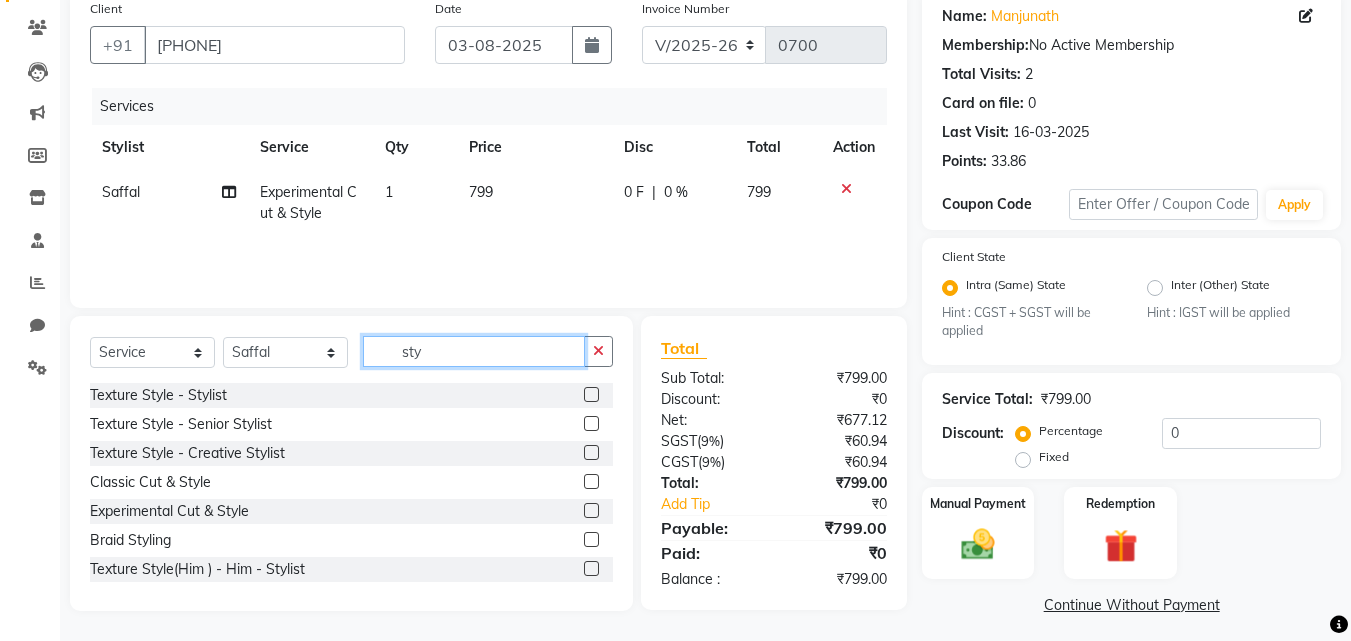 click on "sty" 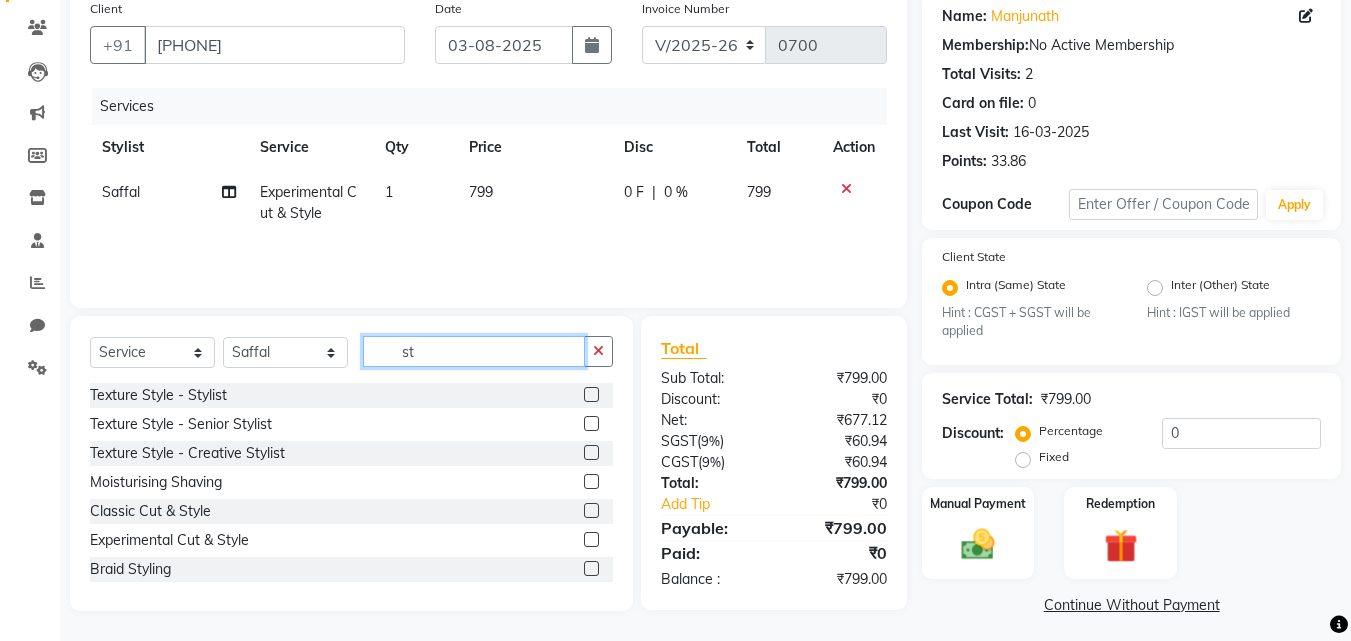 type on "s" 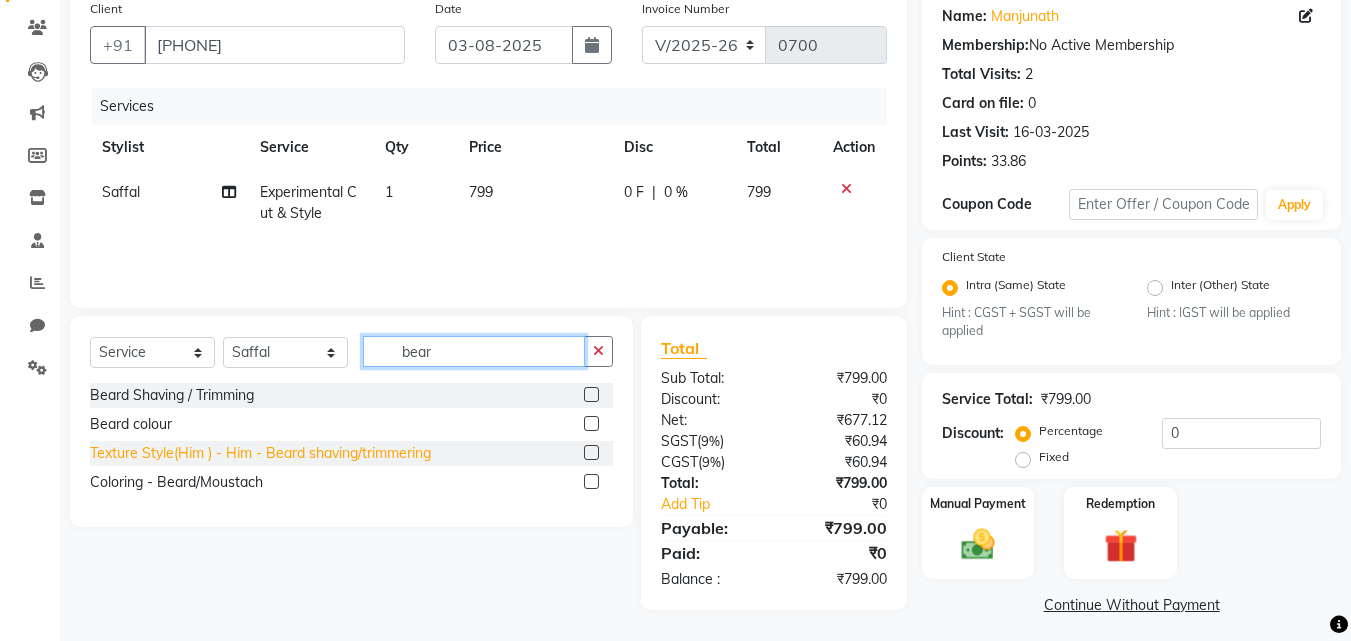 type on "bear" 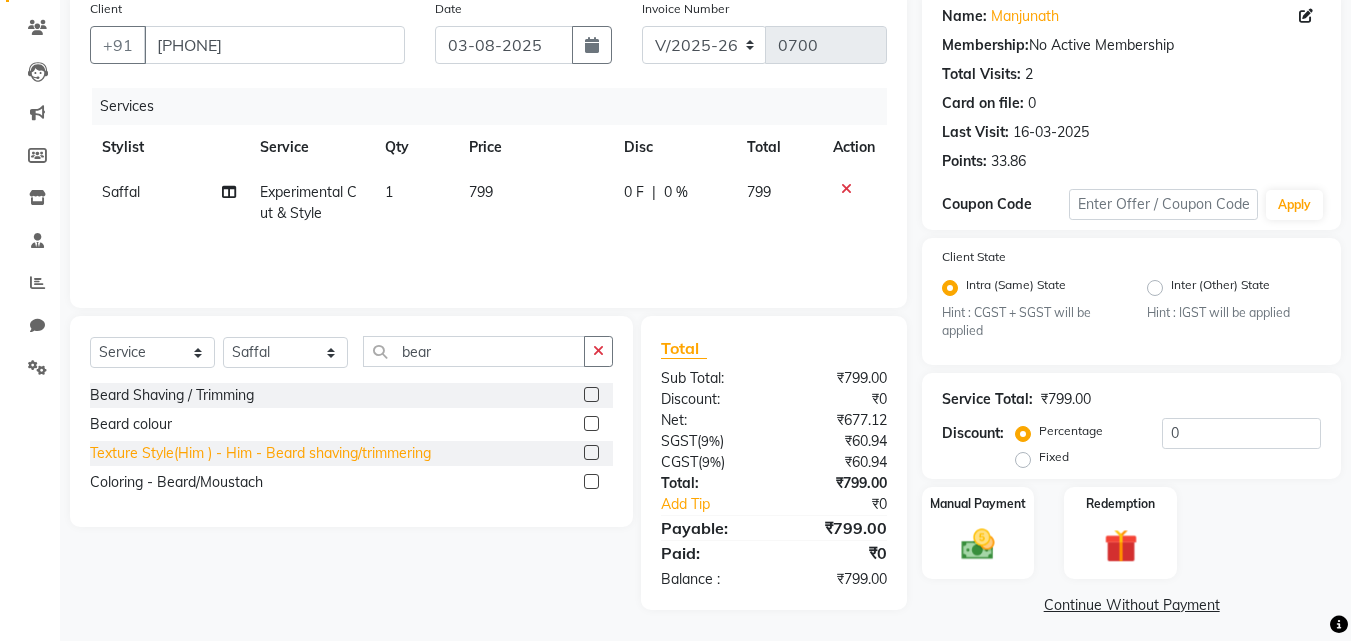 click on "Texture Style(Him ) - Him  - Beard shaving/trimmering" 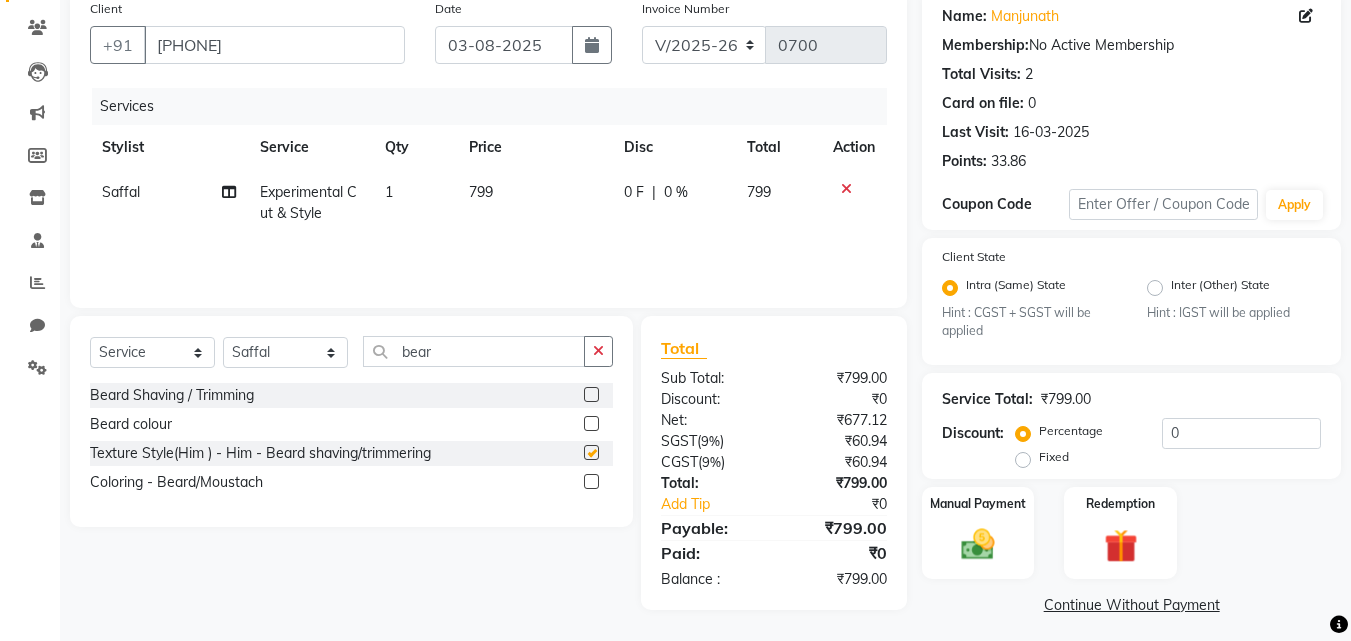checkbox on "false" 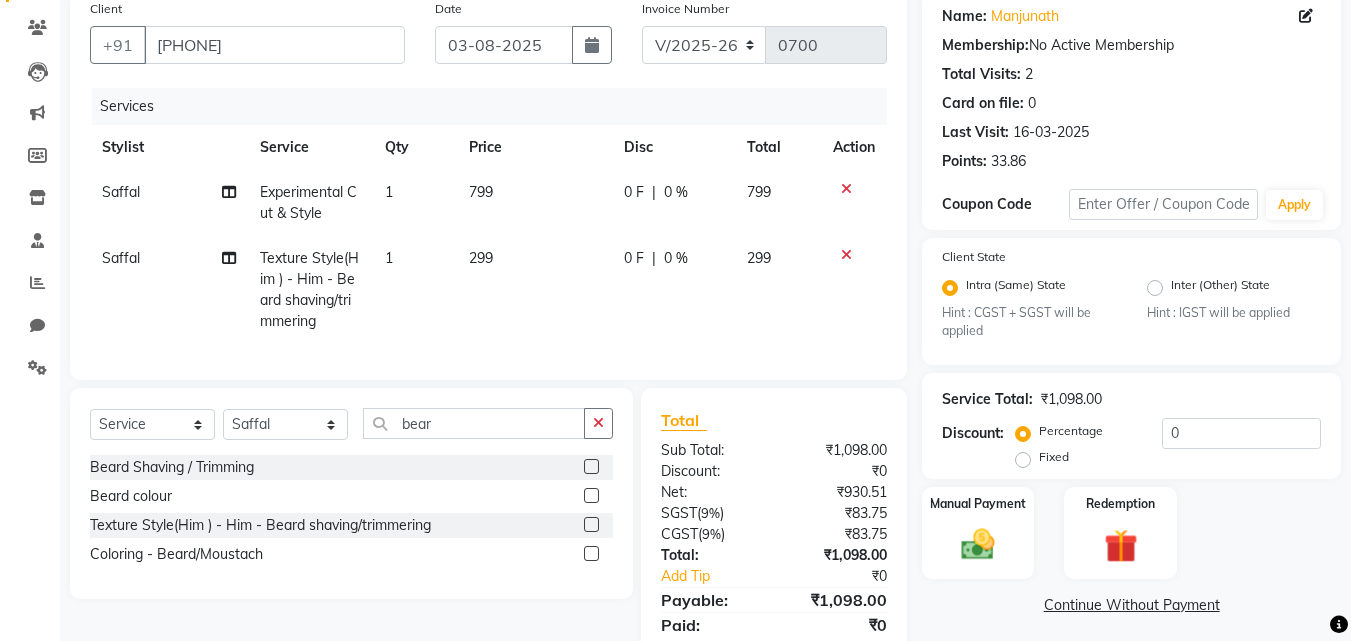 scroll, scrollTop: 246, scrollLeft: 0, axis: vertical 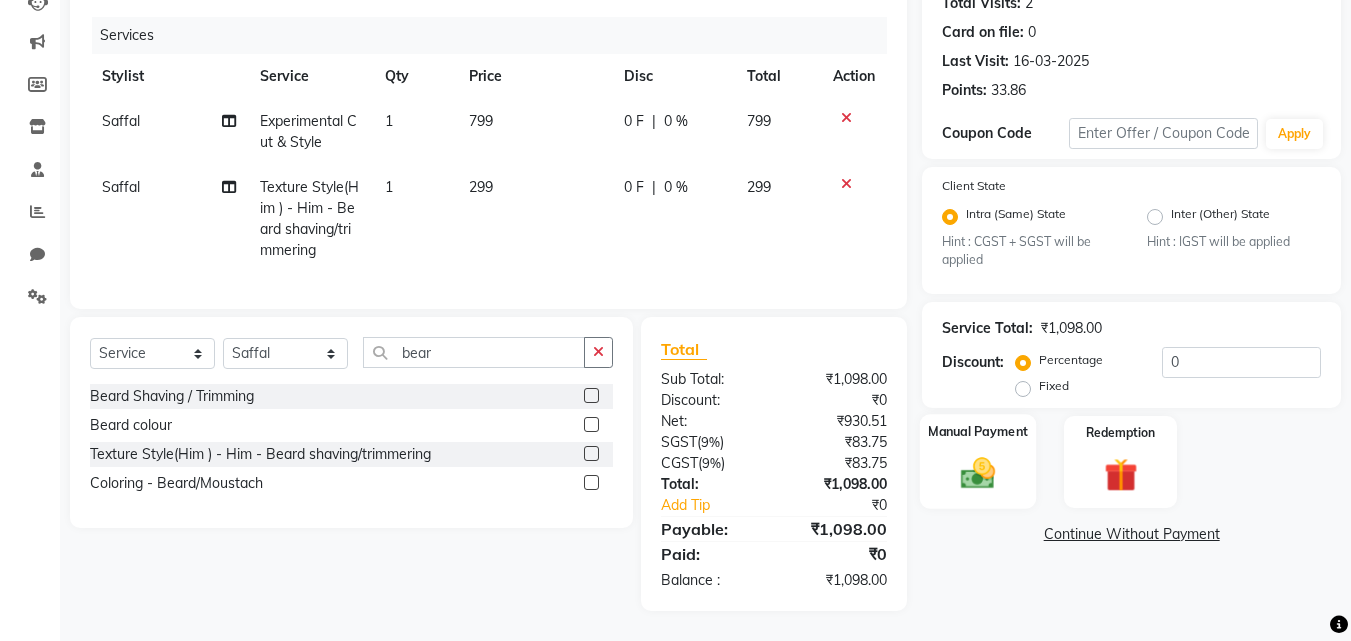click 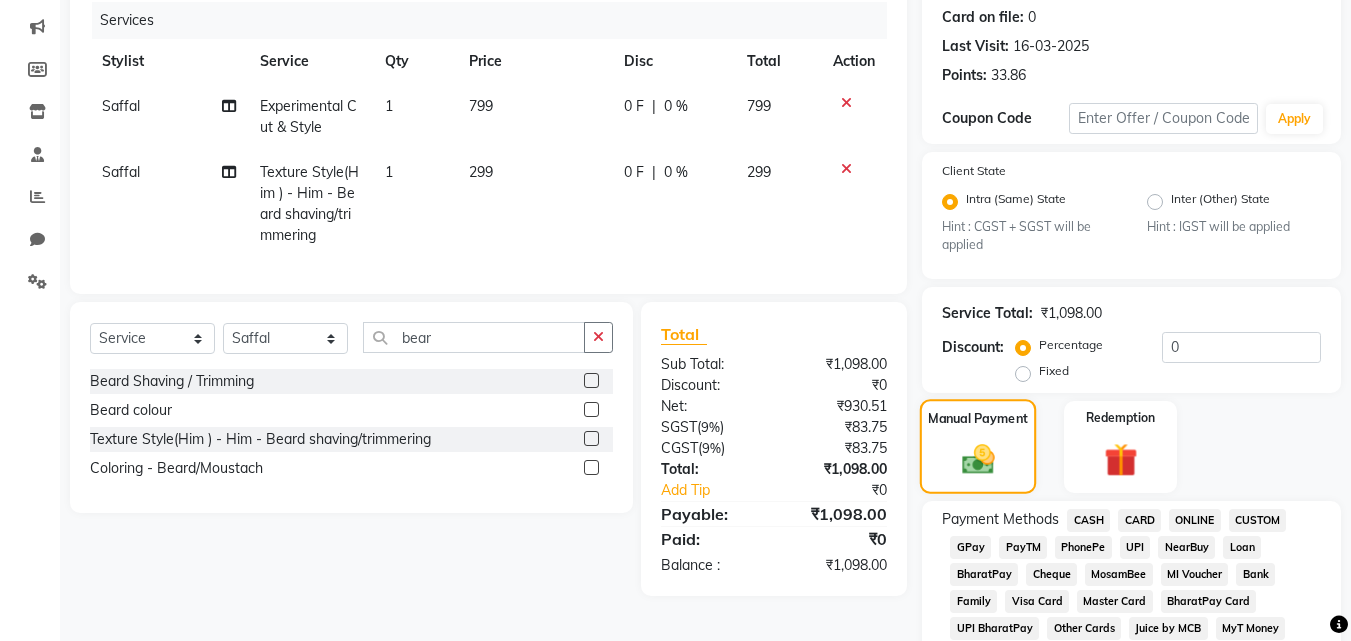 scroll, scrollTop: 646, scrollLeft: 0, axis: vertical 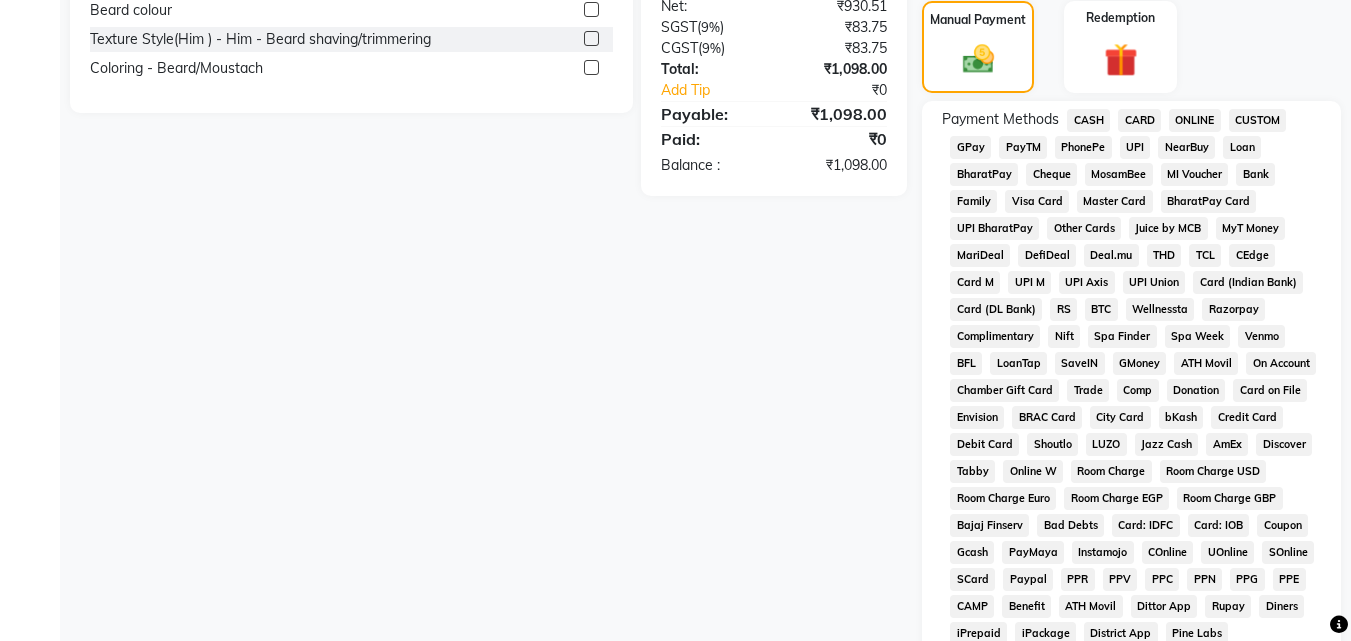 click on "CASH" 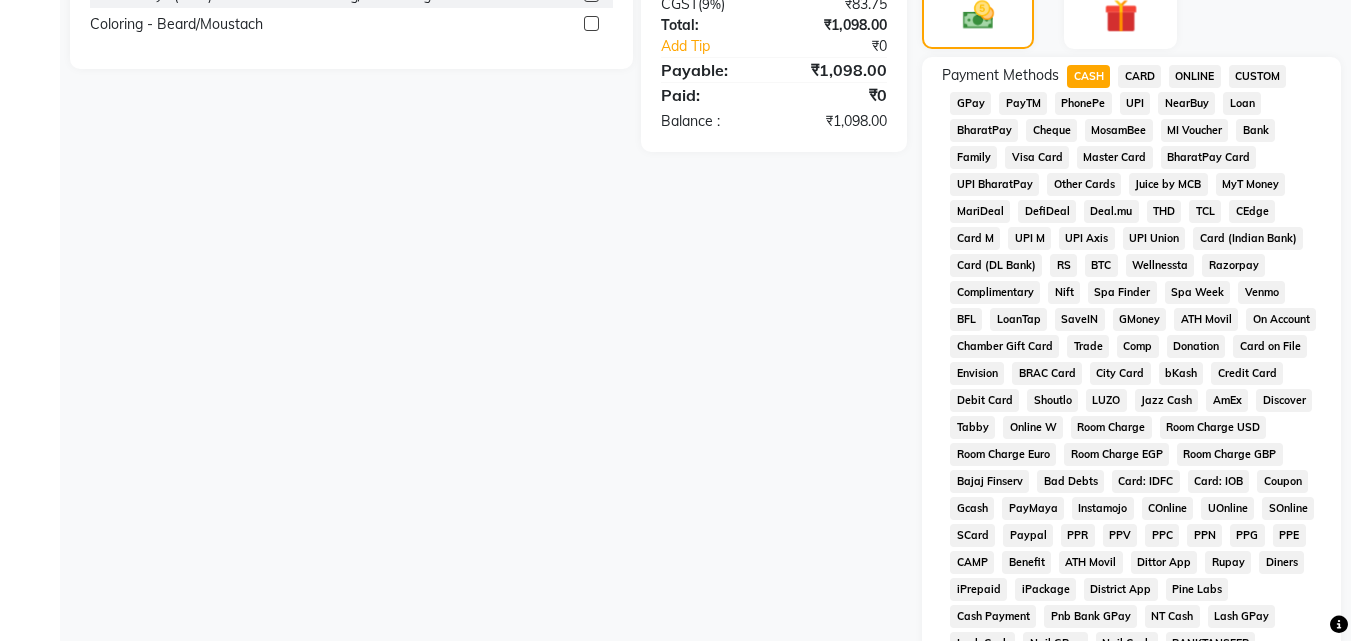 scroll, scrollTop: 996, scrollLeft: 0, axis: vertical 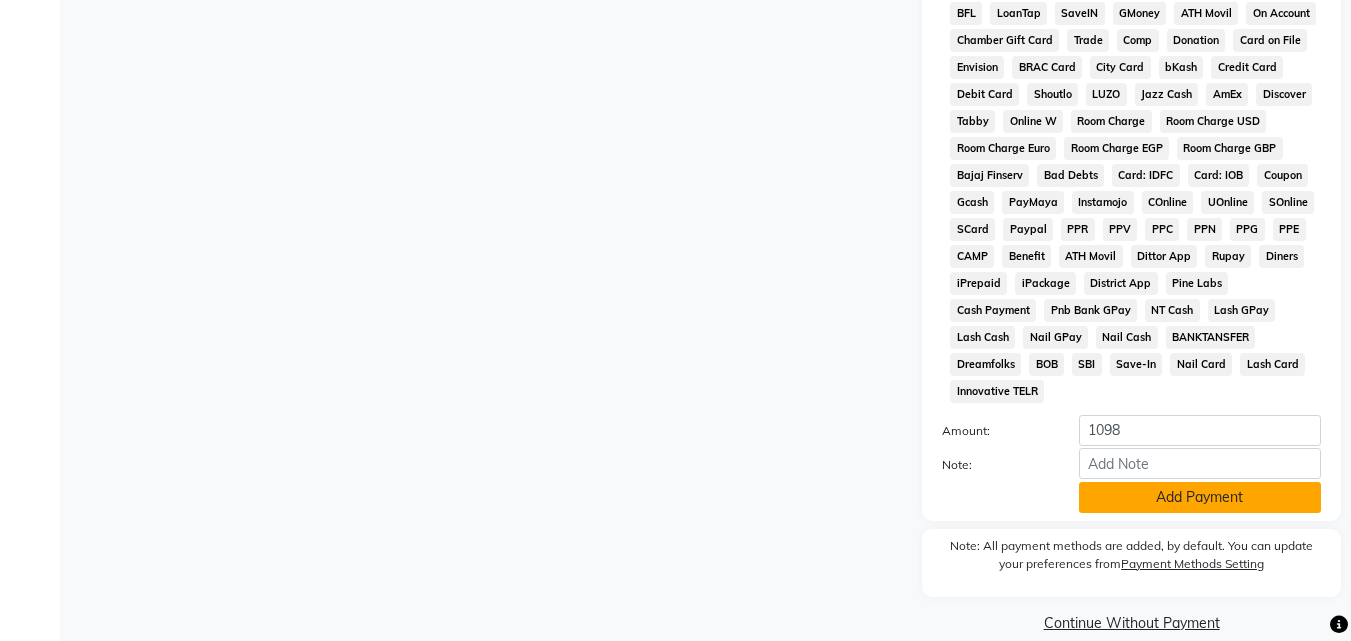click on "Add Payment" 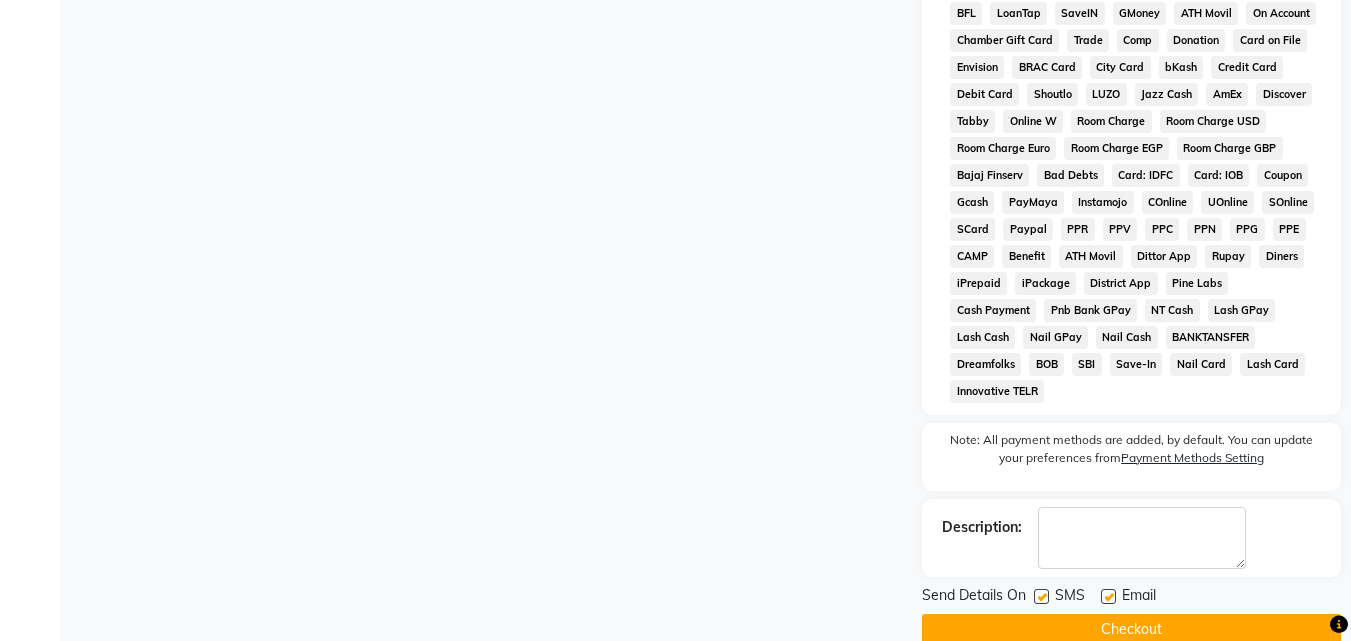 click on "Checkout" 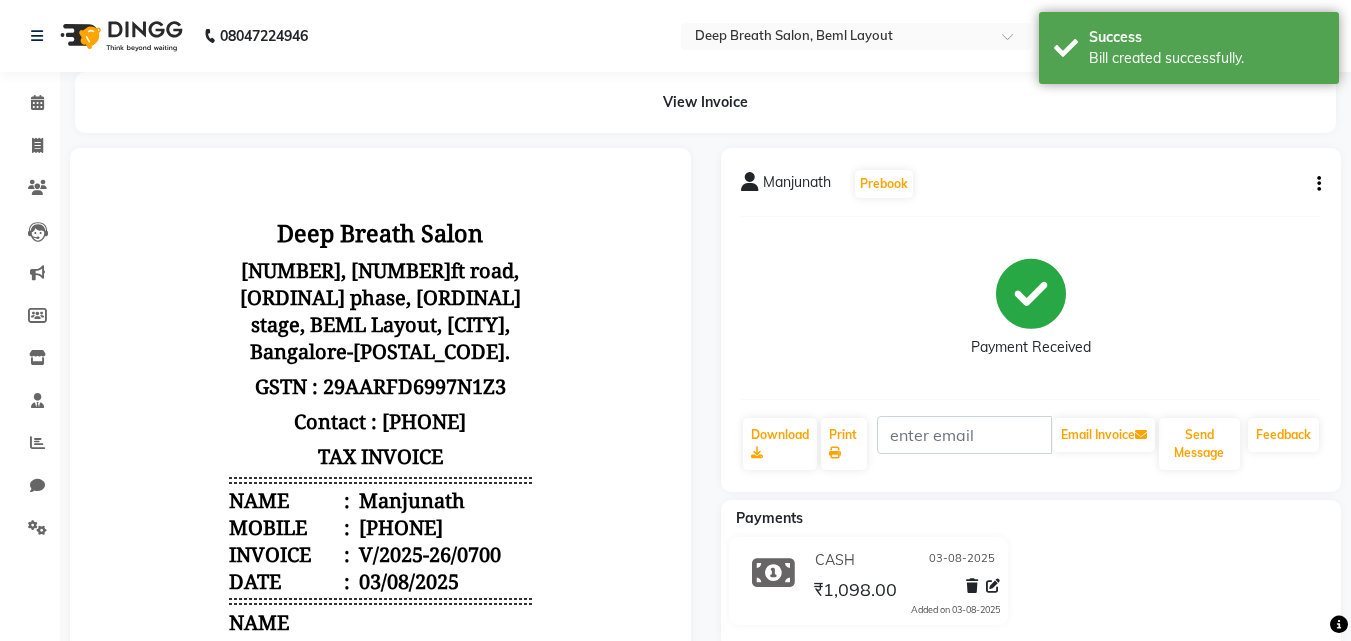 scroll, scrollTop: 0, scrollLeft: 0, axis: both 